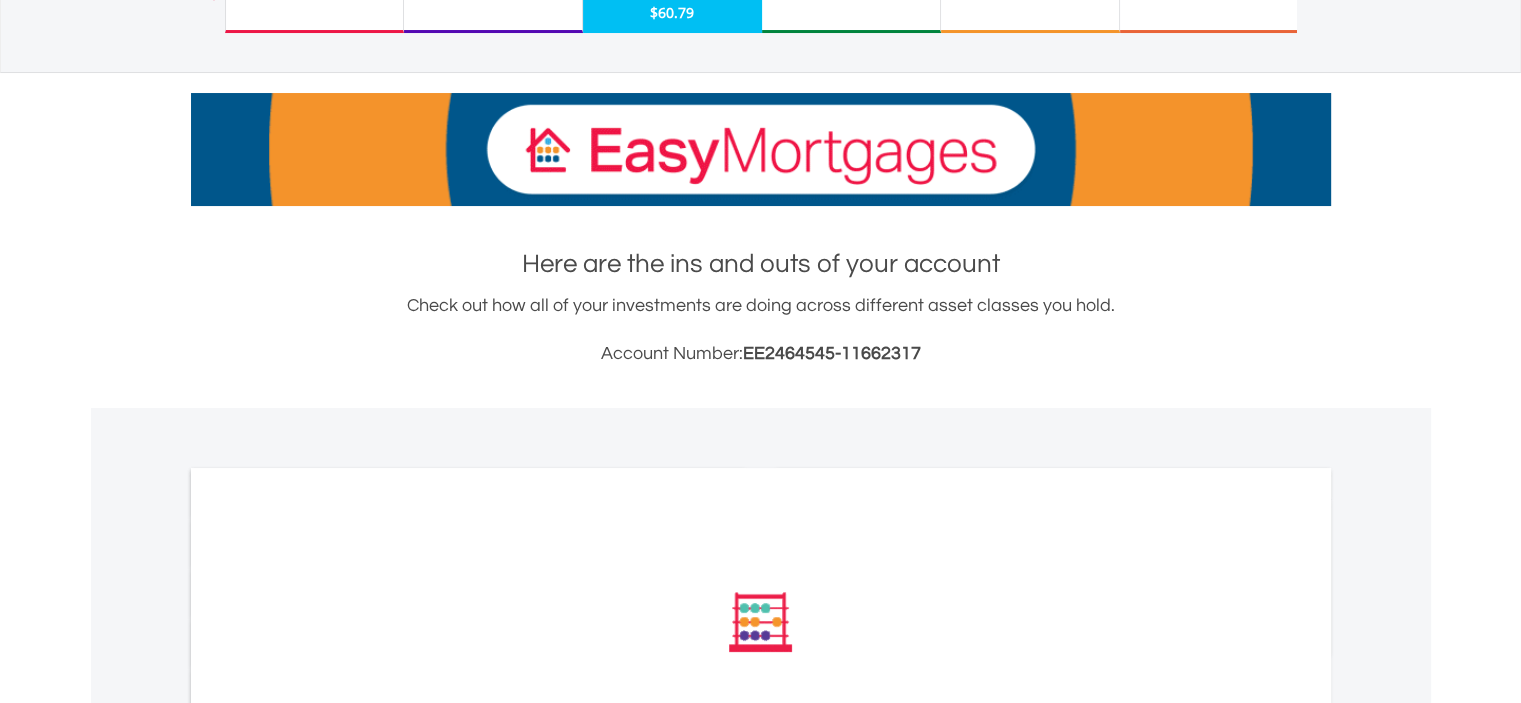 scroll, scrollTop: 466, scrollLeft: 0, axis: vertical 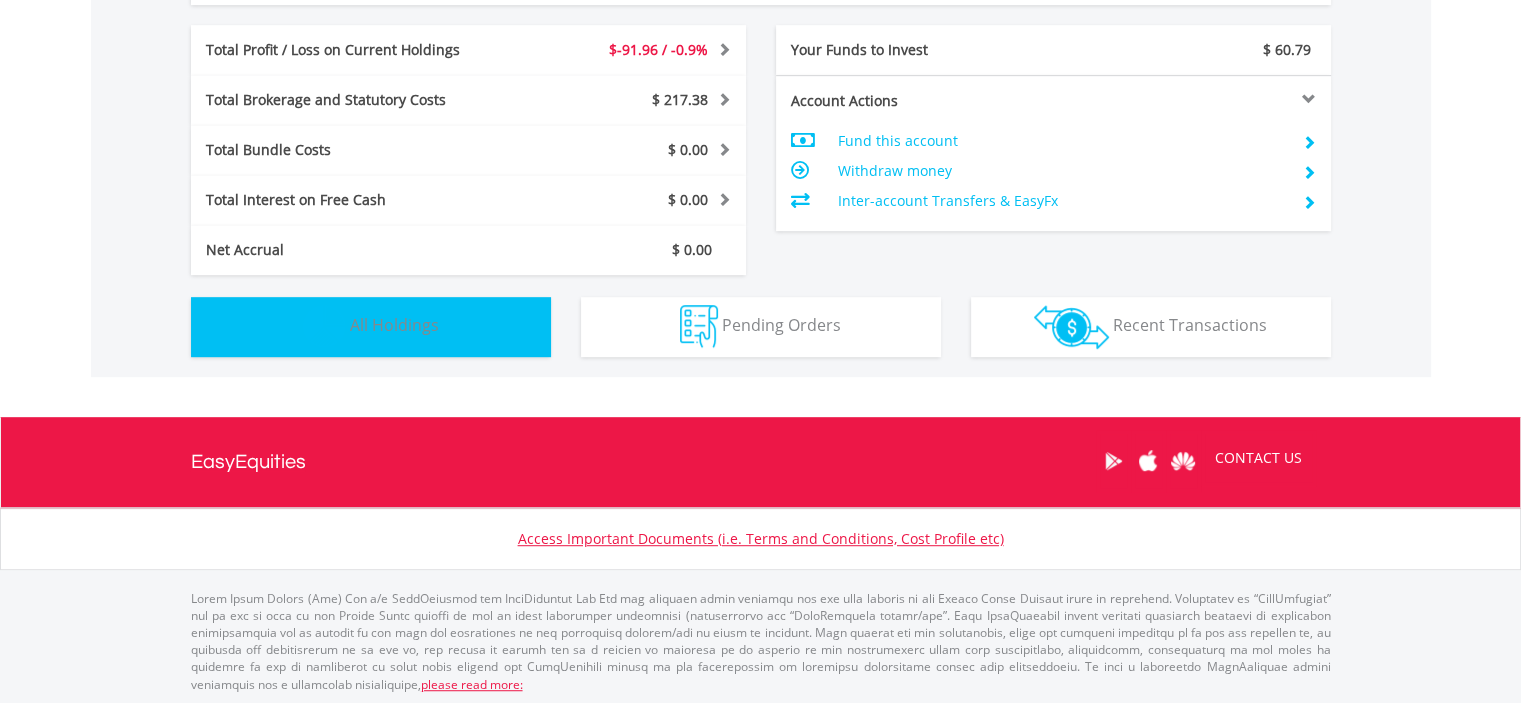click on "Holdings
All Holdings" at bounding box center (371, 327) 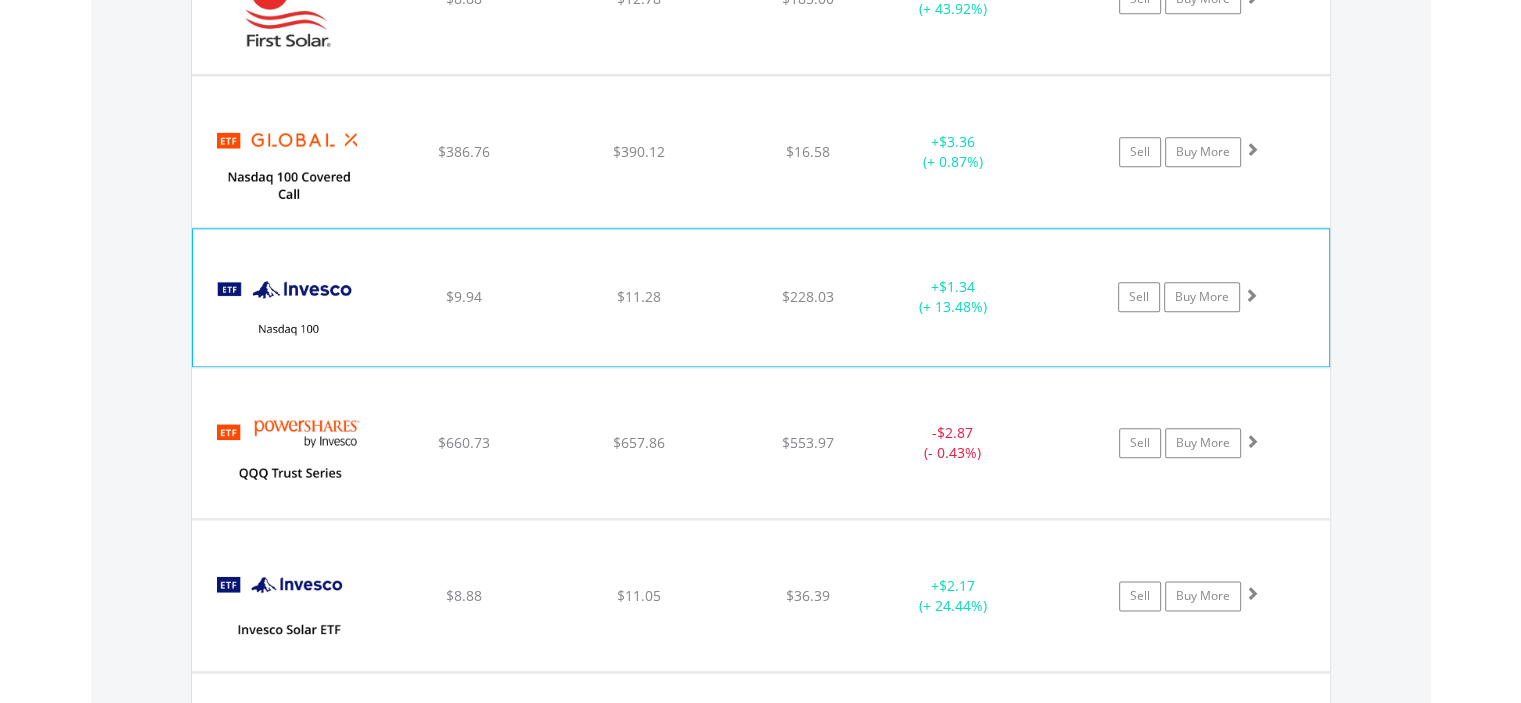 scroll, scrollTop: 2375, scrollLeft: 0, axis: vertical 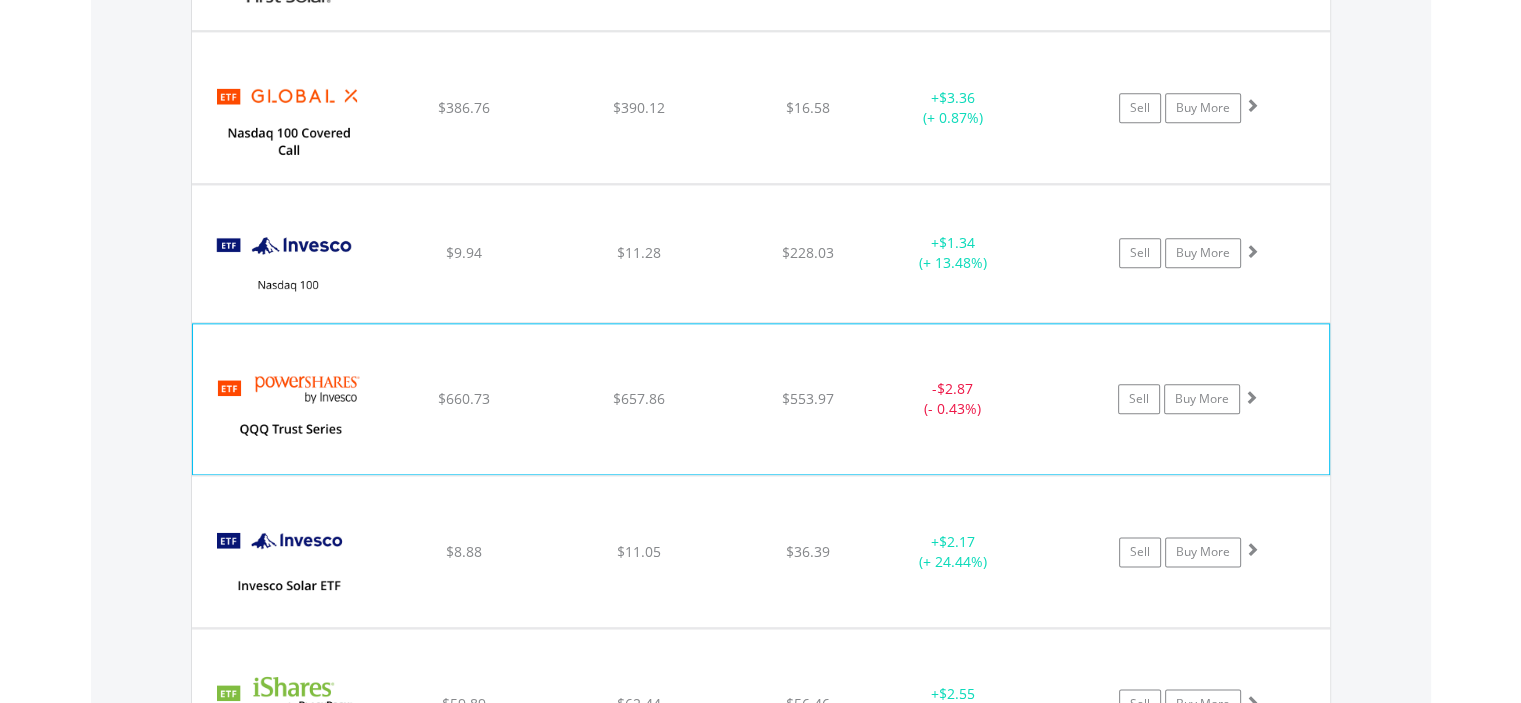 click on "Invesco QQQ Trust
$660.73
$657.86
$553.97
-  $2.87 (- 0.43%)
Sell
Buy More" at bounding box center [761, -758] 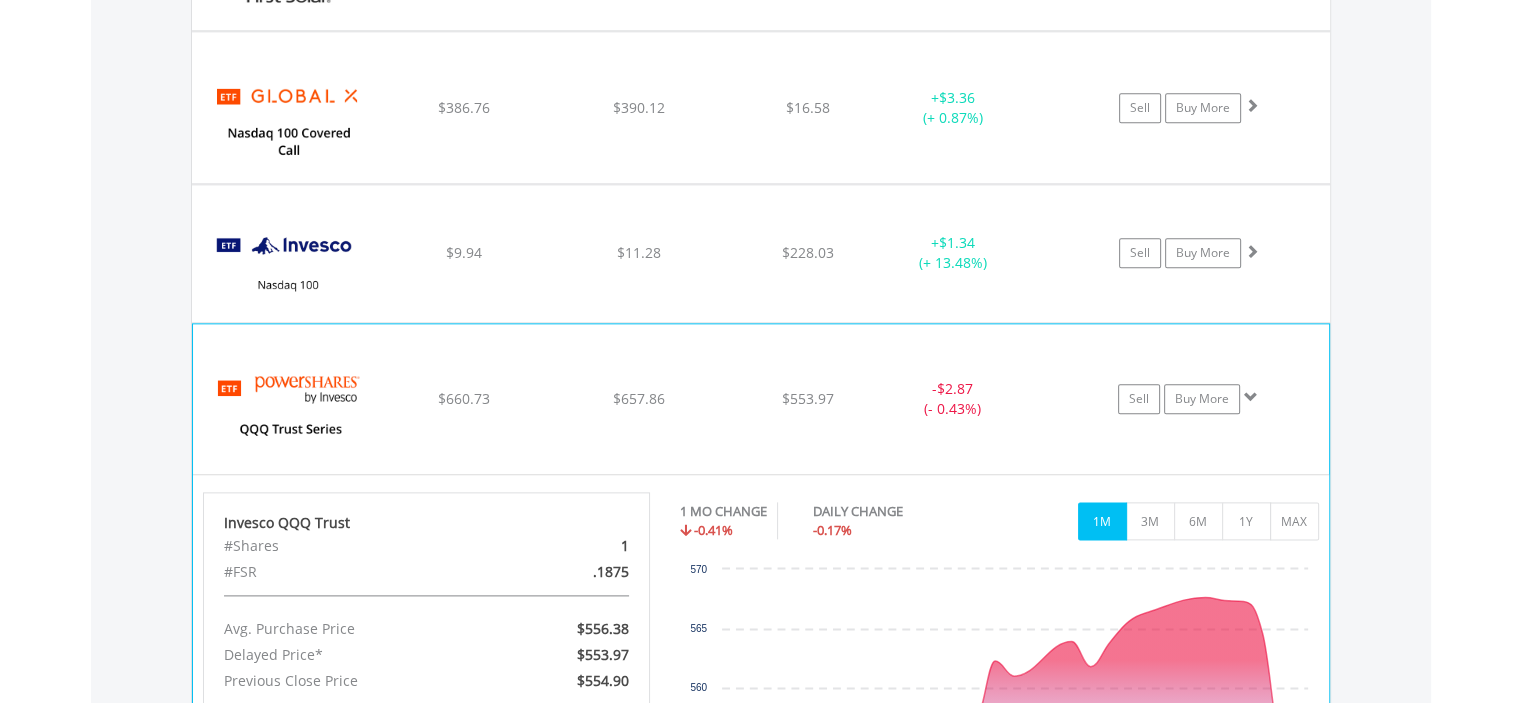 click on "Invesco QQQ Trust
$660.73
$657.86
$553.97
-  $2.87 (- 0.43%)
Sell
Buy More" at bounding box center [761, -758] 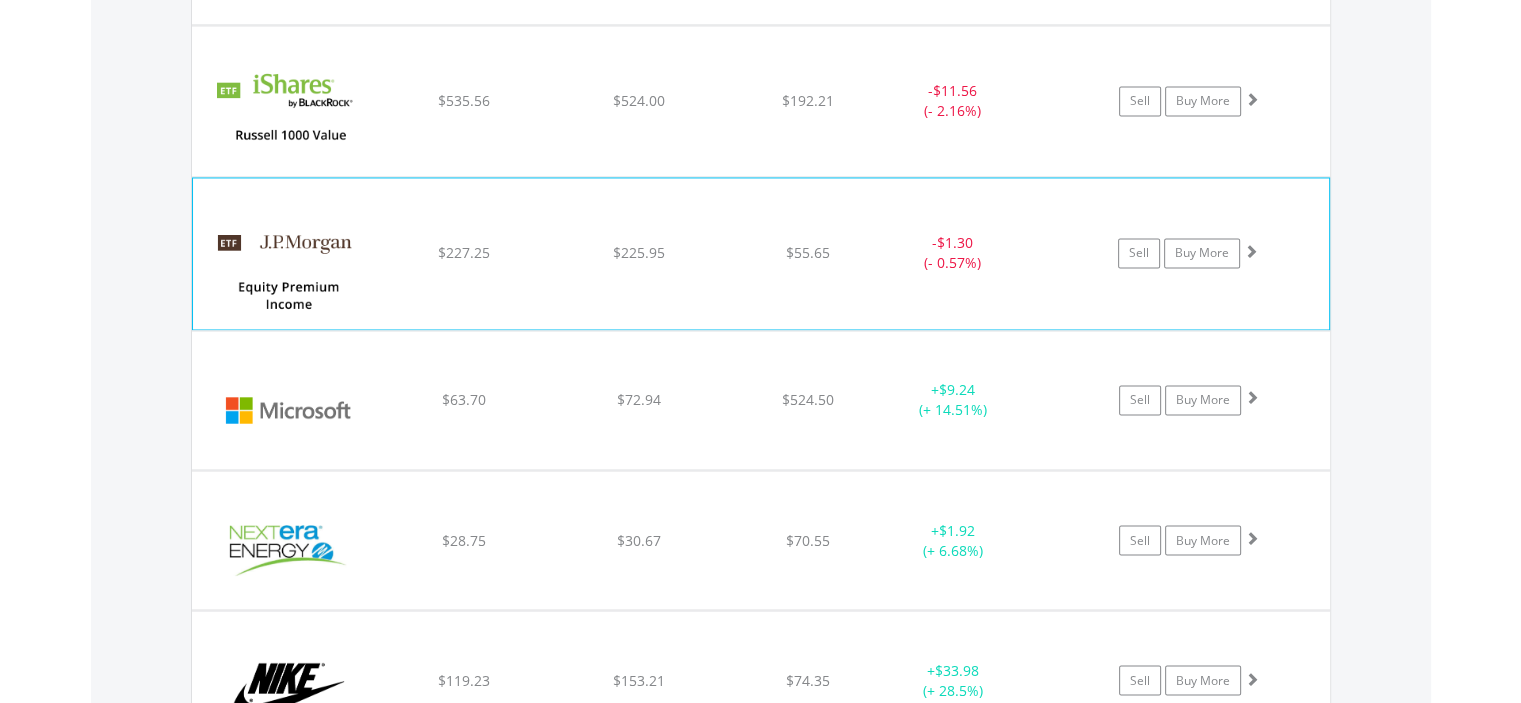 scroll, scrollTop: 3308, scrollLeft: 0, axis: vertical 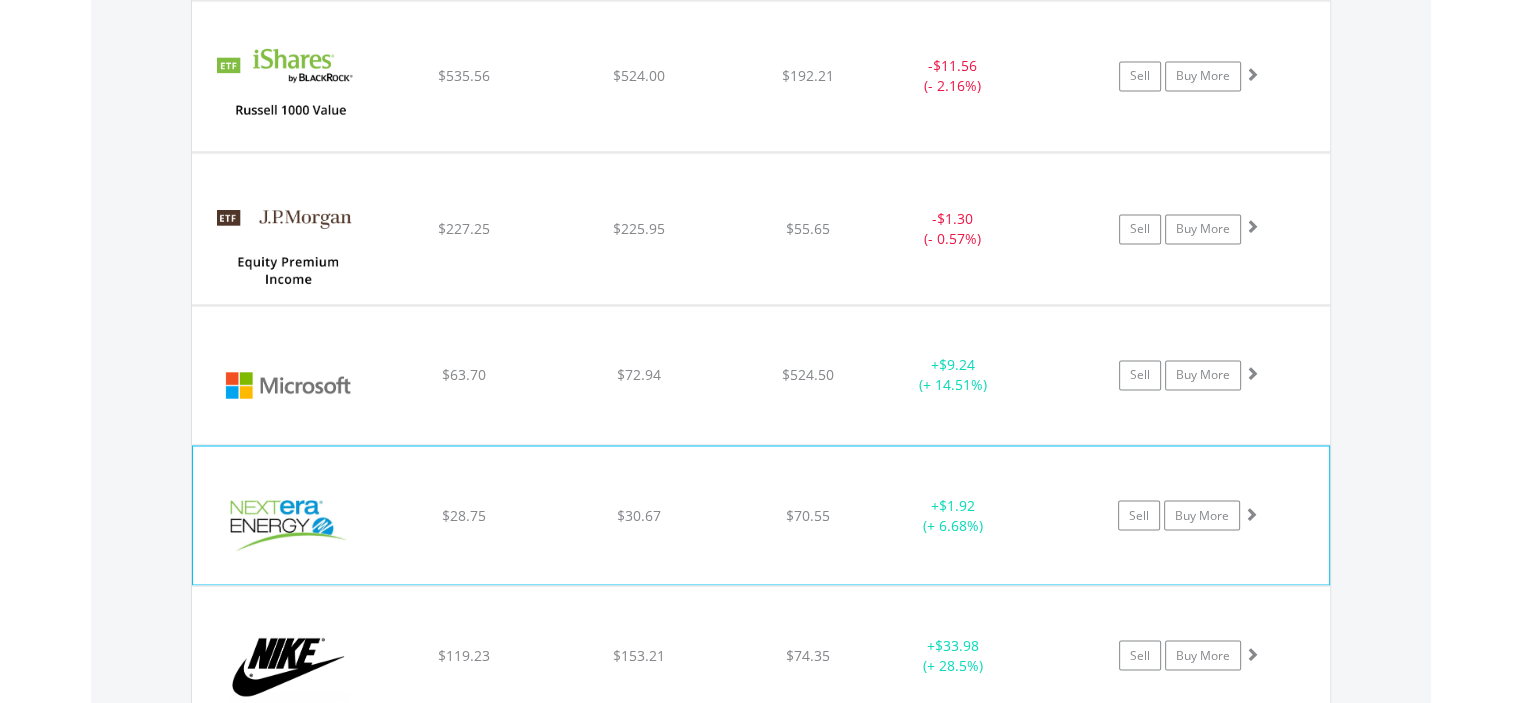 click on "Nextera Energy Inc
$28.75
$30.67
$70.55
+  $1.92 (+ 6.68%)
Sell
Buy More" at bounding box center [761, -1691] 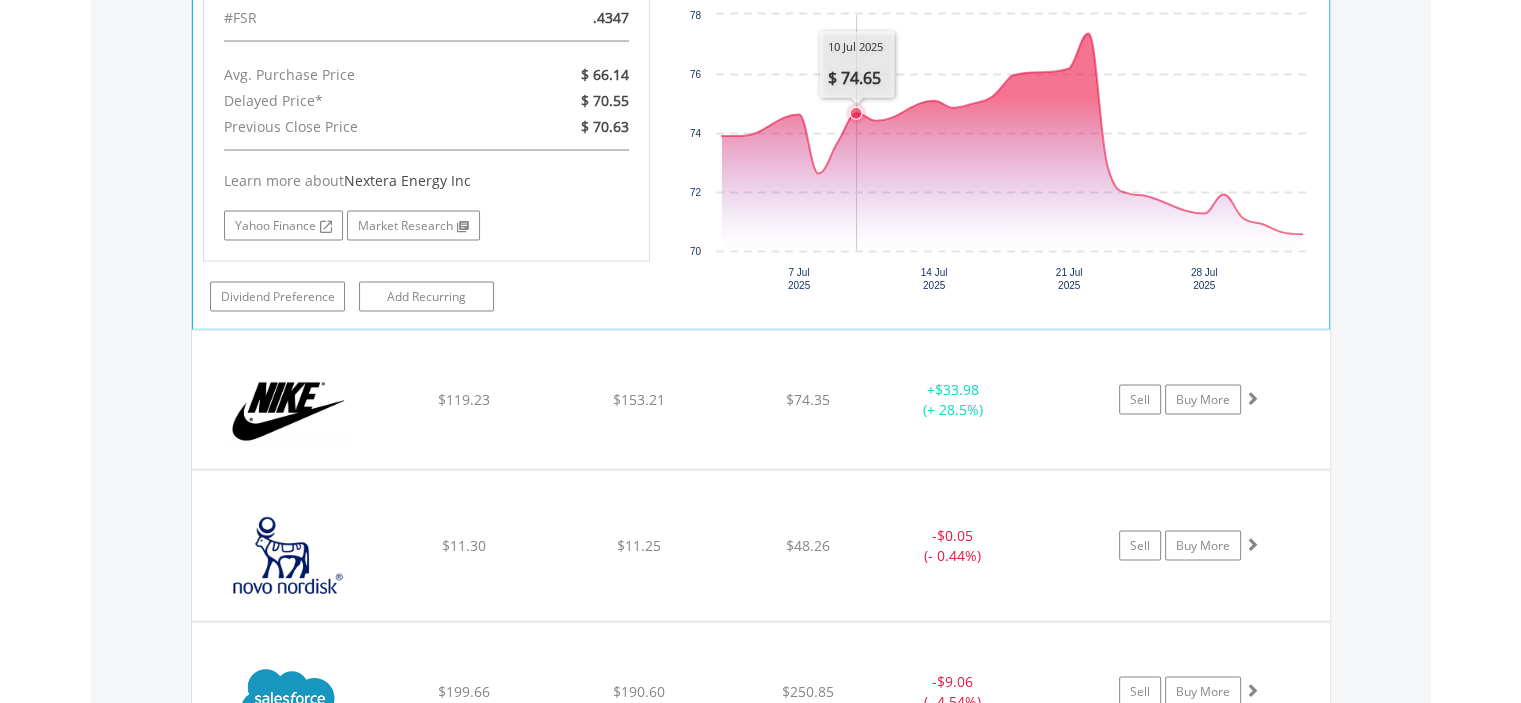 scroll, scrollTop: 4008, scrollLeft: 0, axis: vertical 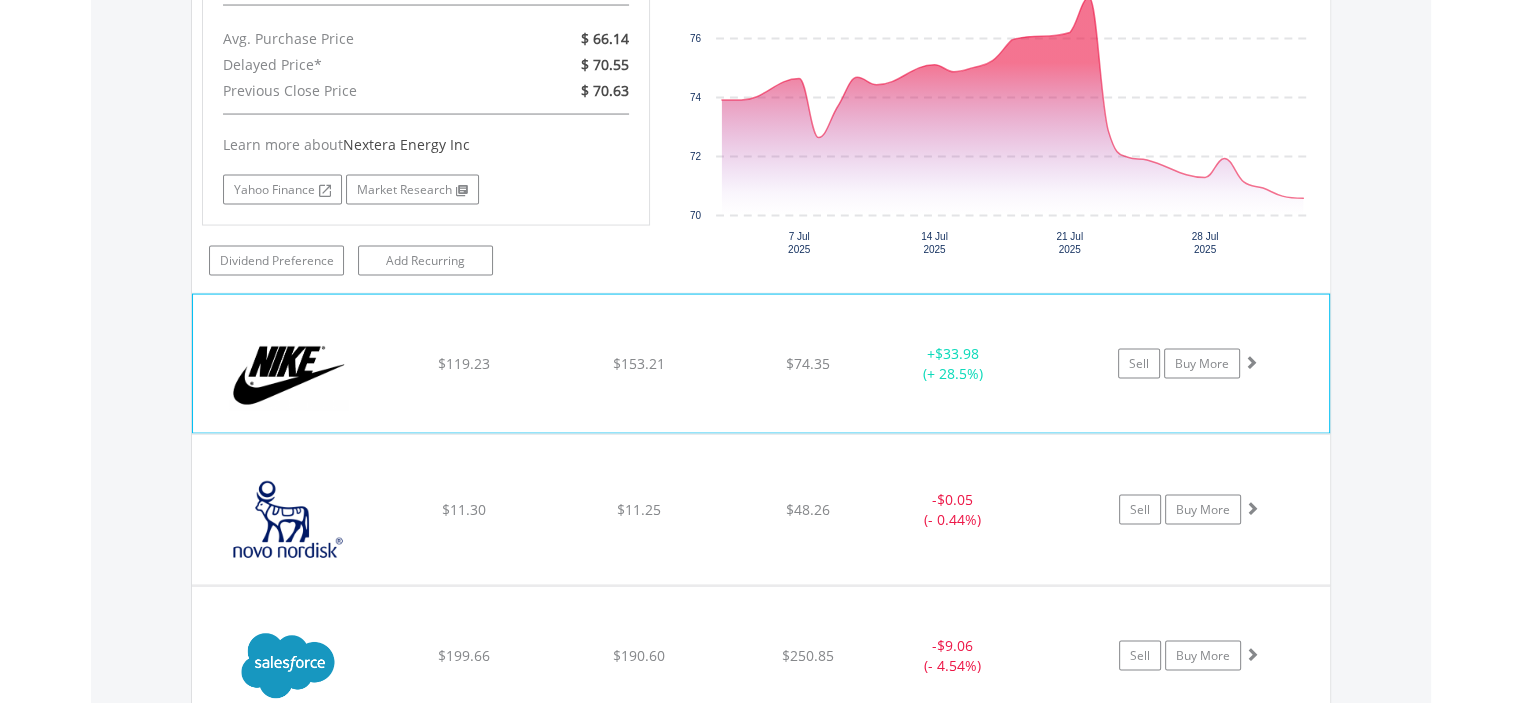 click on "Nike Inc -Cl B
$119.23
$153.21
$74.35
+  $33.98 (+ 28.5%)
Sell
Buy More" at bounding box center (761, -2391) 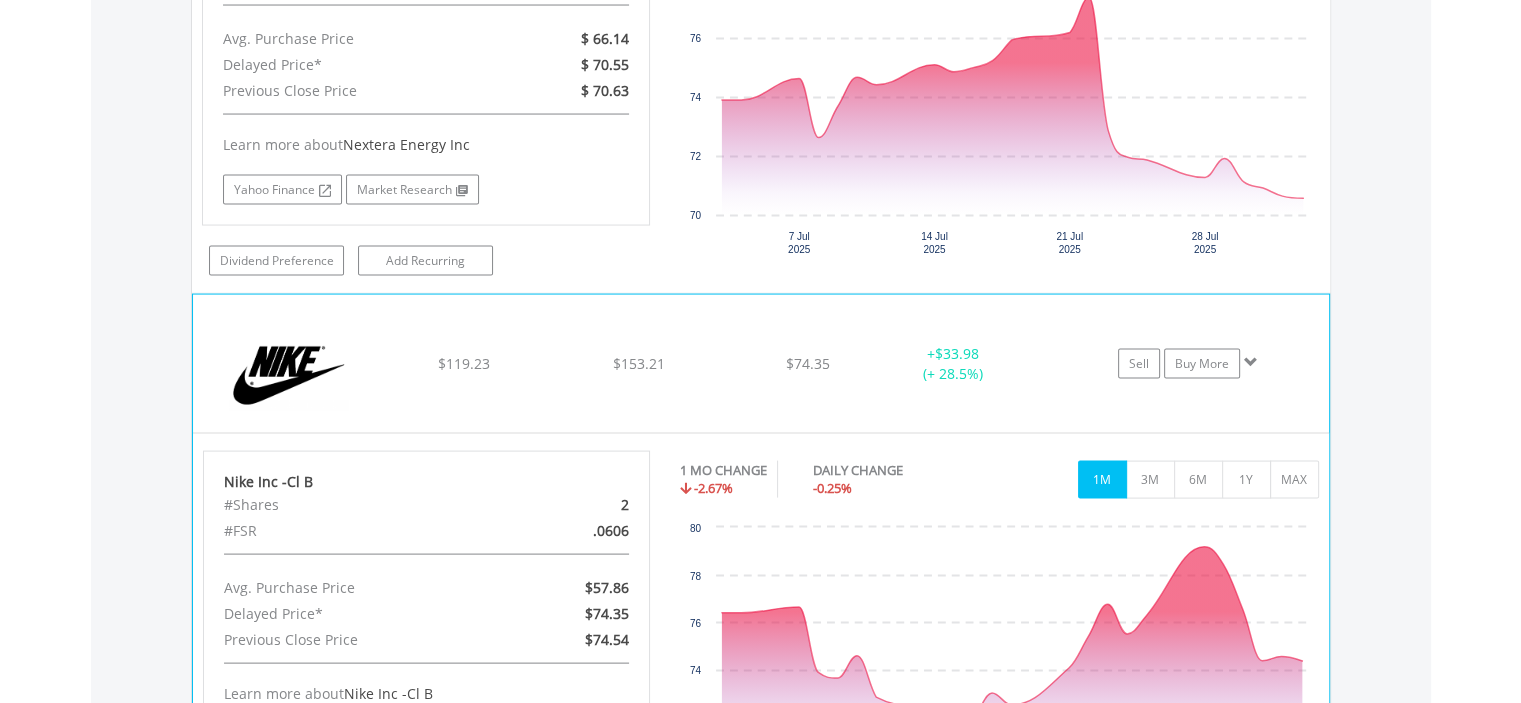 scroll, scrollTop: 4241, scrollLeft: 0, axis: vertical 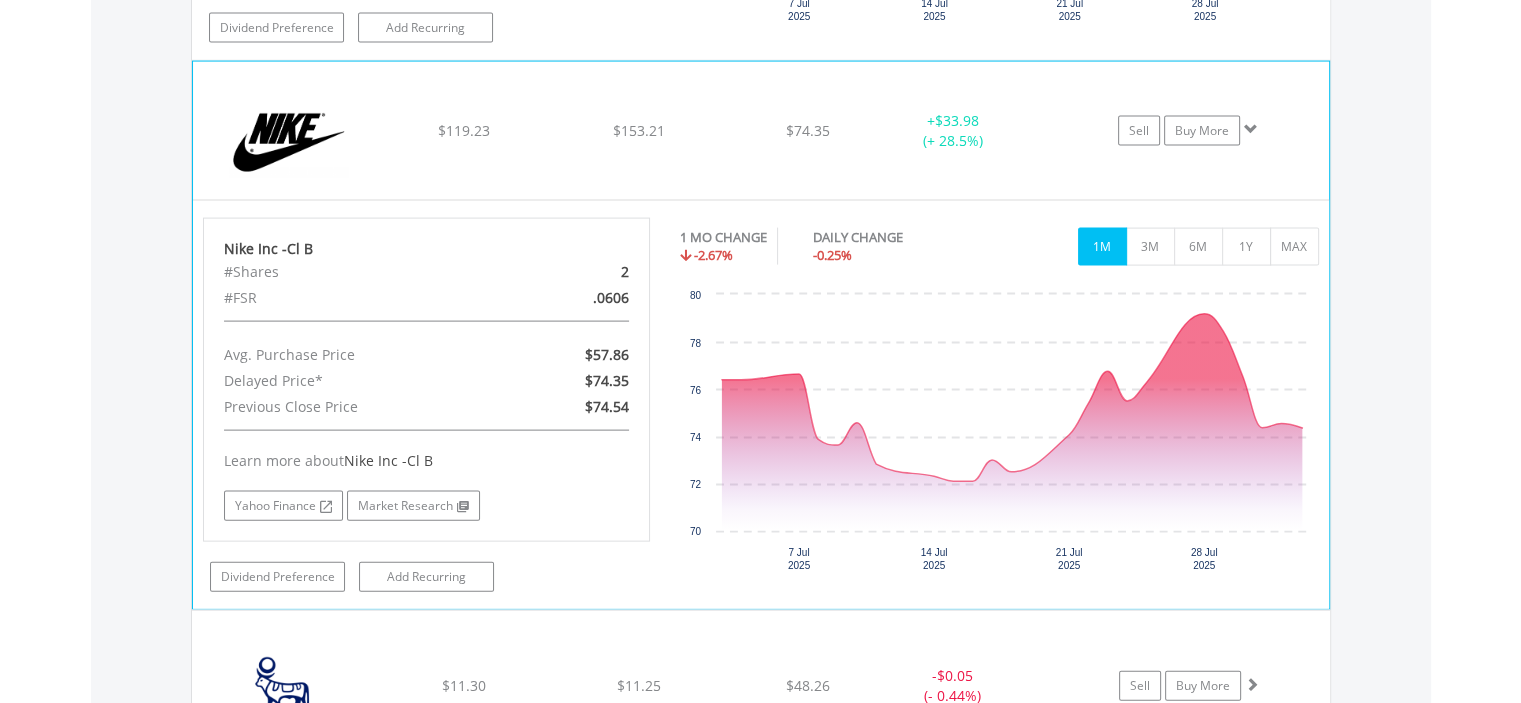click on "Nike Inc -Cl B
$119.23
$153.21
$74.35
+  $33.98 (+ 28.5%)
Sell
Buy More" at bounding box center [761, -2624] 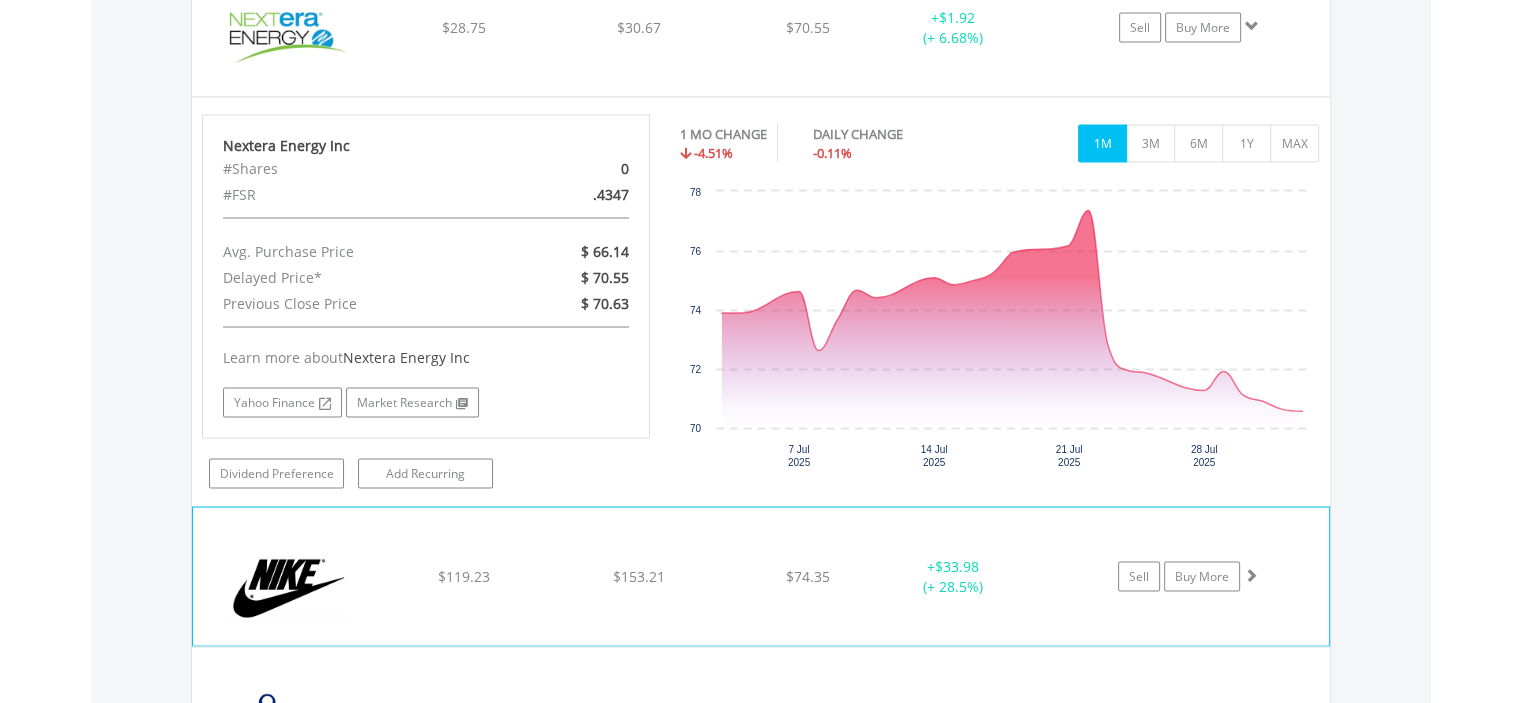 scroll, scrollTop: 3541, scrollLeft: 0, axis: vertical 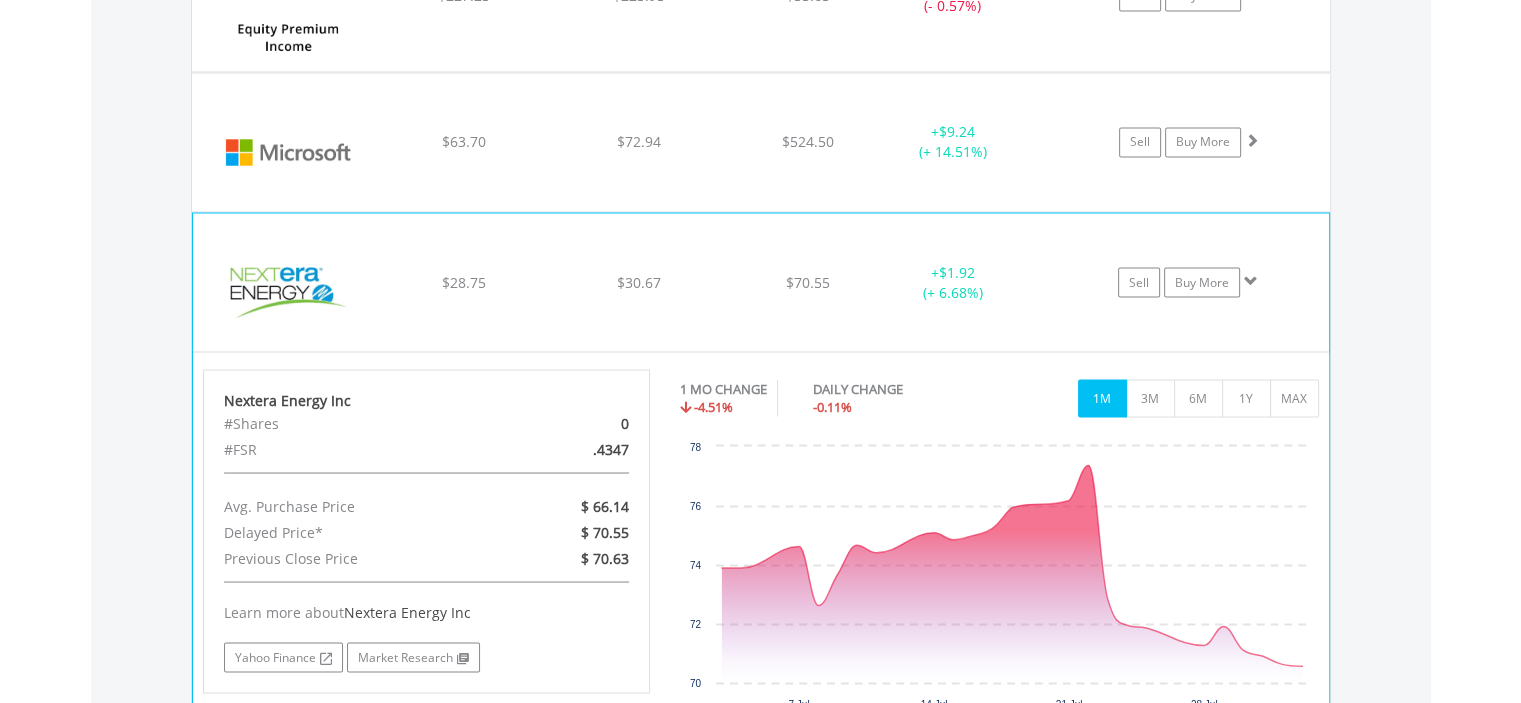 click on "$30.67" at bounding box center (638, -1924) 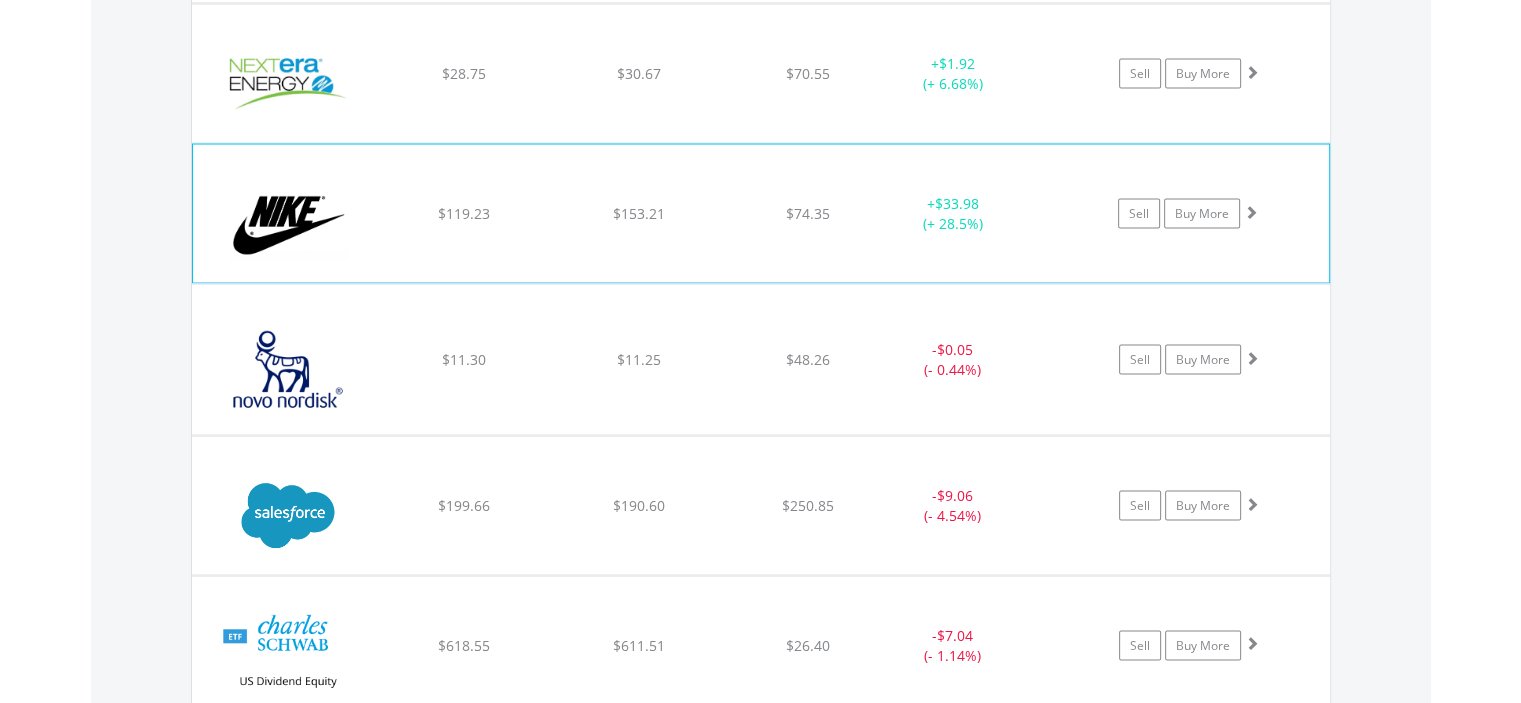 scroll, scrollTop: 3775, scrollLeft: 0, axis: vertical 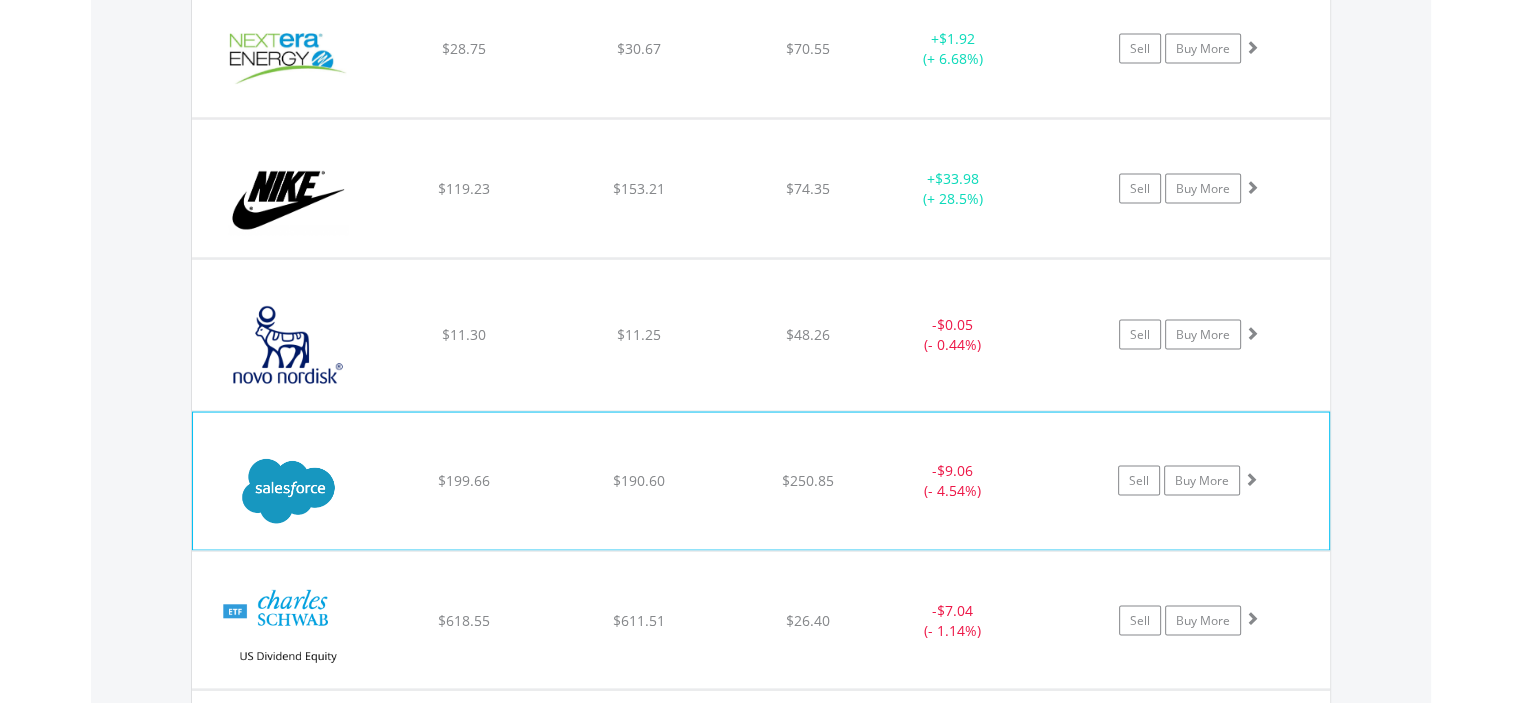 click on "﻿
Salesforce.Com Inc
$199.66
$190.60
$250.85
-  $9.06 (- 4.54%)
Sell
Buy More" at bounding box center (761, -2158) 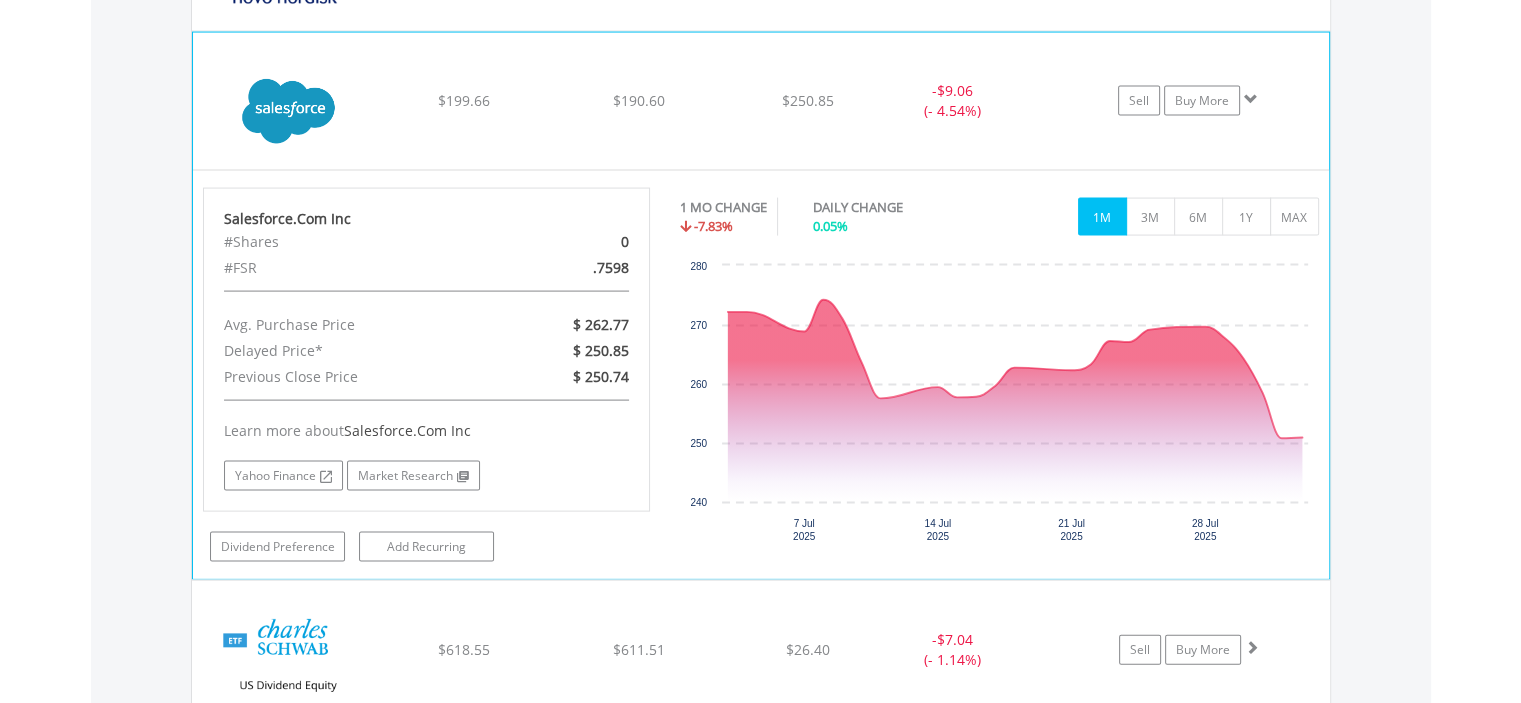 scroll, scrollTop: 4241, scrollLeft: 0, axis: vertical 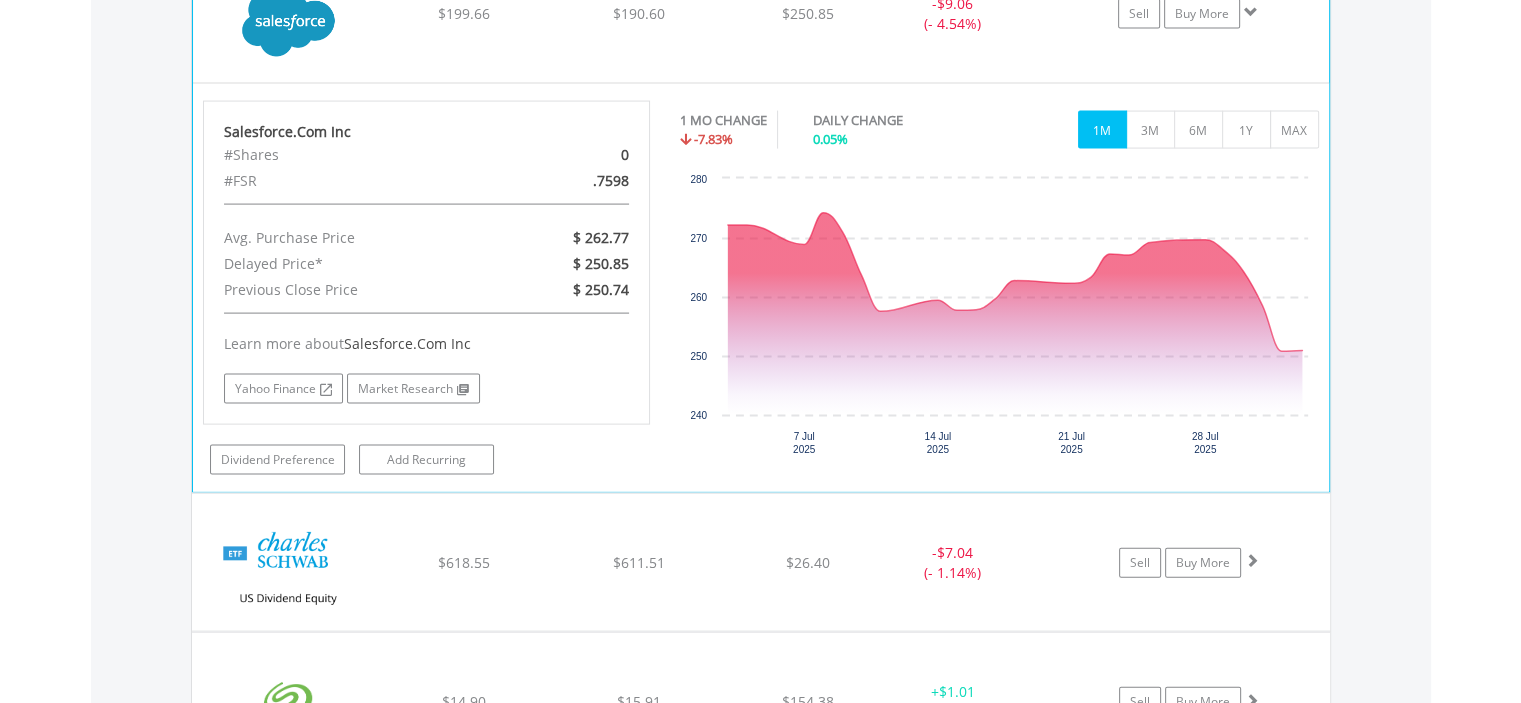 click on "﻿
Salesforce.Com Inc
$199.66
$190.60
$250.85
-  $9.06 (- 4.54%)
Sell
Buy More" at bounding box center [761, -2624] 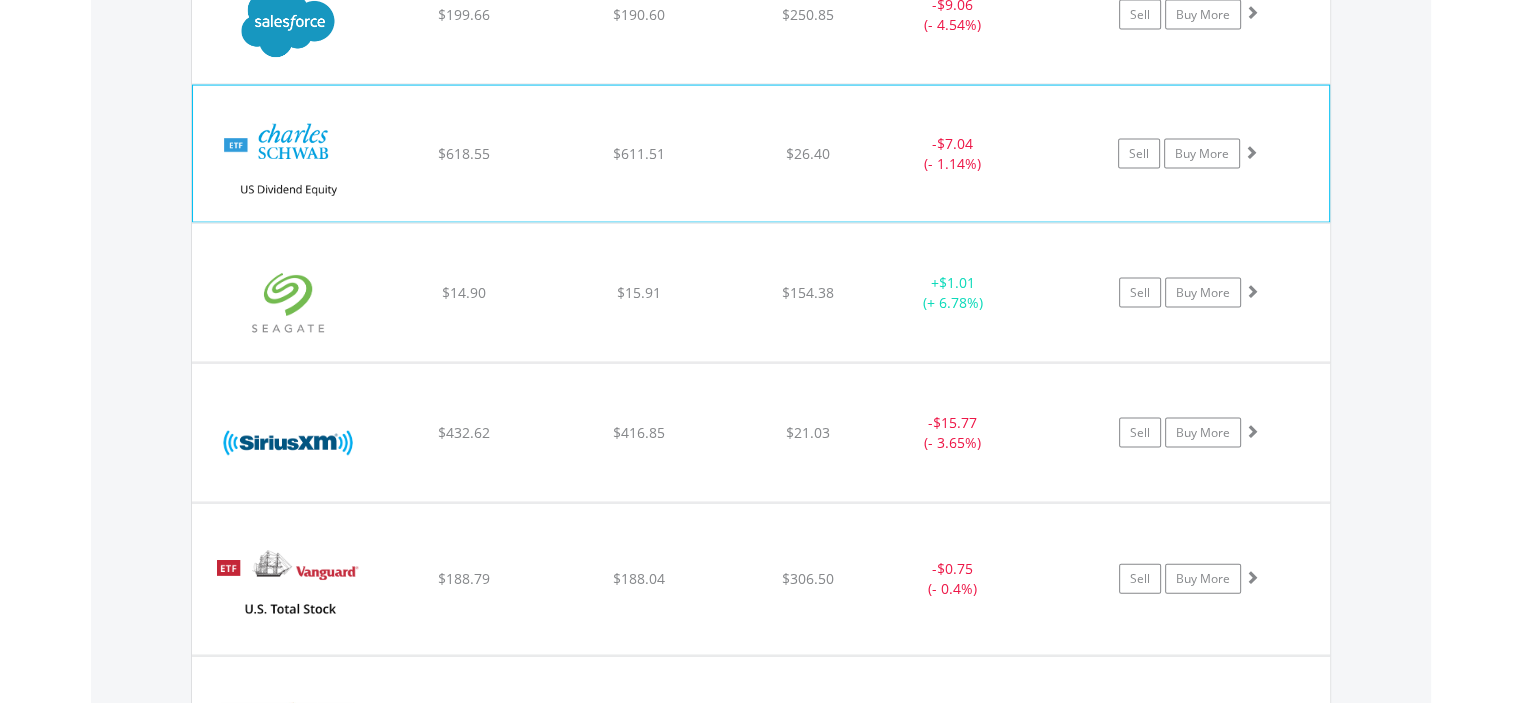 click on "﻿
Schwab US Dividend Equity ETF
$618.55
$611.51
$26.40
-  $7.04 (- 1.14%)
Sell
Buy More" at bounding box center [761, -2624] 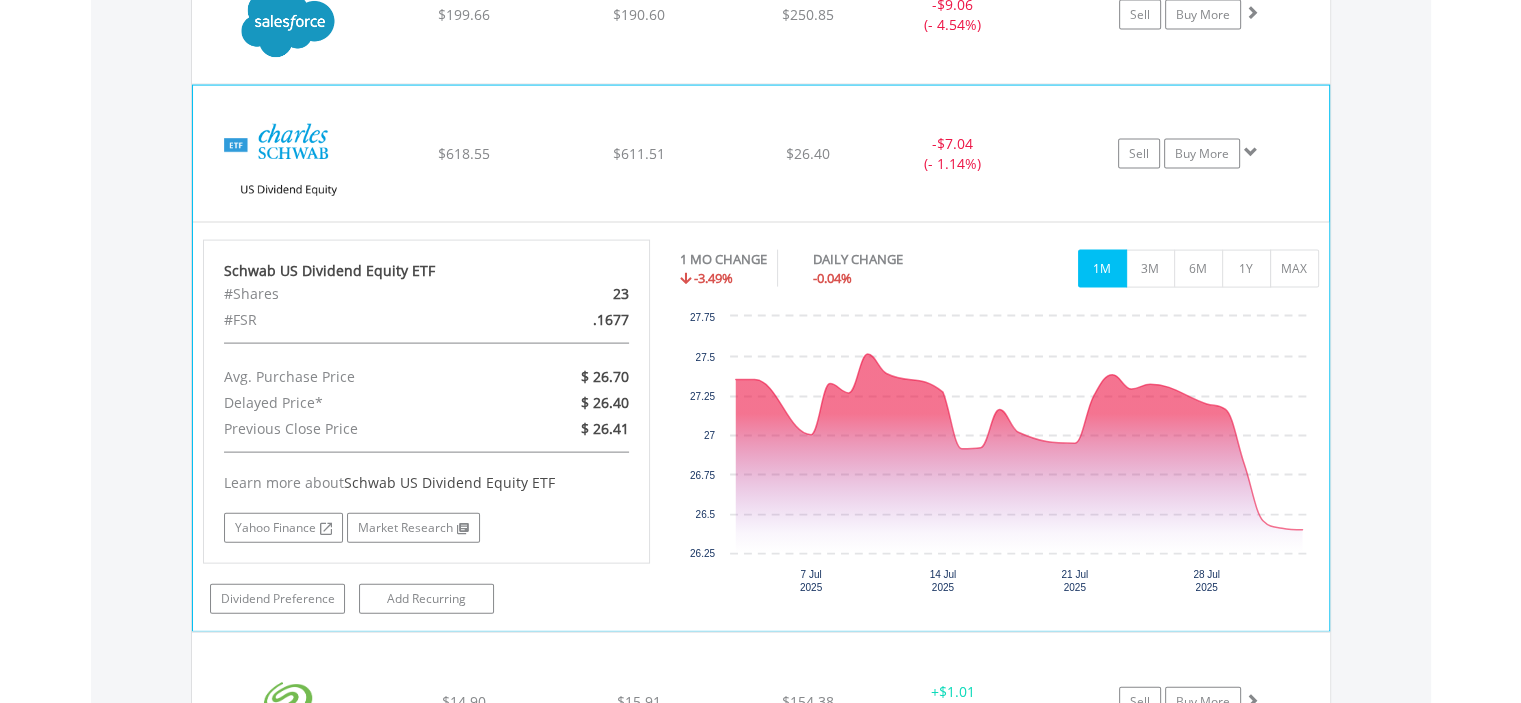 click on "﻿
Schwab US Dividend Equity ETF
$618.55
$611.51
$26.40
-  $7.04 (- 1.14%)
Sell
Buy More" at bounding box center (761, -2624) 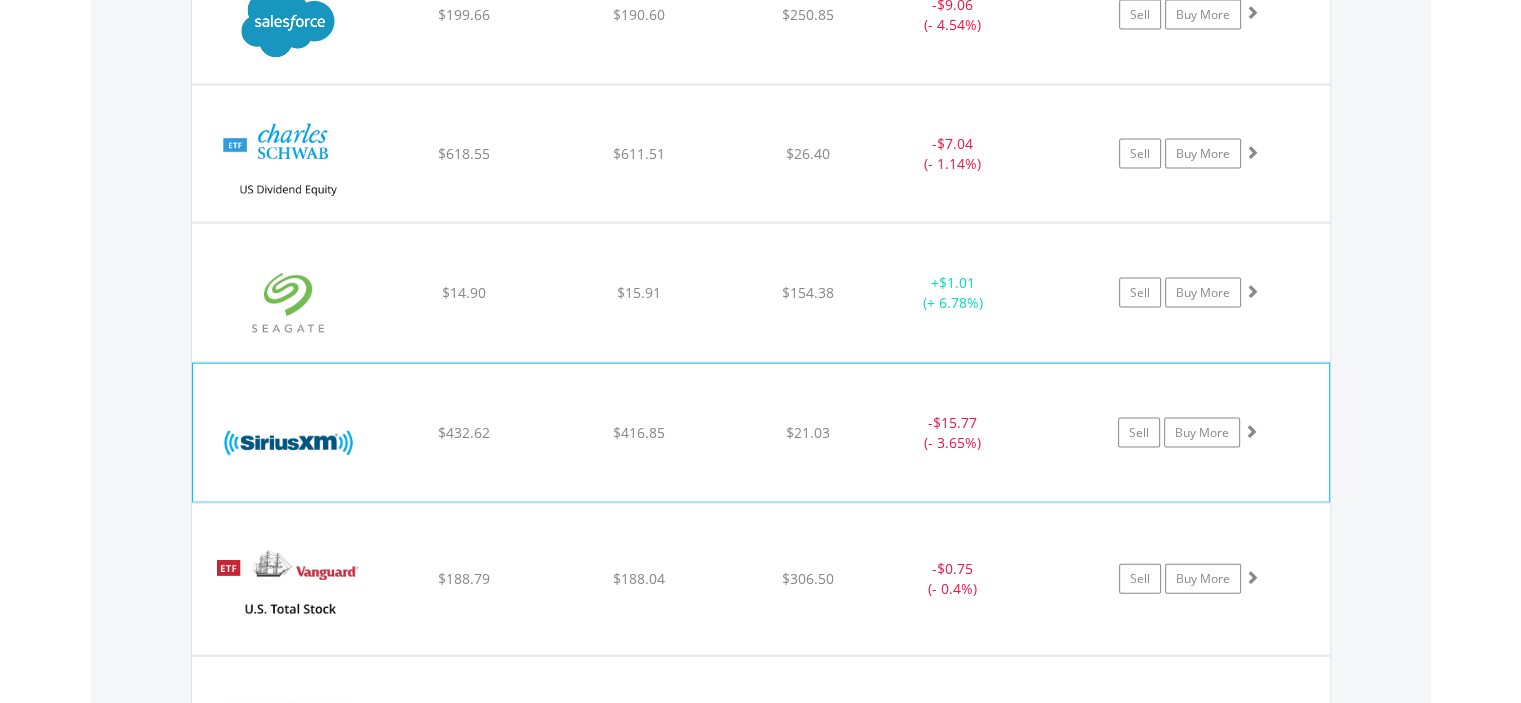 click on "﻿
Sirius Xm Holdings Inc
$432.62
$416.85
$21.03
-  $15.77 (- 3.65%)
Sell
Buy More" at bounding box center [761, -2624] 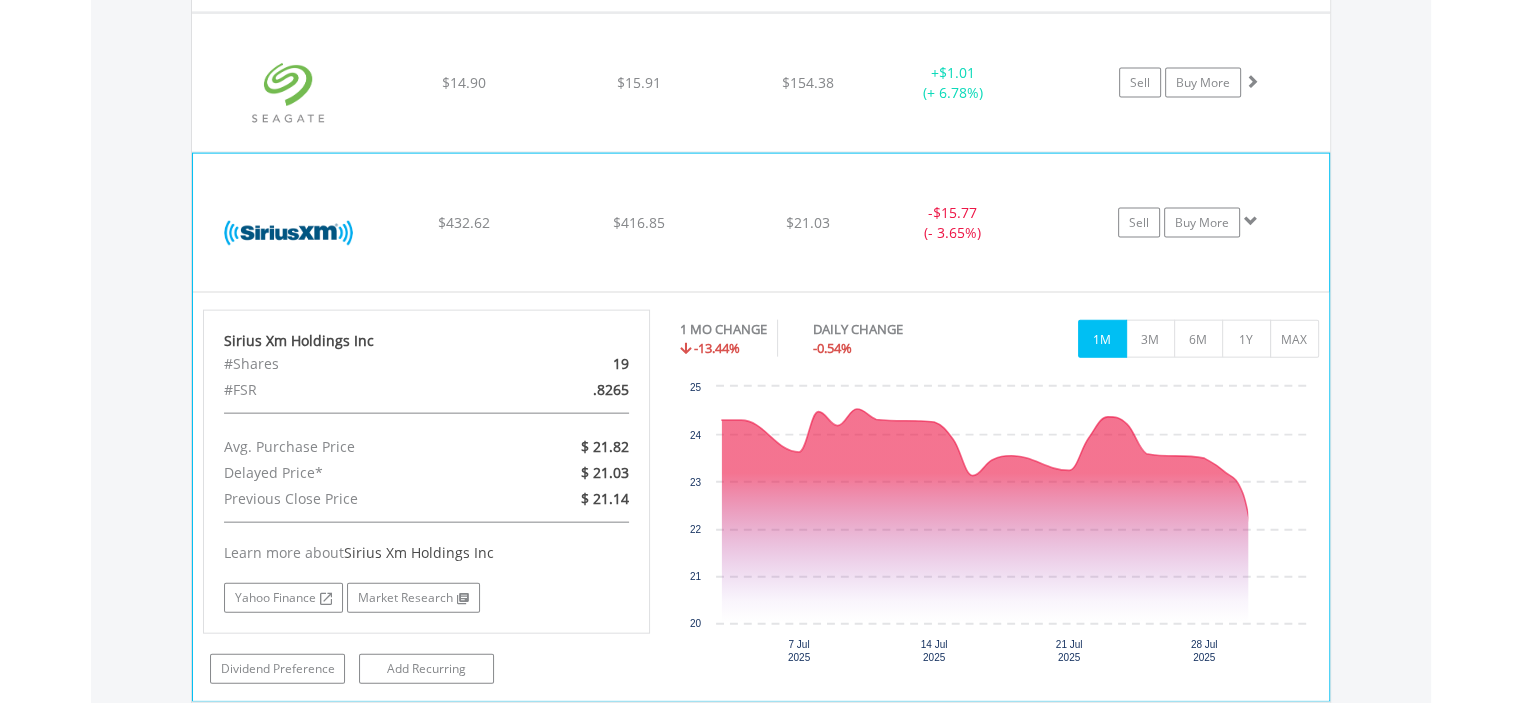 scroll, scrollTop: 4475, scrollLeft: 0, axis: vertical 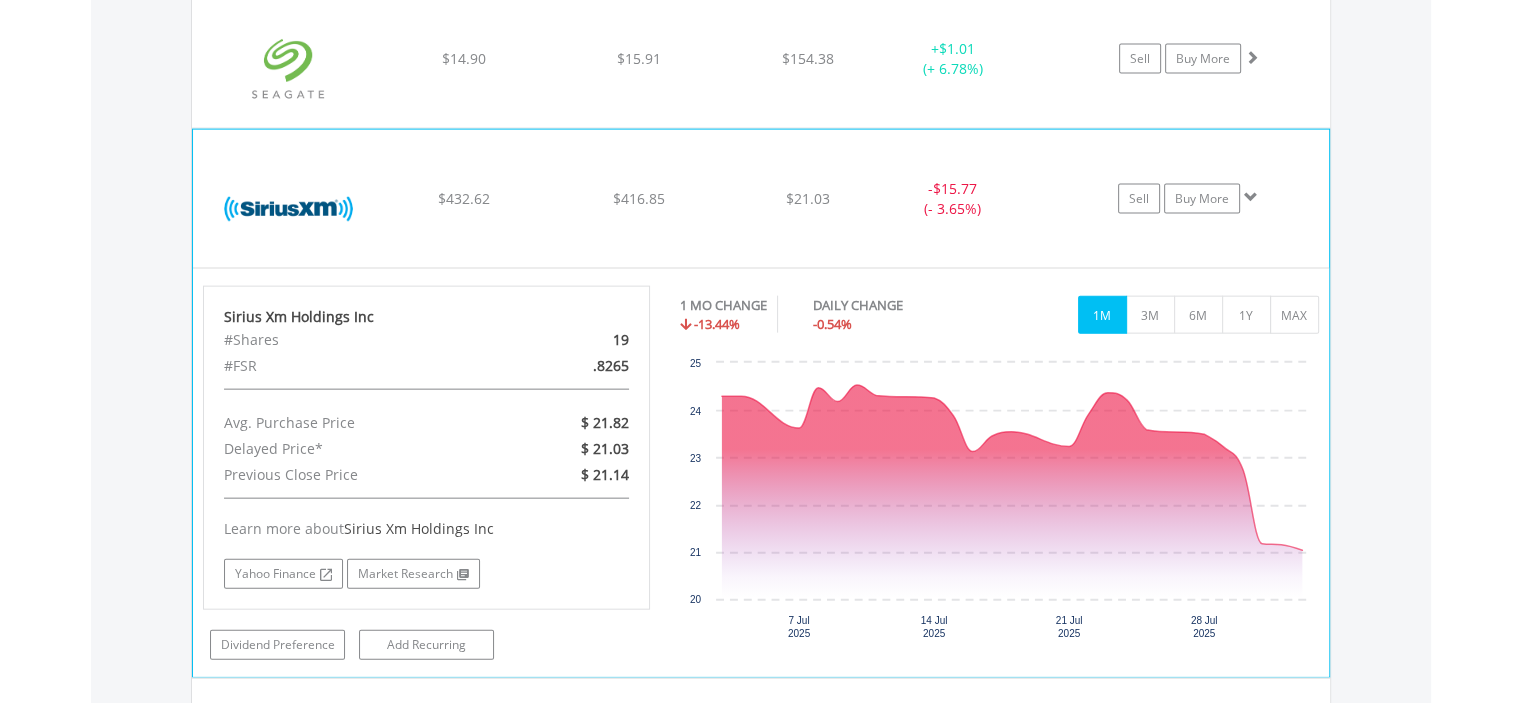 click on "$416.85" at bounding box center [638, -2858] 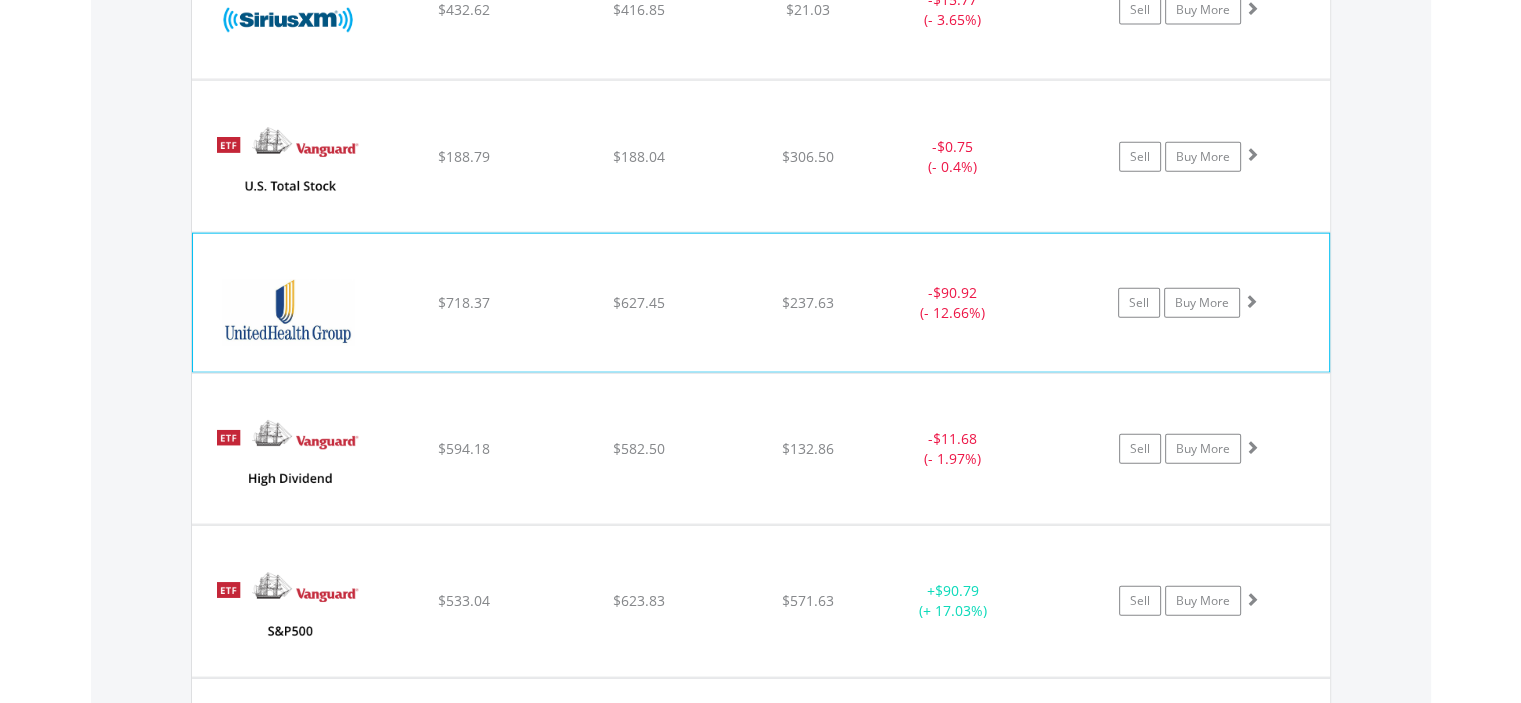 scroll, scrollTop: 4708, scrollLeft: 0, axis: vertical 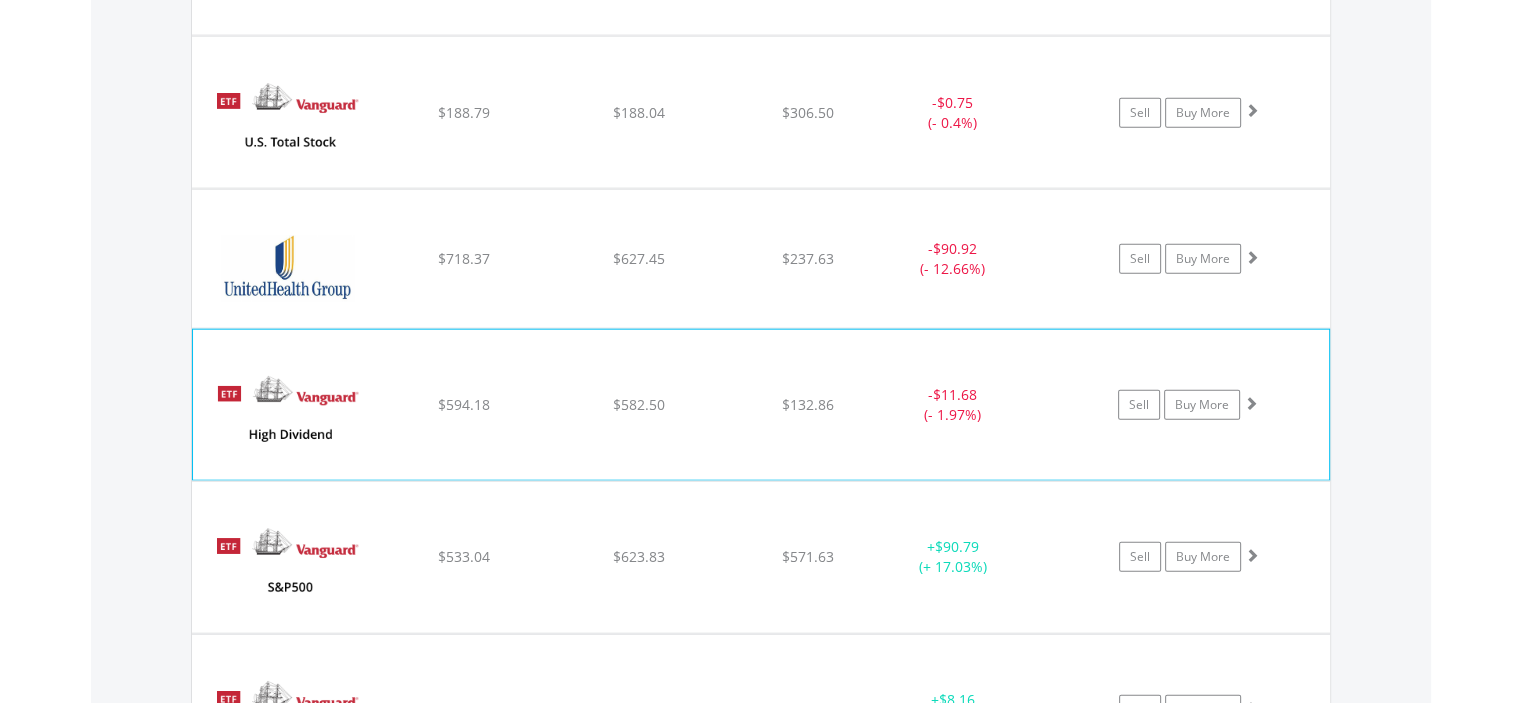 click on "$582.50" at bounding box center [638, -3091] 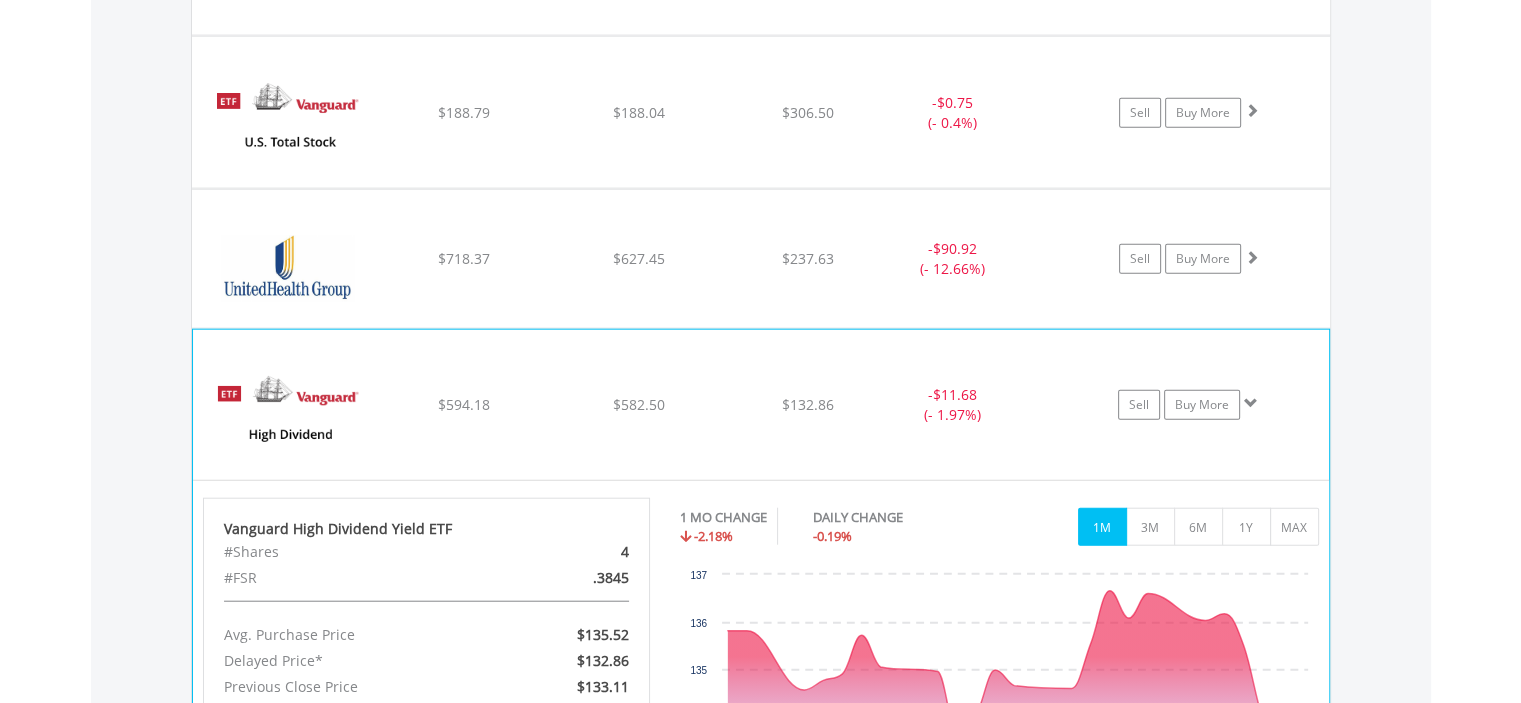 scroll, scrollTop: 4941, scrollLeft: 0, axis: vertical 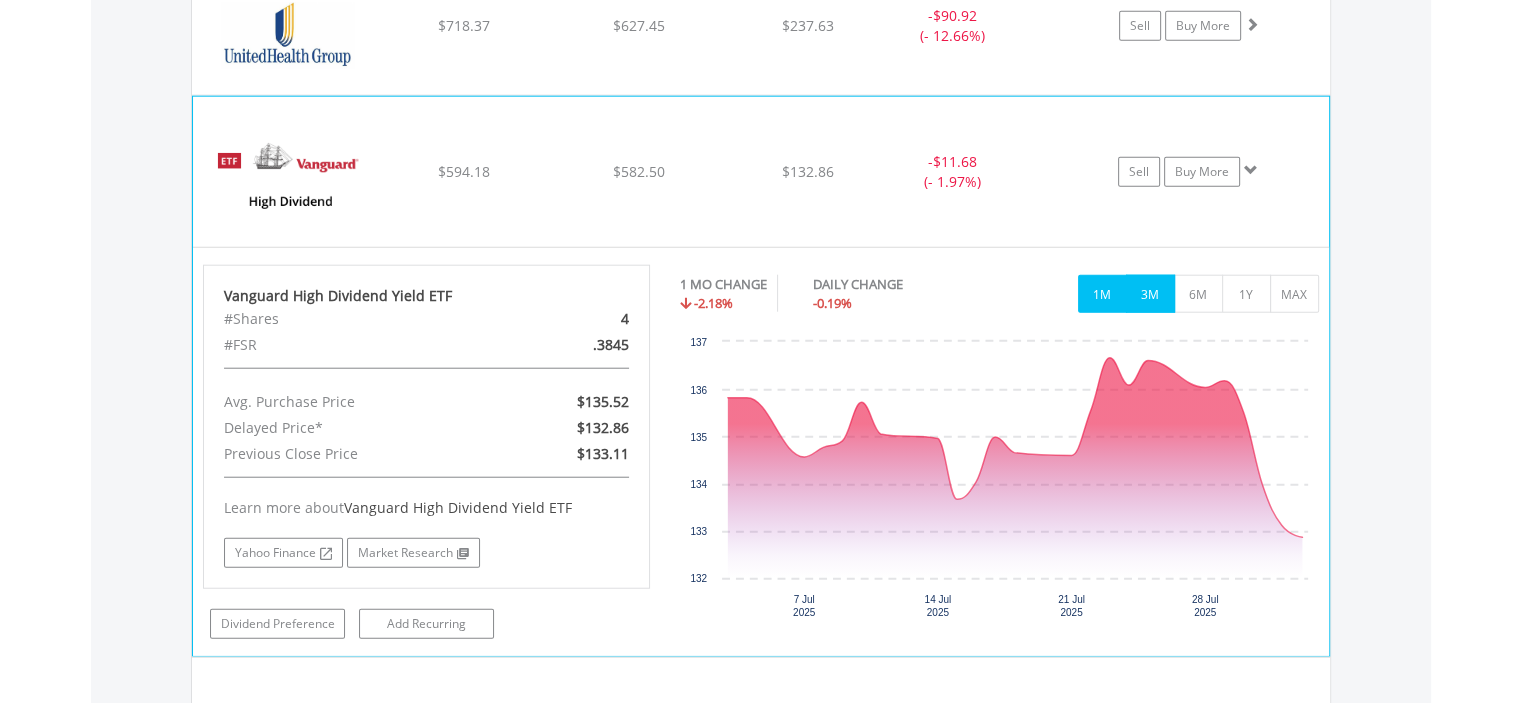 click on "3M" at bounding box center [1150, 294] 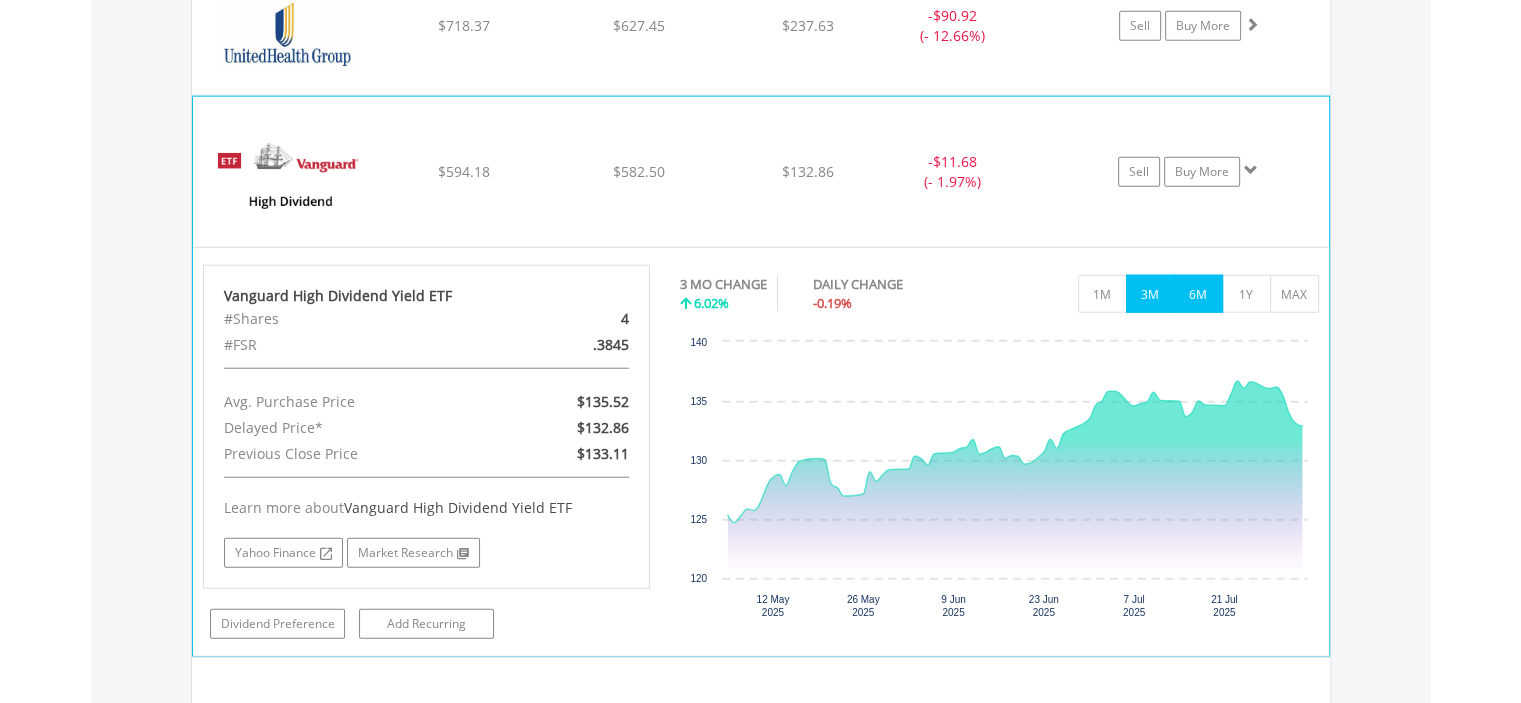 click on "6M" at bounding box center (1198, 294) 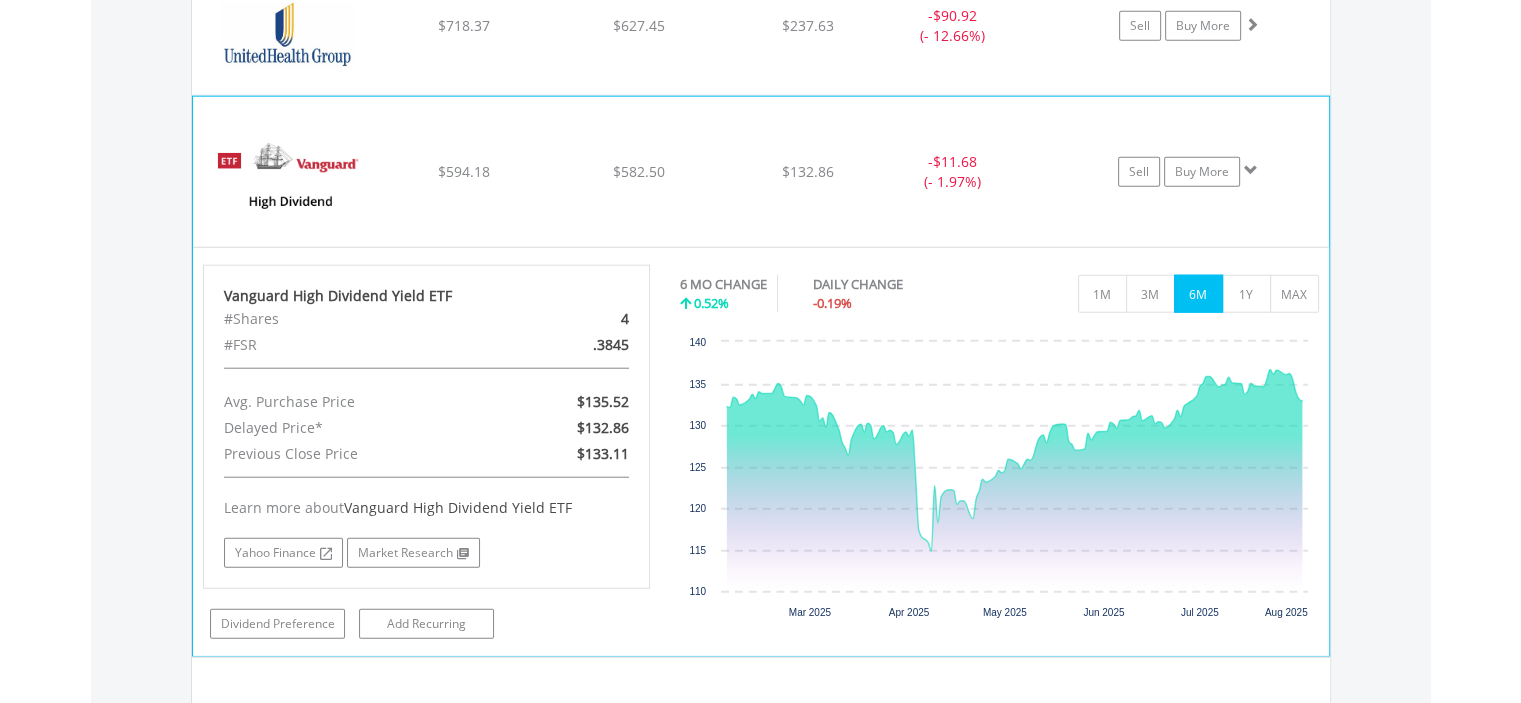 click on "﻿
Vanguard High Dividend Yield ETF
$594.18
$582.50
$132.86
-  $11.68 (- 1.97%)
Sell
Buy More" at bounding box center [761, -3324] 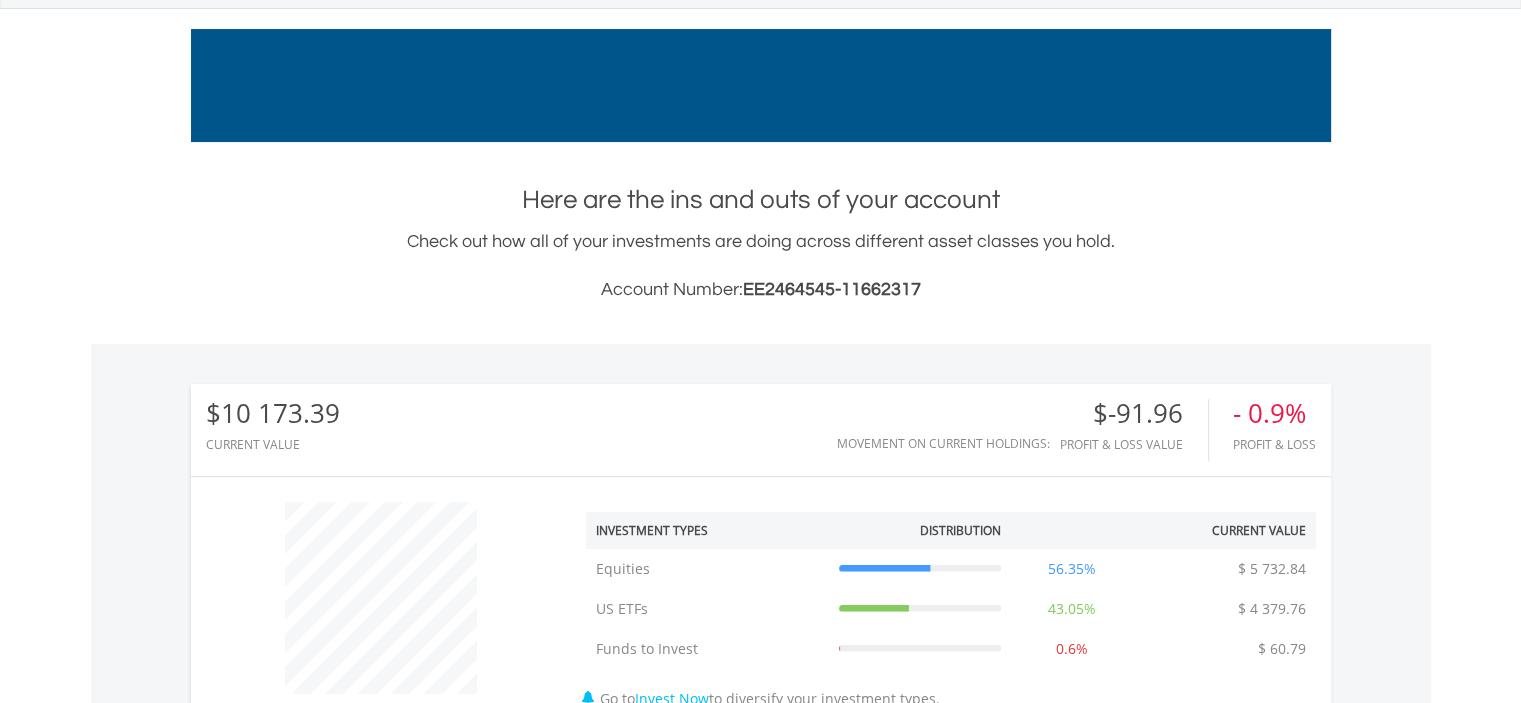 scroll, scrollTop: 0, scrollLeft: 0, axis: both 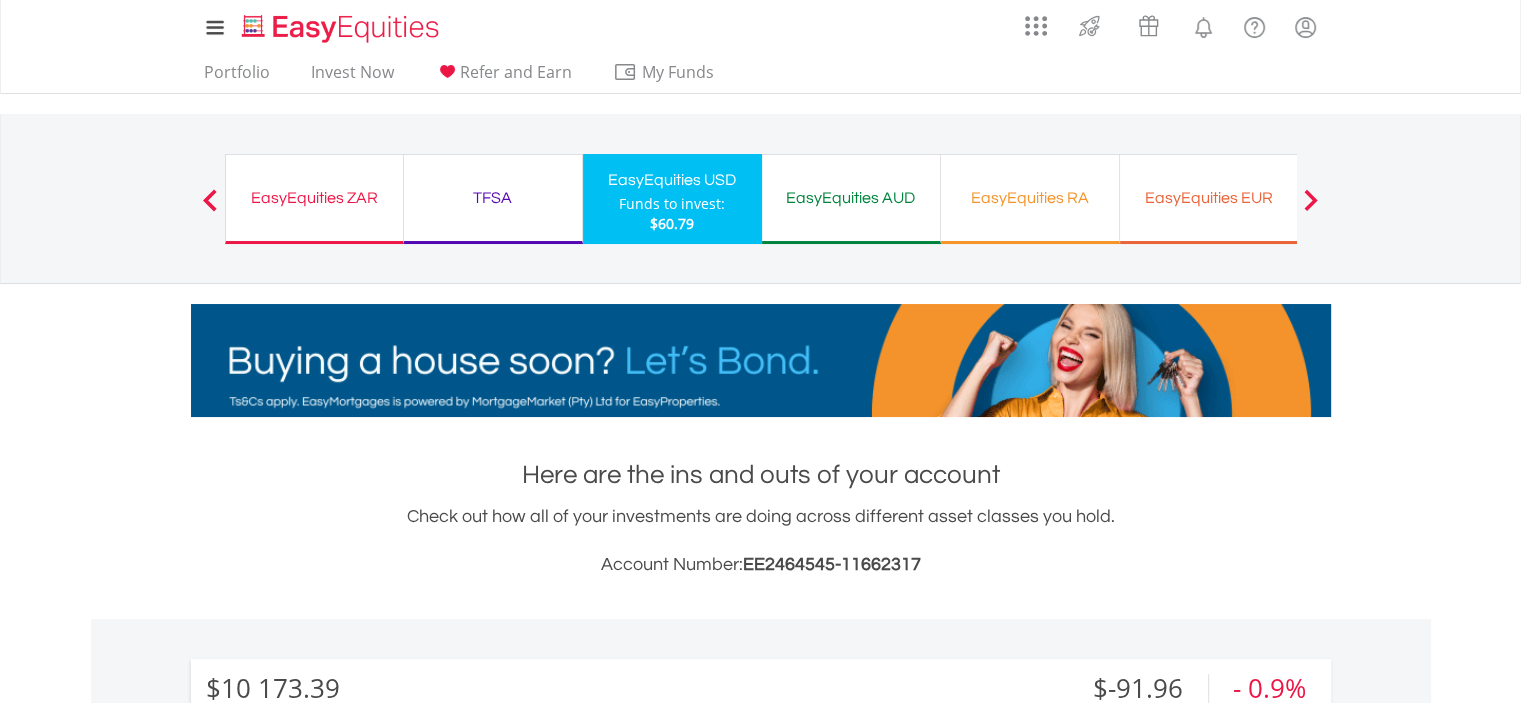 click on "EasyEquities ZAR" at bounding box center (314, 198) 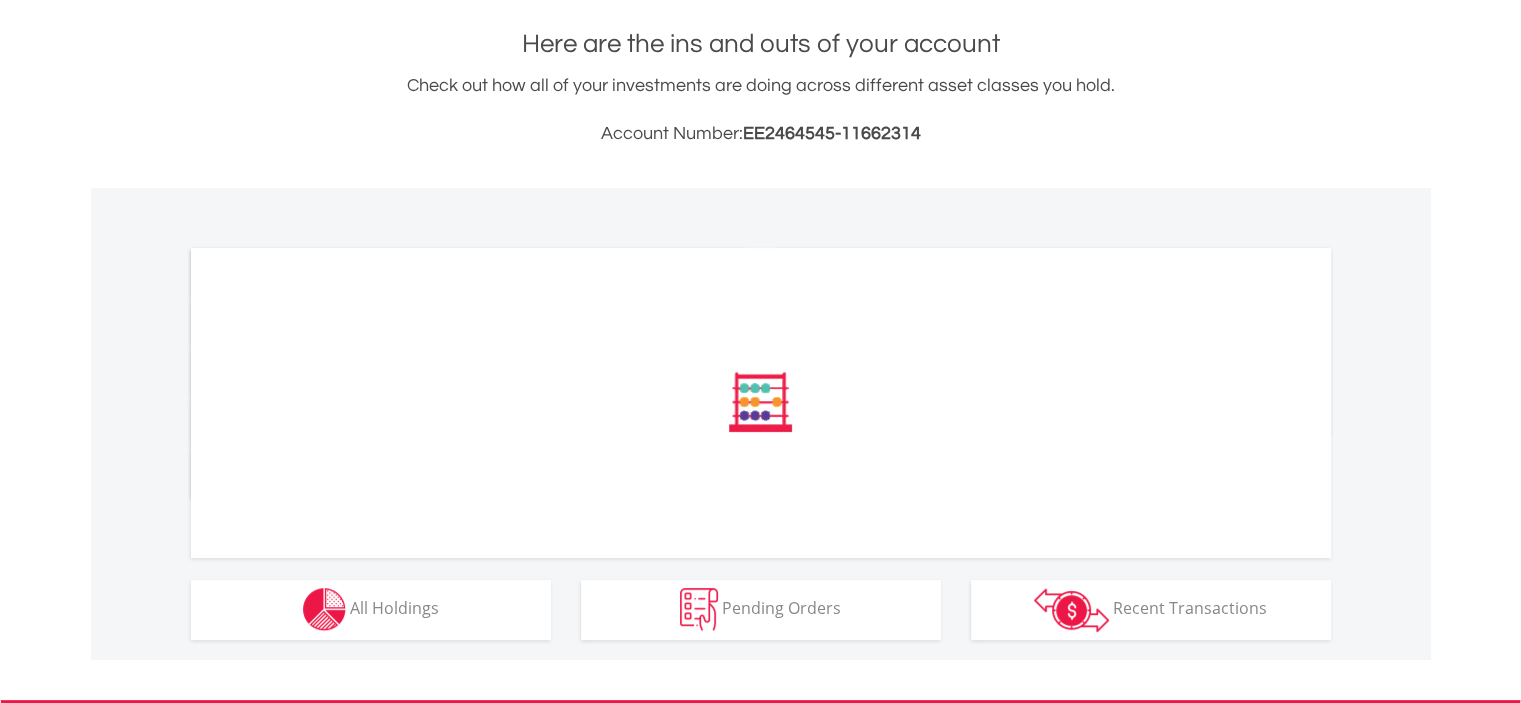 scroll, scrollTop: 466, scrollLeft: 0, axis: vertical 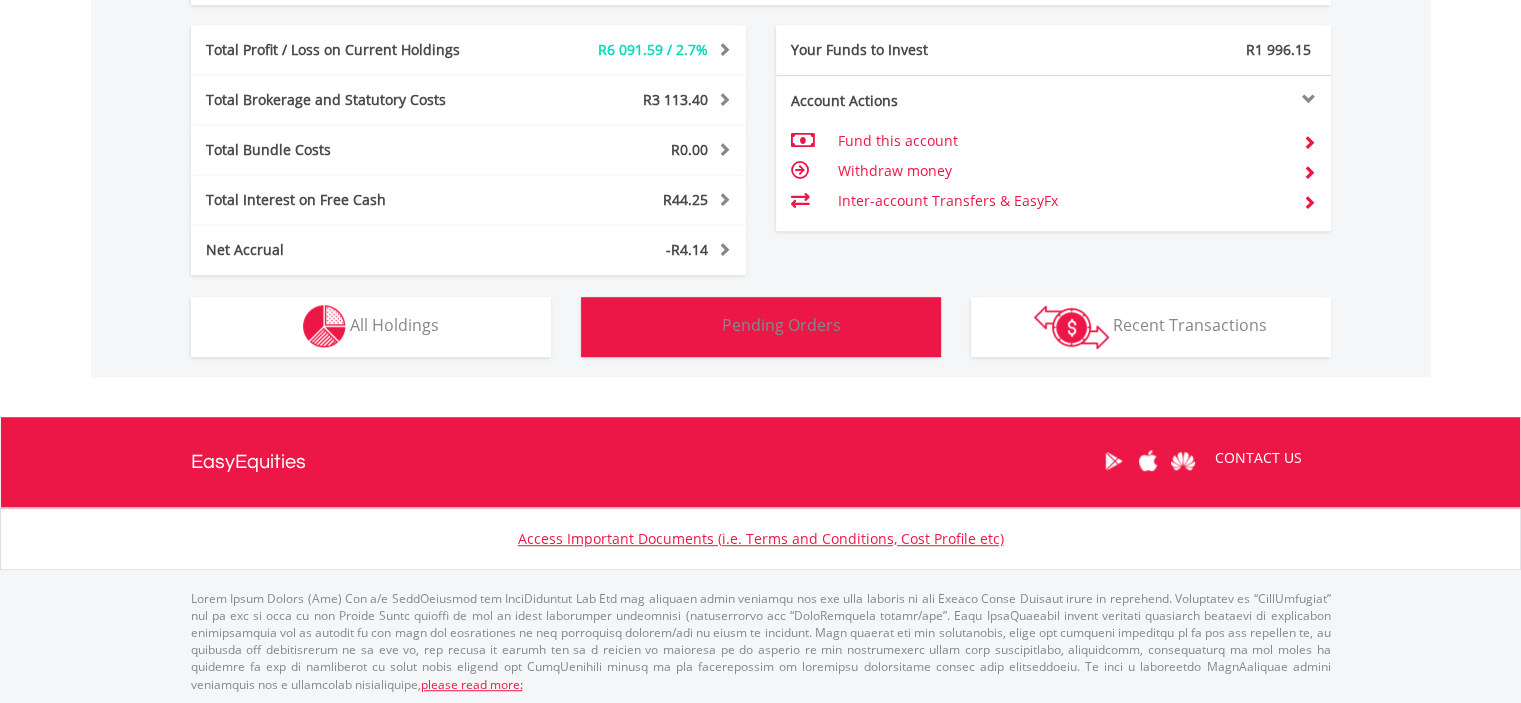 click on "Pending Orders" at bounding box center [781, 325] 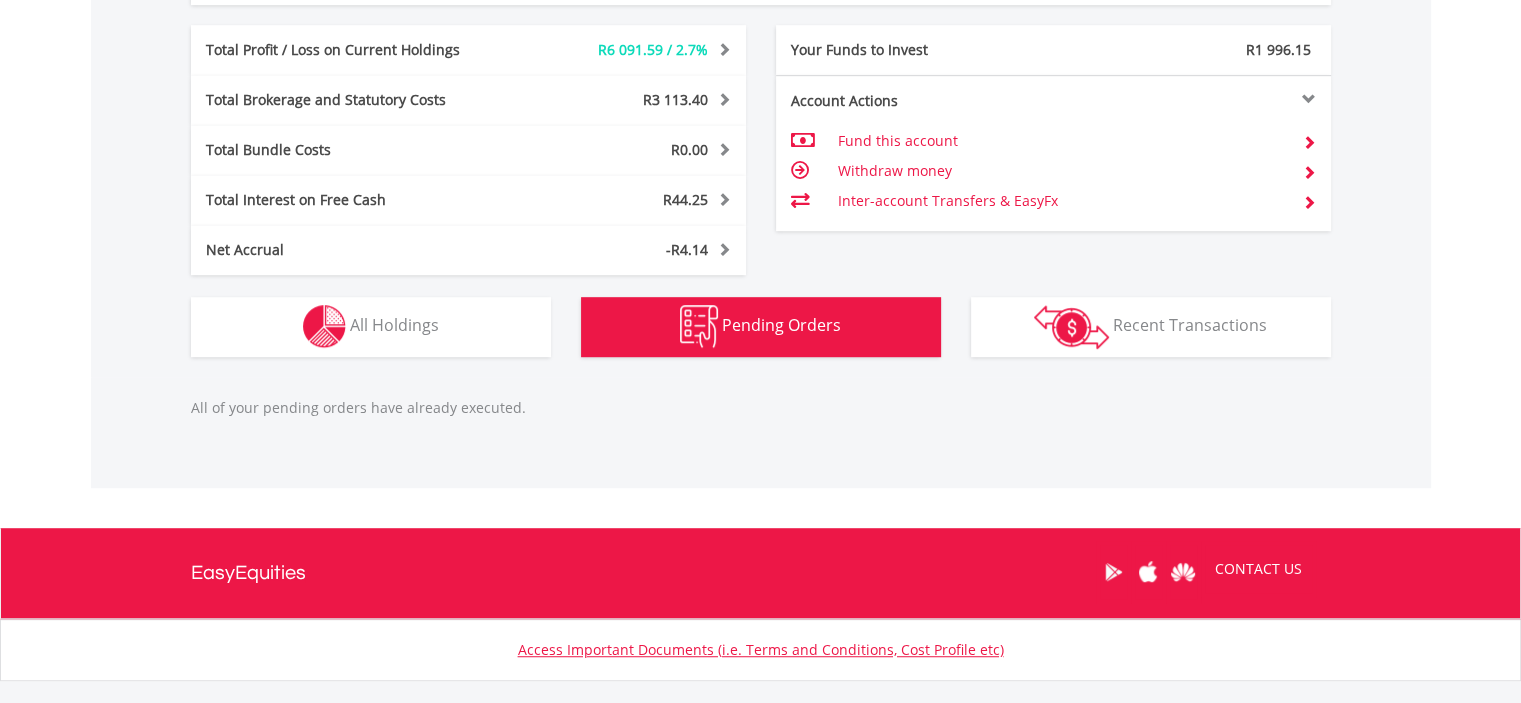 scroll, scrollTop: 1257, scrollLeft: 0, axis: vertical 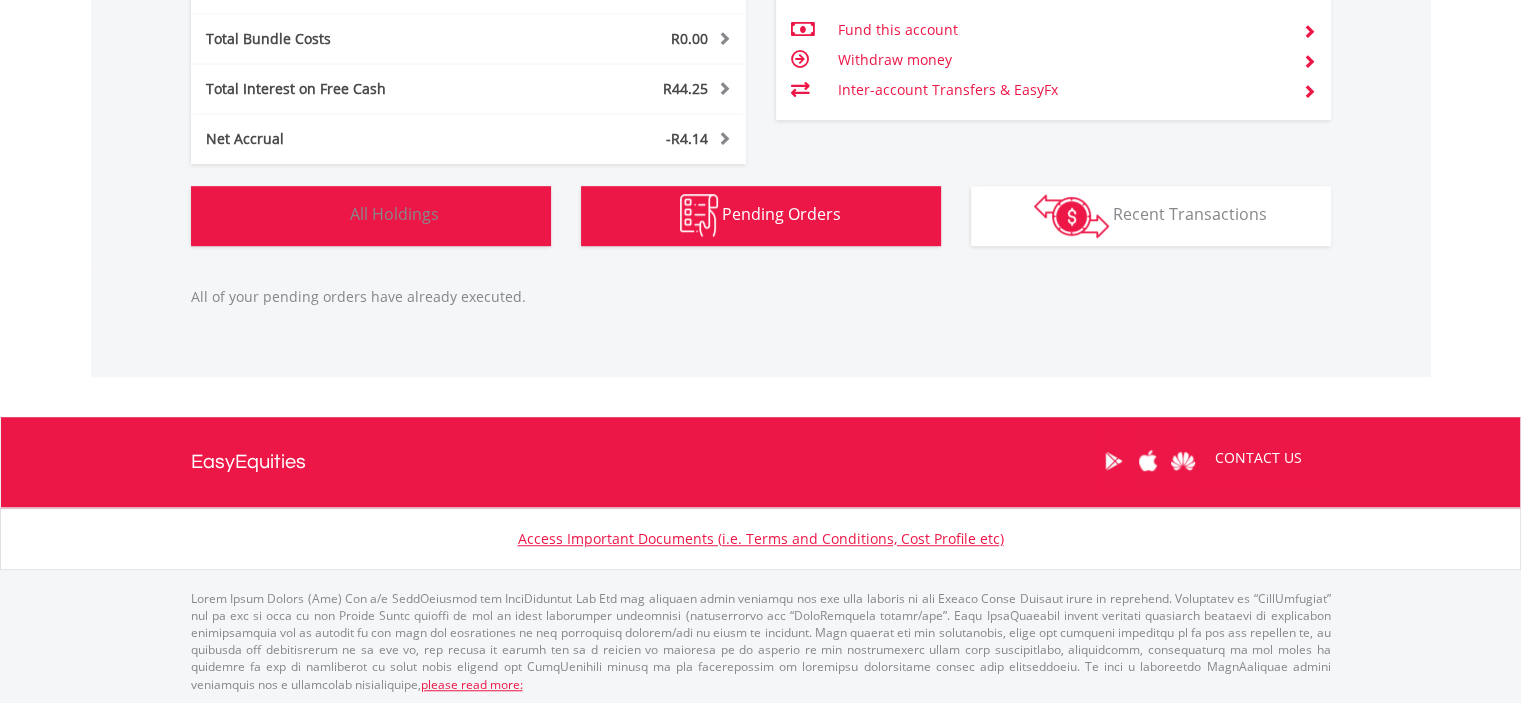 click on "Holdings
All Holdings" at bounding box center [371, 216] 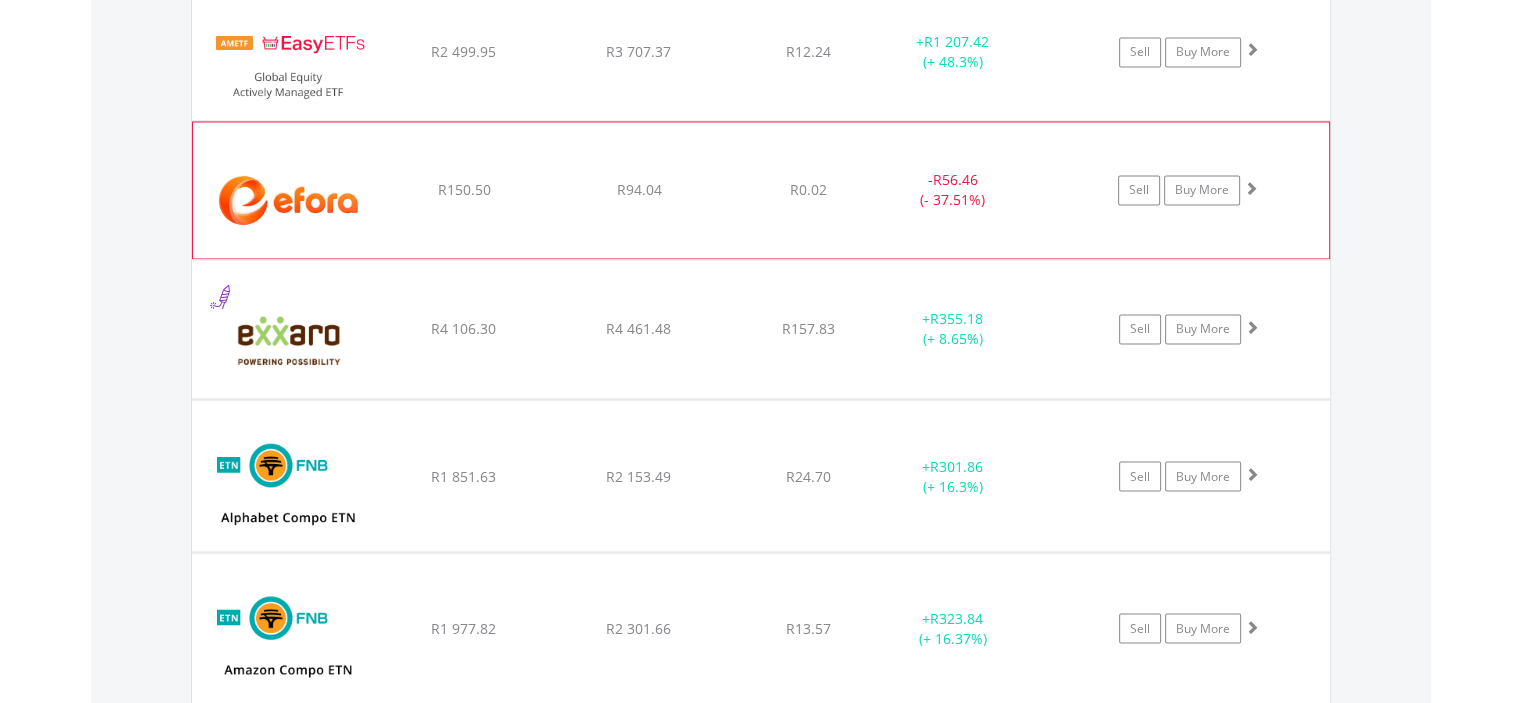 scroll, scrollTop: 3428, scrollLeft: 0, axis: vertical 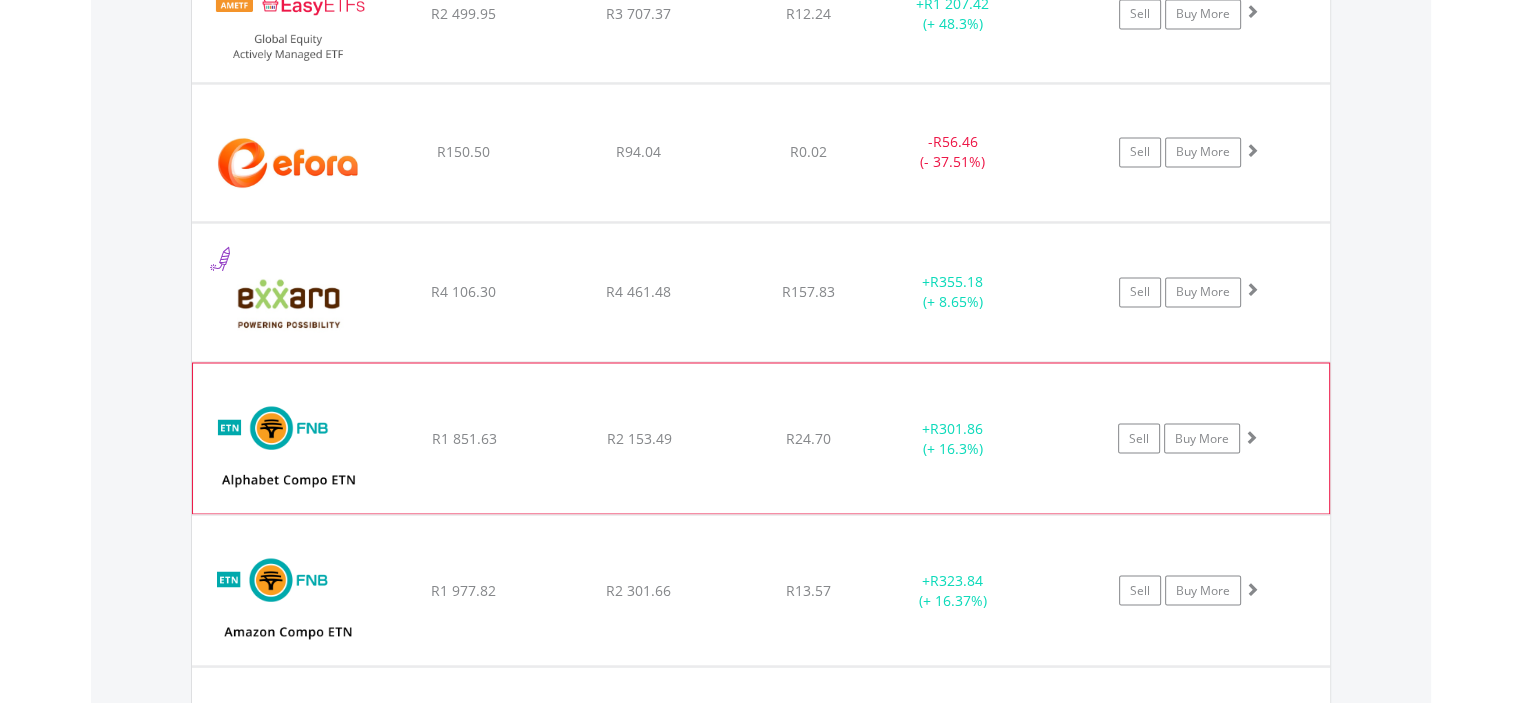 click on "R2 153.49" at bounding box center [638, -1698] 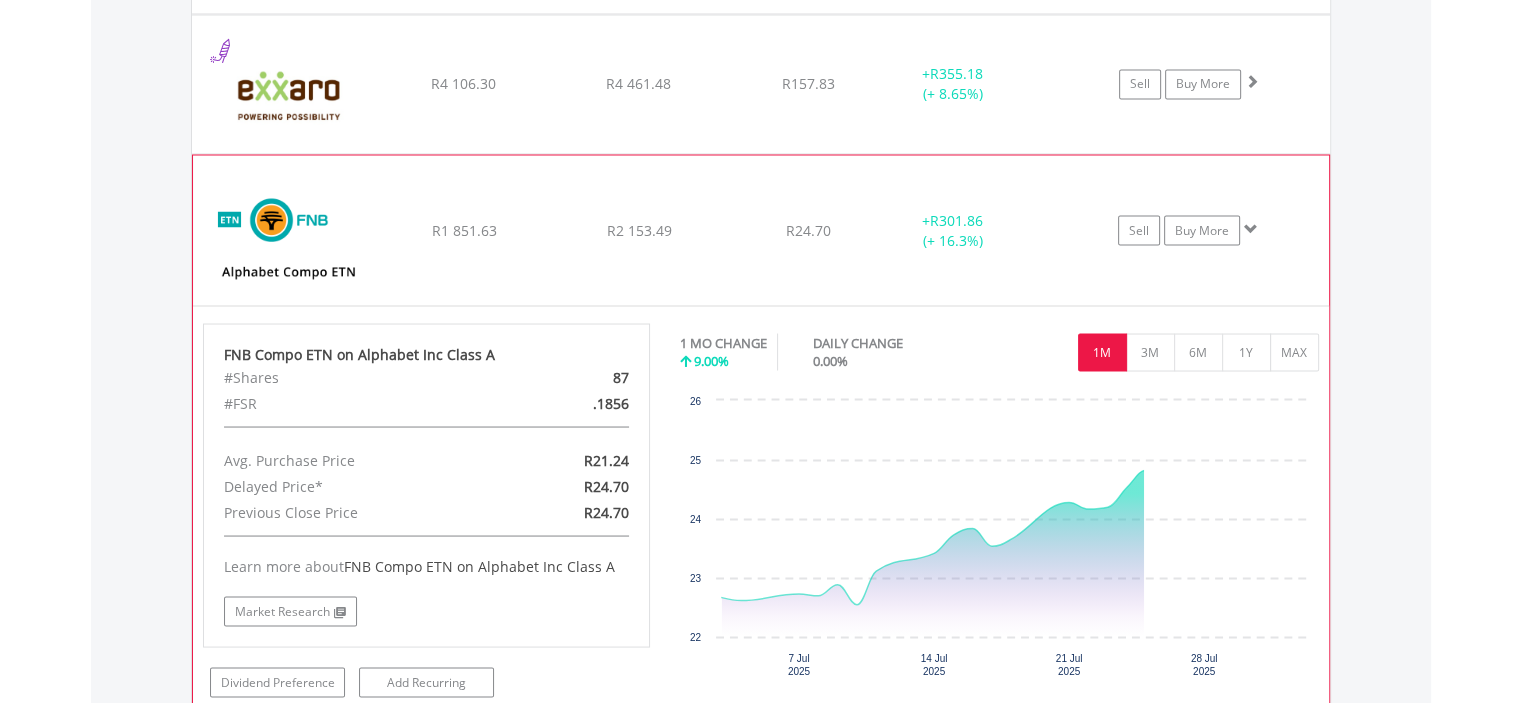 scroll, scrollTop: 3661, scrollLeft: 0, axis: vertical 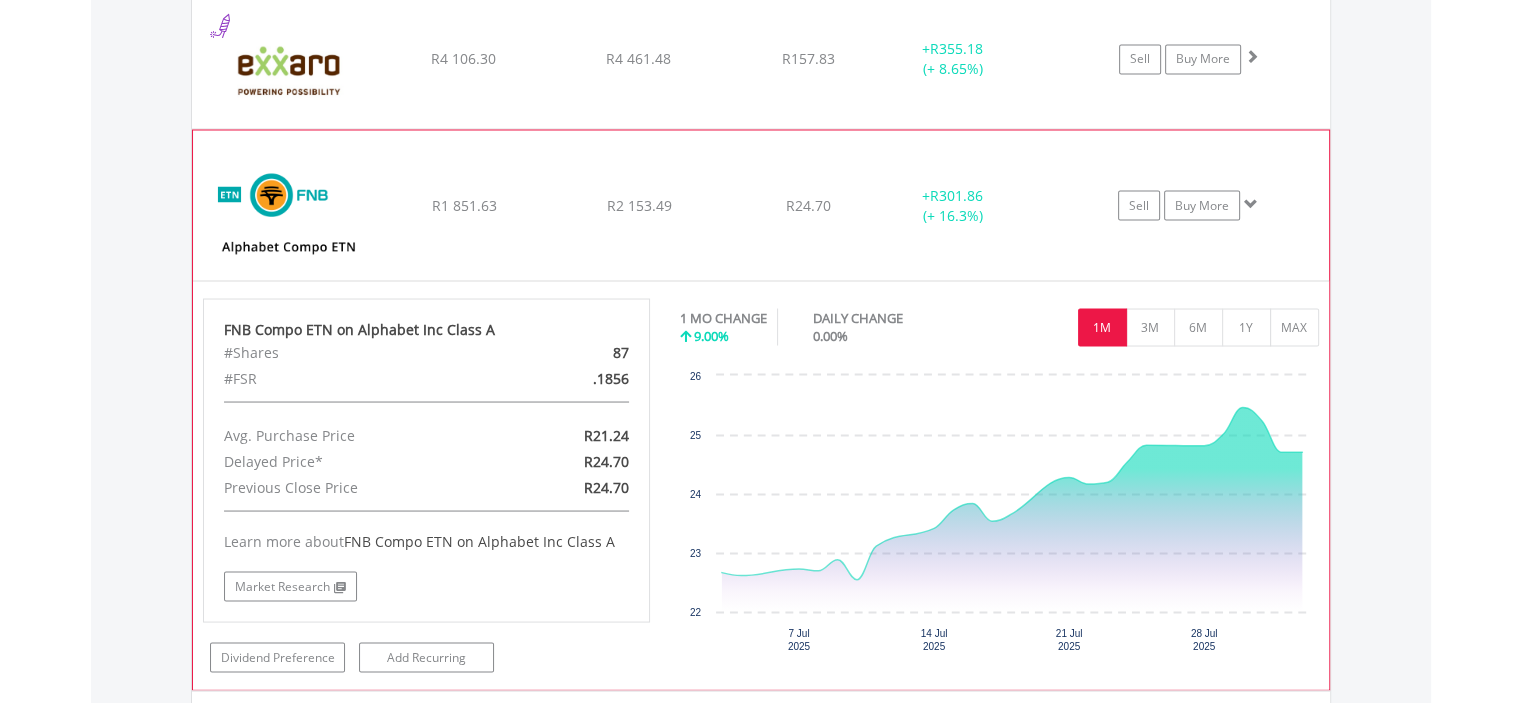 click on "﻿
FNB Compo ETN on Alphabet Inc Class A
R1 851.63
R2 153.49
R24.70
+  R301.86 (+ 16.3%)
Sell
Buy More" at bounding box center (761, -1931) 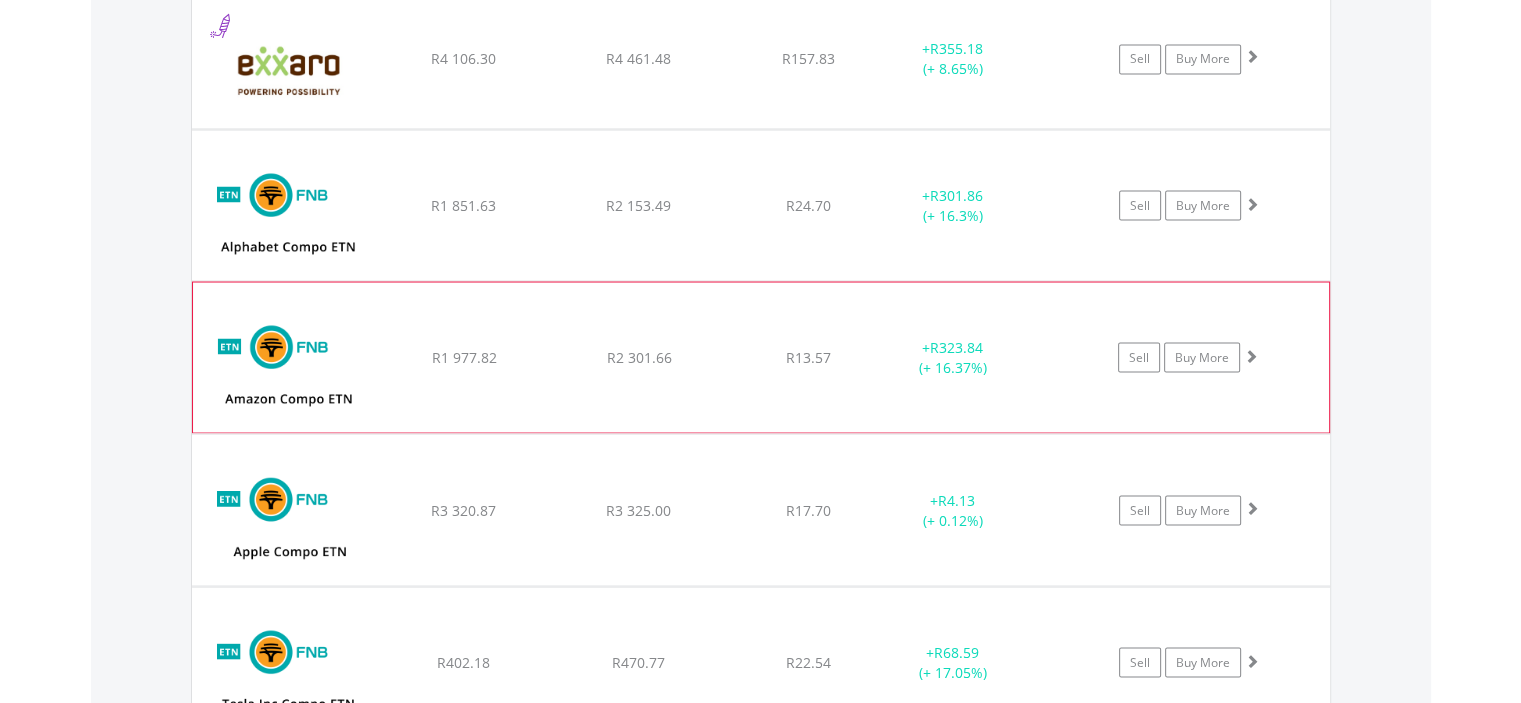 click on "﻿
FNB Compo ETN on Amazon Inc
R1 977.82
R2 301.66
R13.57
+  R323.84 (+ 16.37%)
Sell
Buy More" at bounding box center (761, -1931) 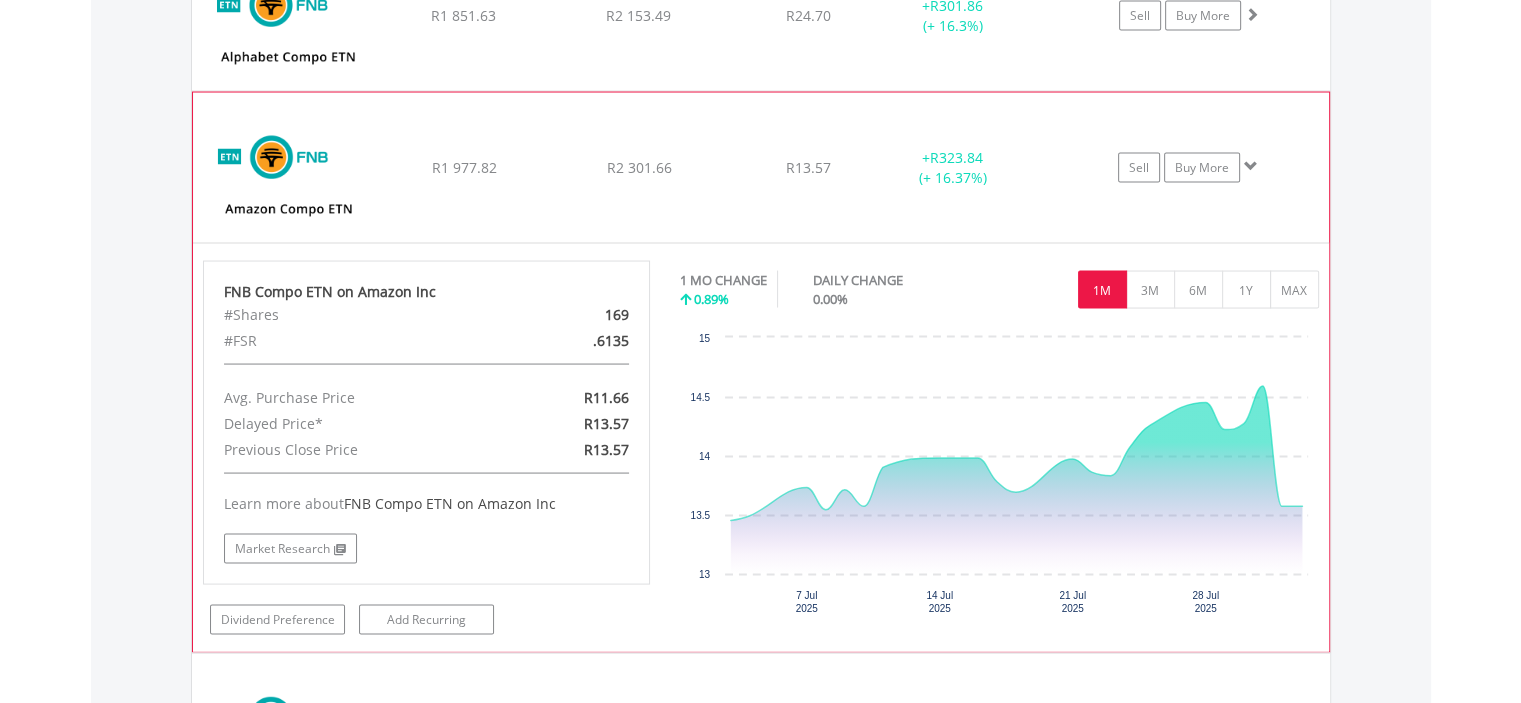 scroll, scrollTop: 3895, scrollLeft: 0, axis: vertical 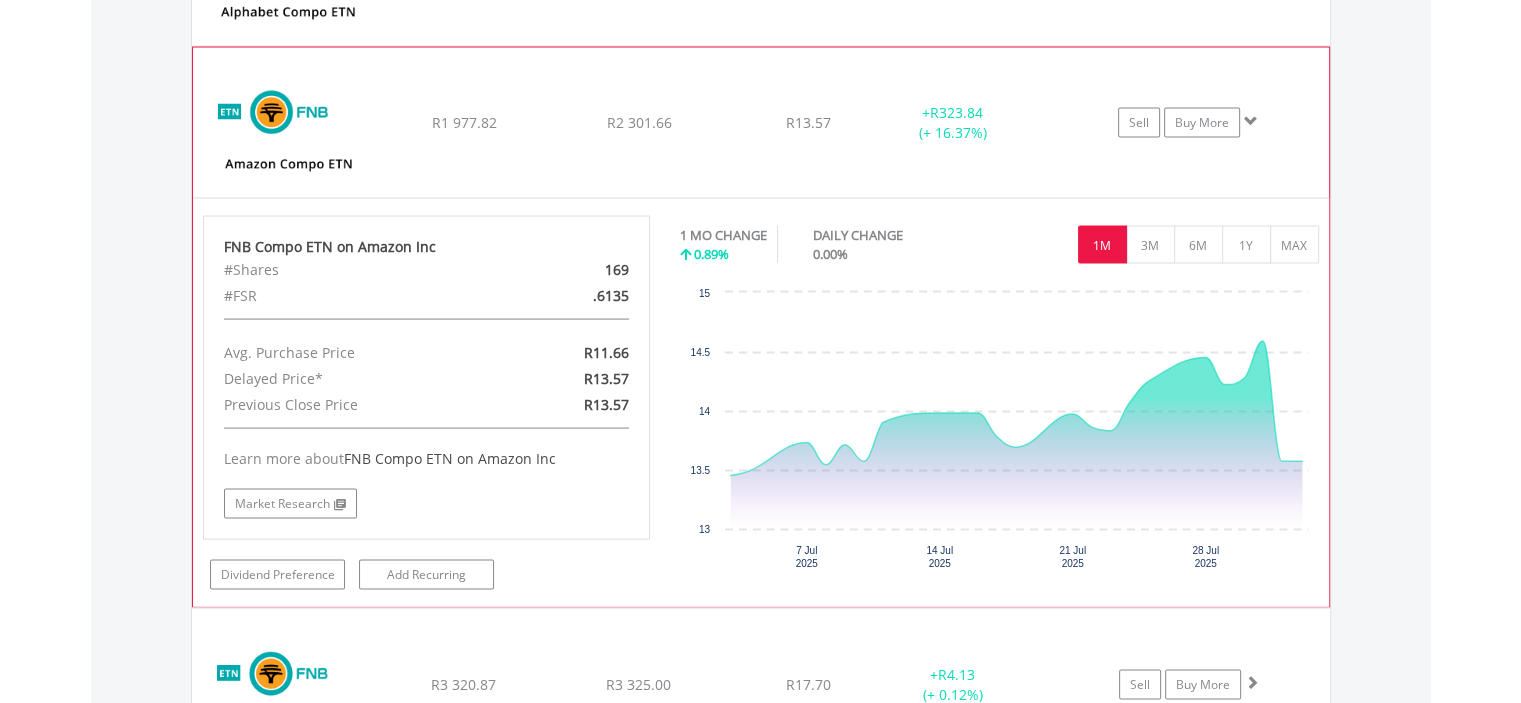 click on "﻿
FNB Compo ETN on Amazon Inc
R1 977.82
R2 301.66
R13.57
+  R323.84 (+ 16.37%)
Sell
Buy More" at bounding box center [761, -2165] 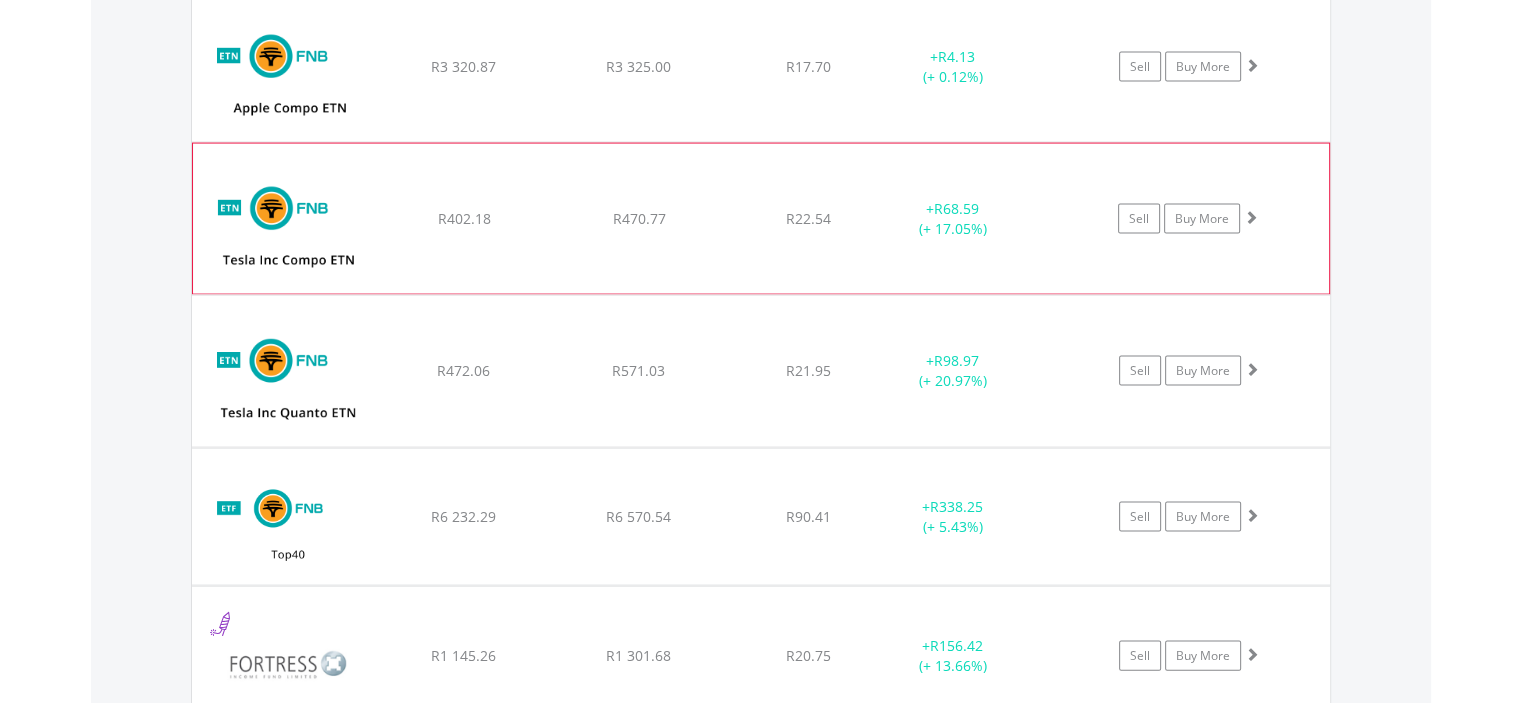 scroll, scrollTop: 4128, scrollLeft: 0, axis: vertical 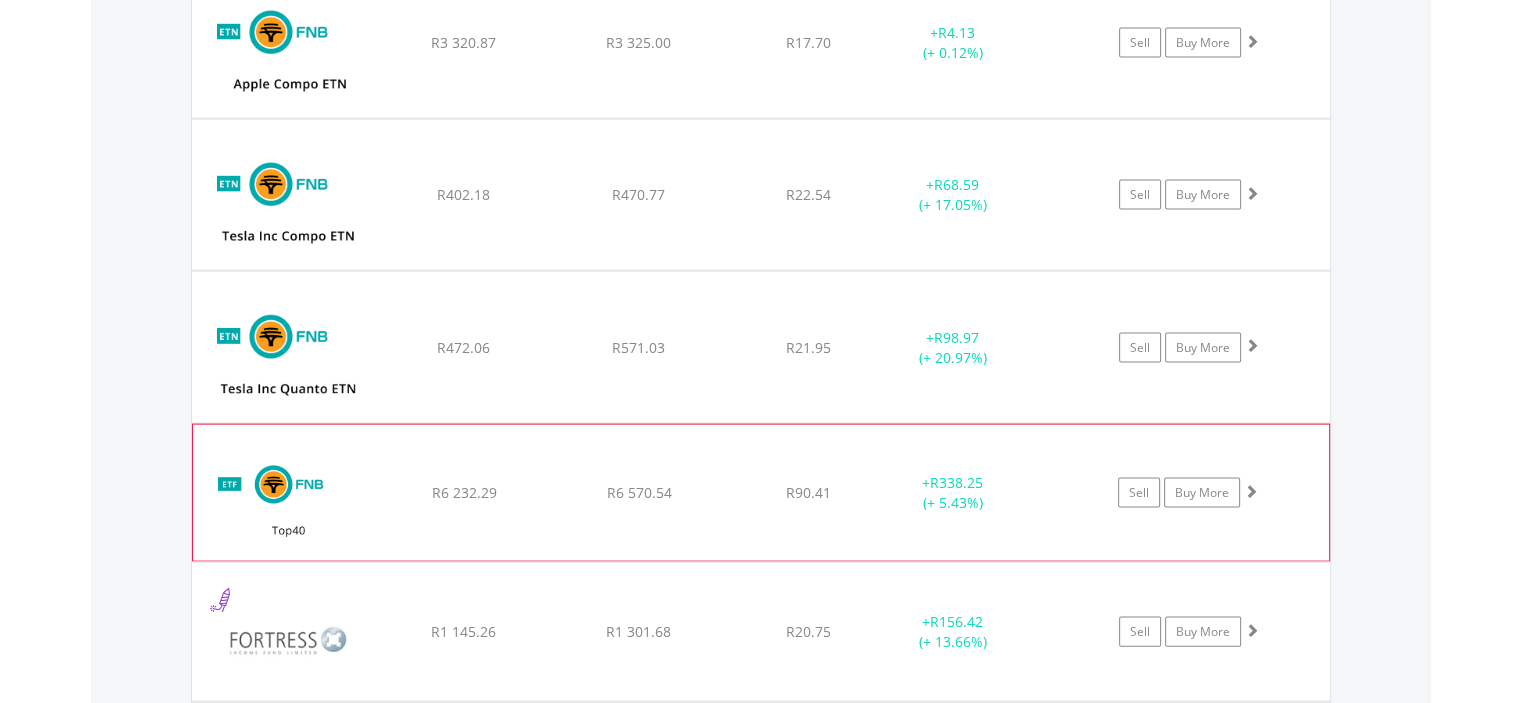 click on "﻿
FNB Top40 Exchange Traded Fund
R6 232.29
R6 570.54
R90.41
+  R338.25 (+ 5.43%)
Sell
Buy More" at bounding box center (761, -2398) 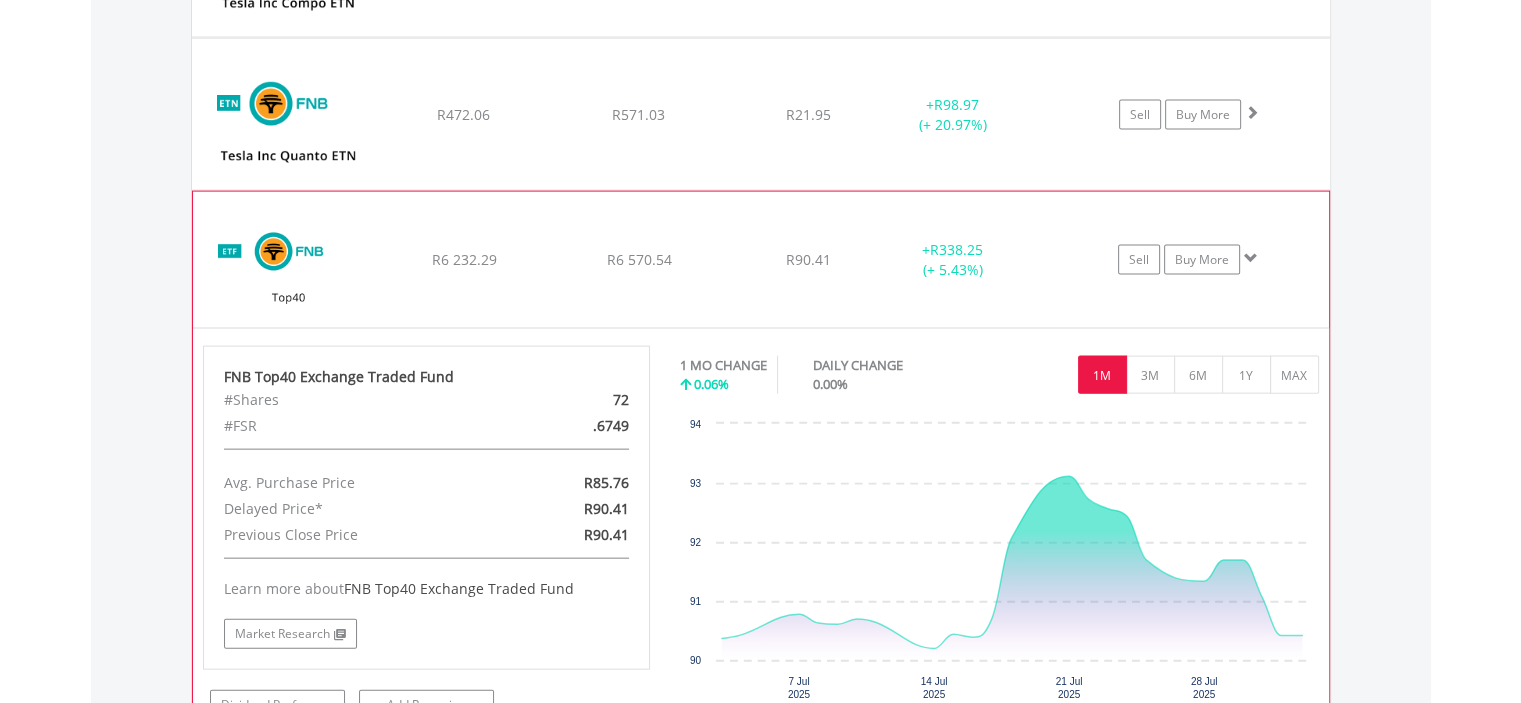 scroll, scrollTop: 4595, scrollLeft: 0, axis: vertical 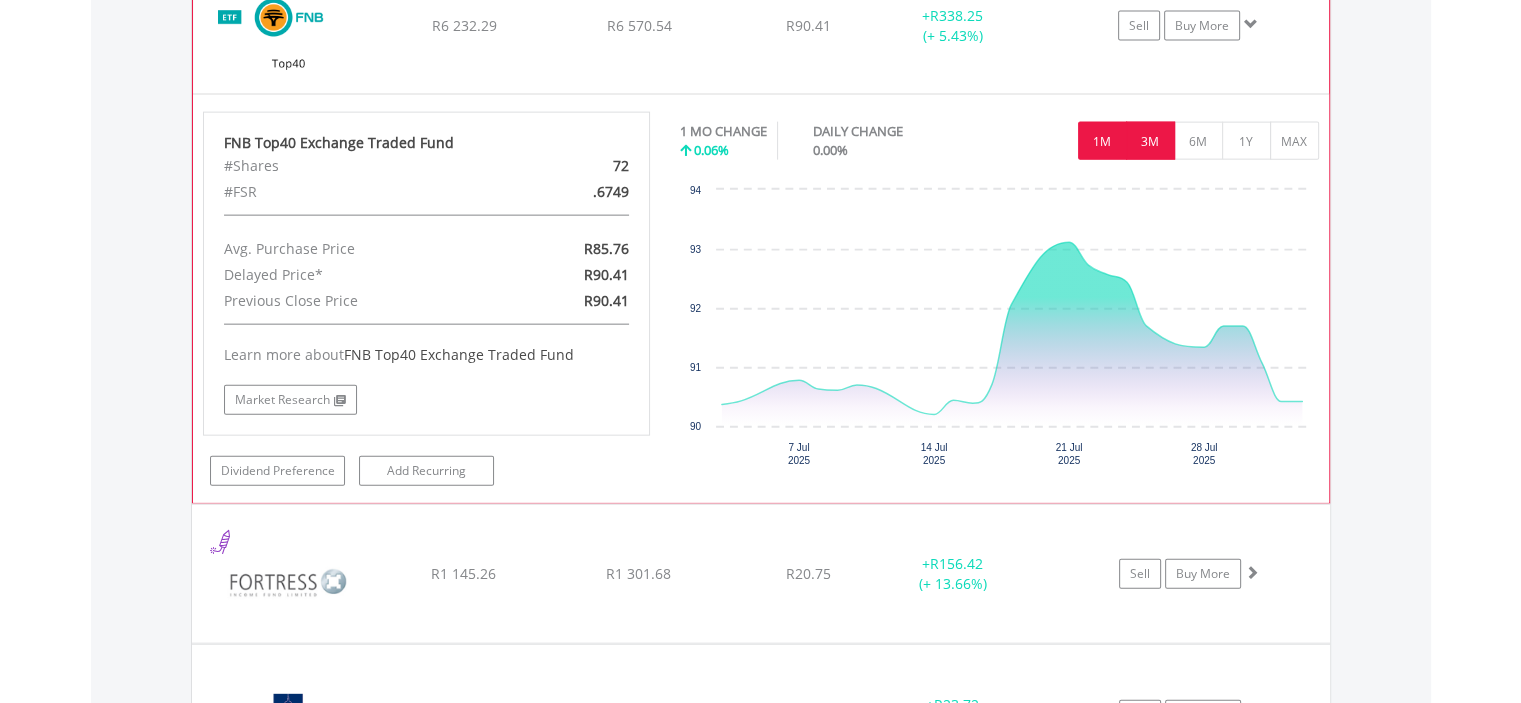 click on "3M" at bounding box center [1150, 141] 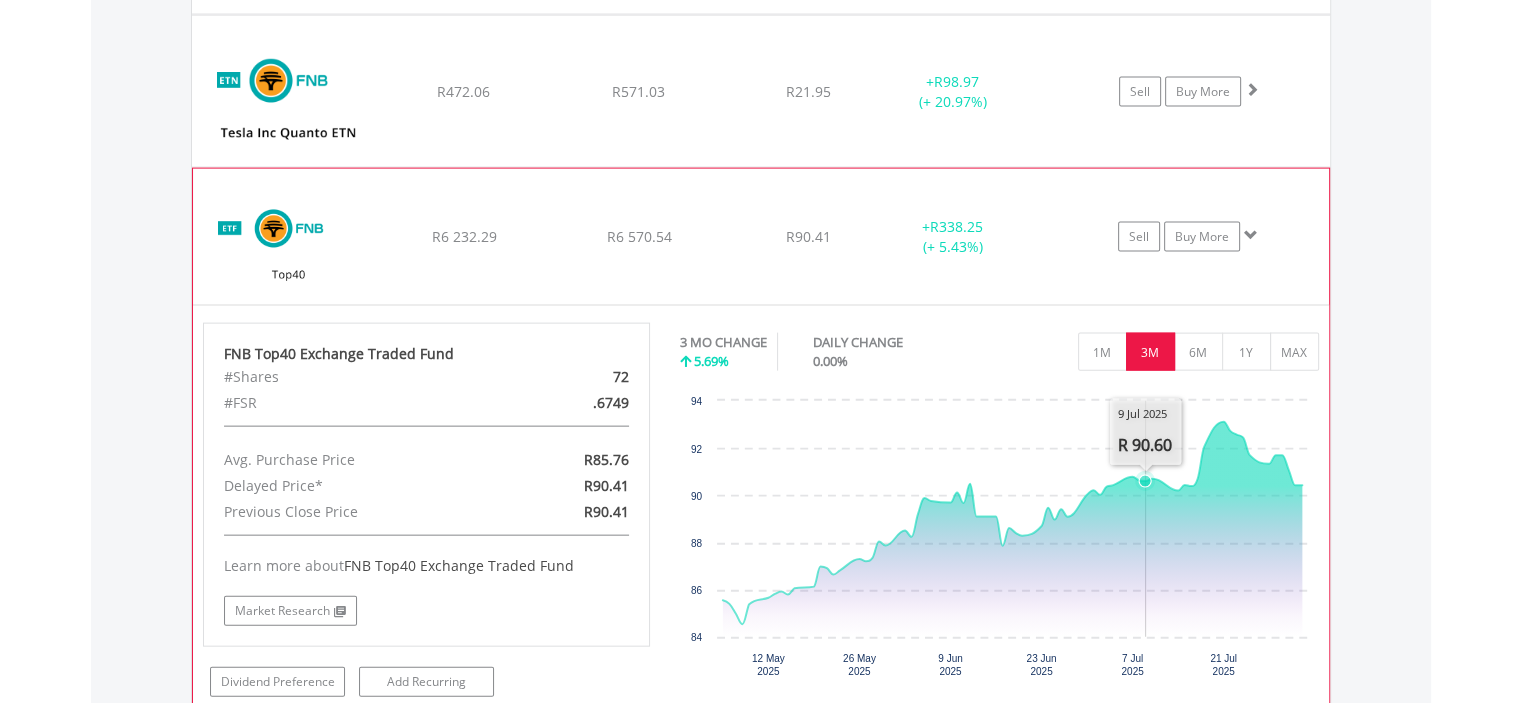 scroll, scrollTop: 4361, scrollLeft: 0, axis: vertical 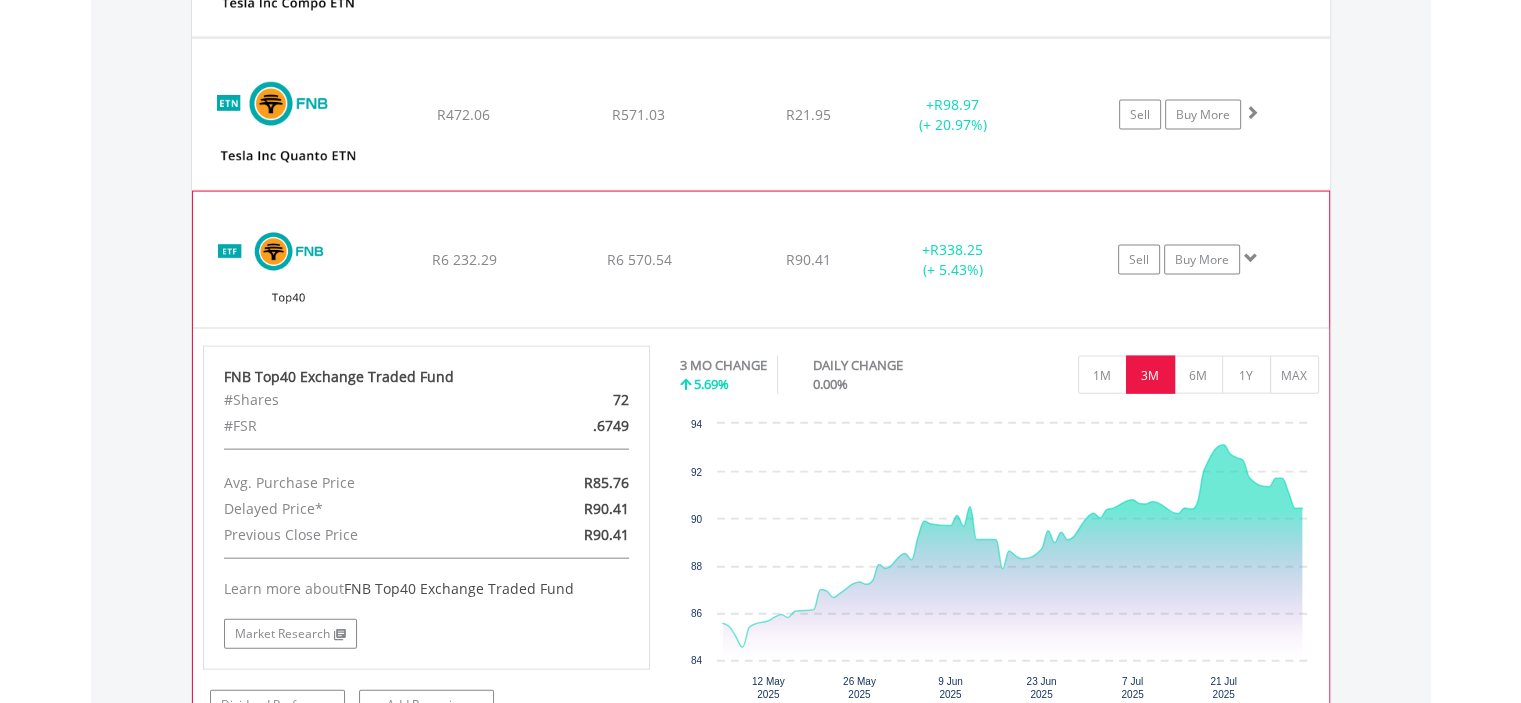 click on "﻿
FNB Top40 Exchange Traded Fund
R6 232.29
R6 570.54
R90.41
+  R338.25 (+ 5.43%)
Sell
Buy More" at bounding box center (761, -2631) 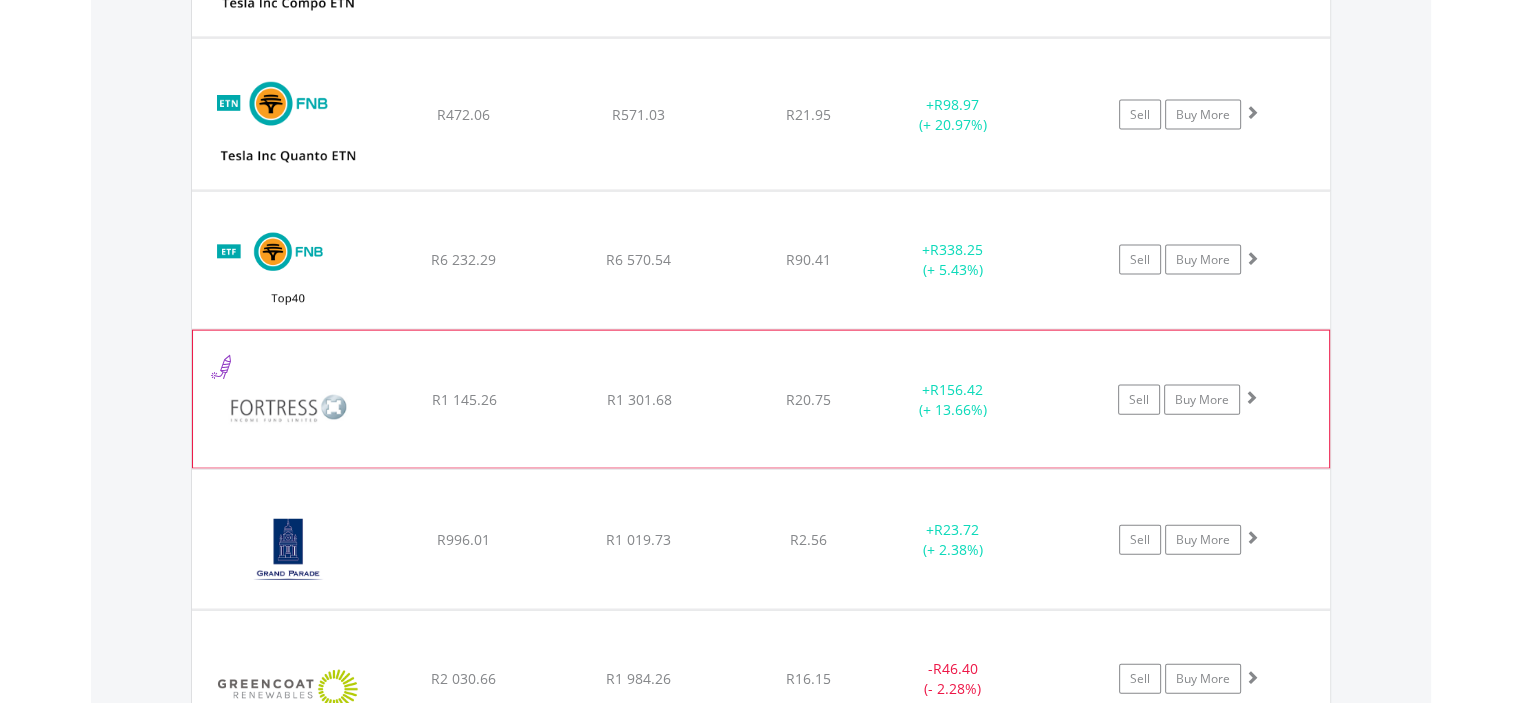 click on "﻿
Fortress Real Estate Investments Limited B
R1 145.26
R1 301.68
R20.75
+  R156.42 (+ 13.66%)
Sell
Buy More" at bounding box center (761, -2631) 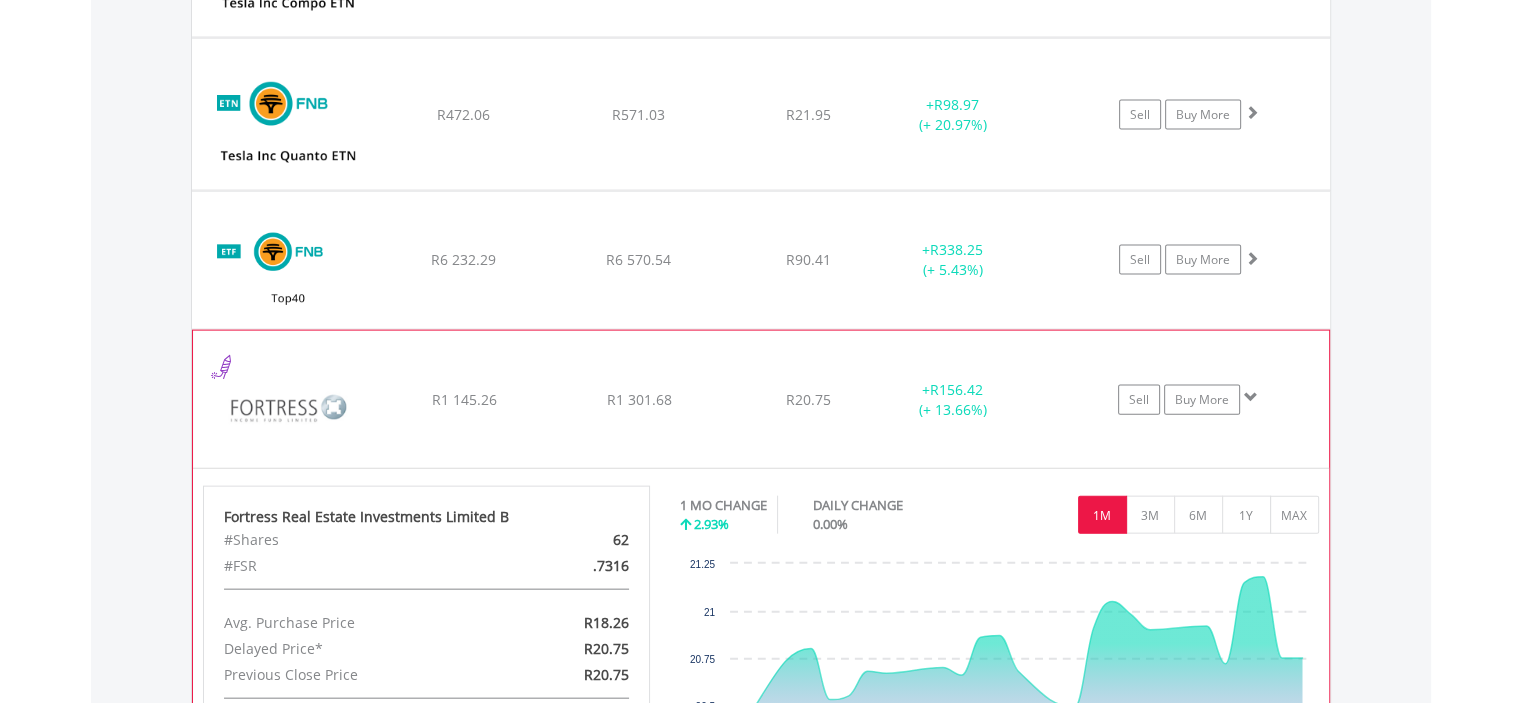 click on "﻿
Fortress Real Estate Investments Limited B
R1 145.26
R1 301.68
R20.75
+  R156.42 (+ 13.66%)
Sell
Buy More" at bounding box center [761, -2631] 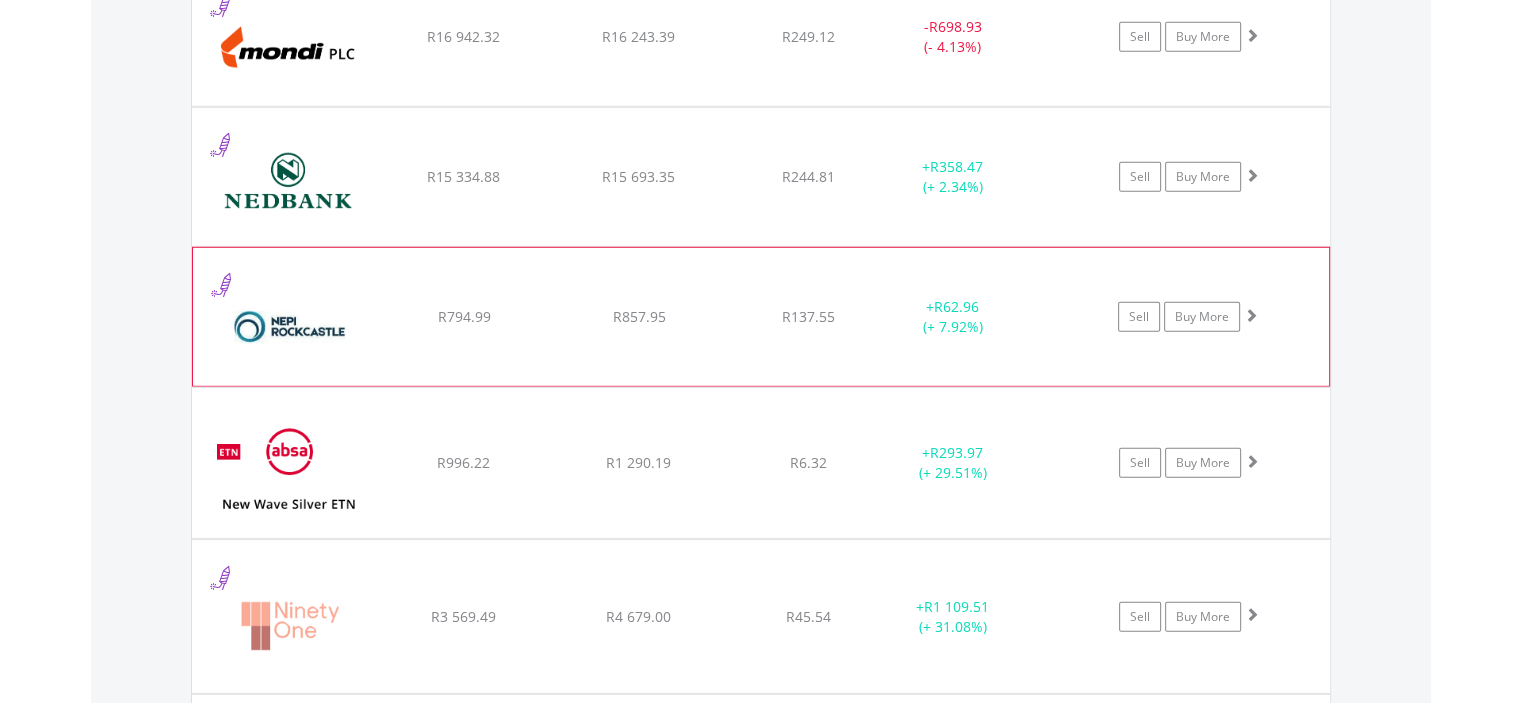 scroll, scrollTop: 5761, scrollLeft: 0, axis: vertical 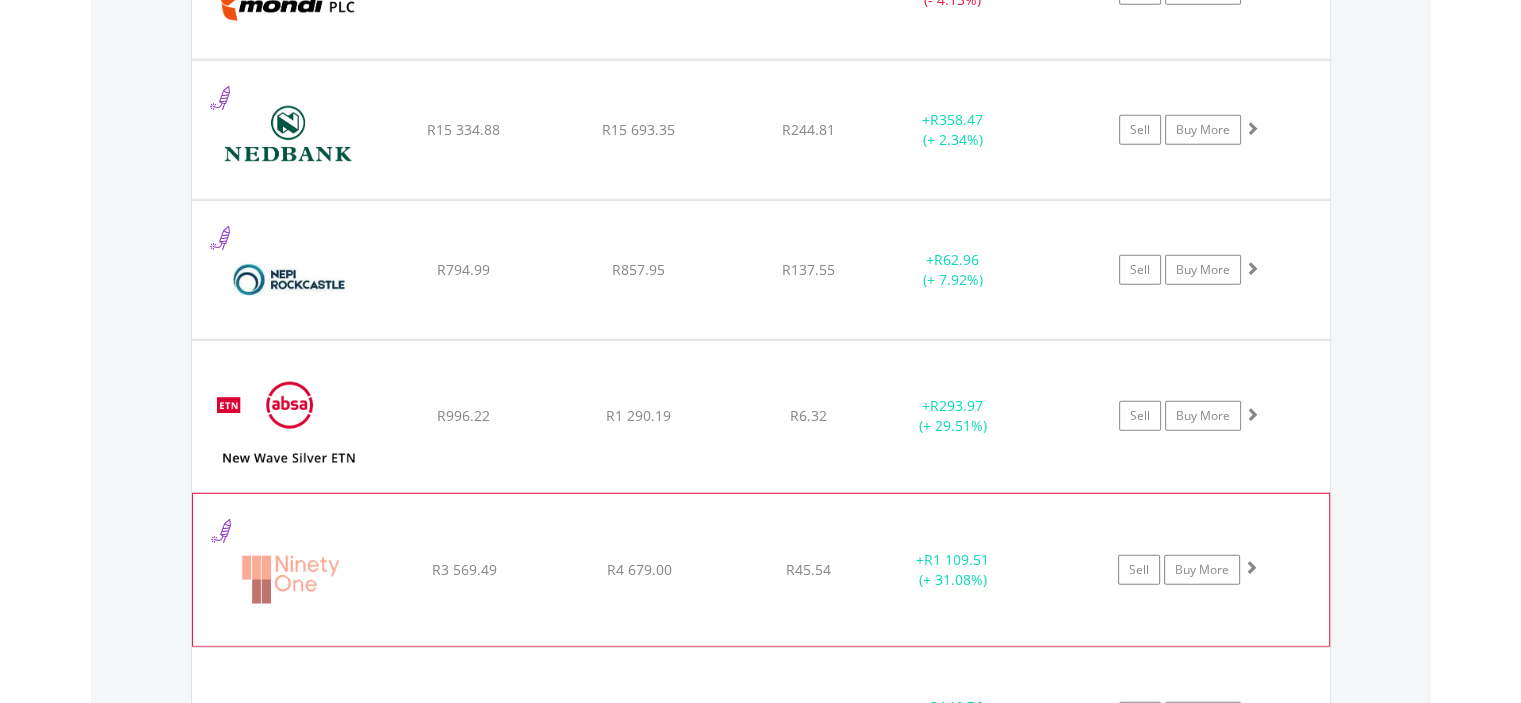 click on "﻿
Ninety One Plc
R3 569.49
R4 679.00
R45.54
+  R1 109.51 (+ 31.08%)
Sell
Buy More" at bounding box center [761, -4031] 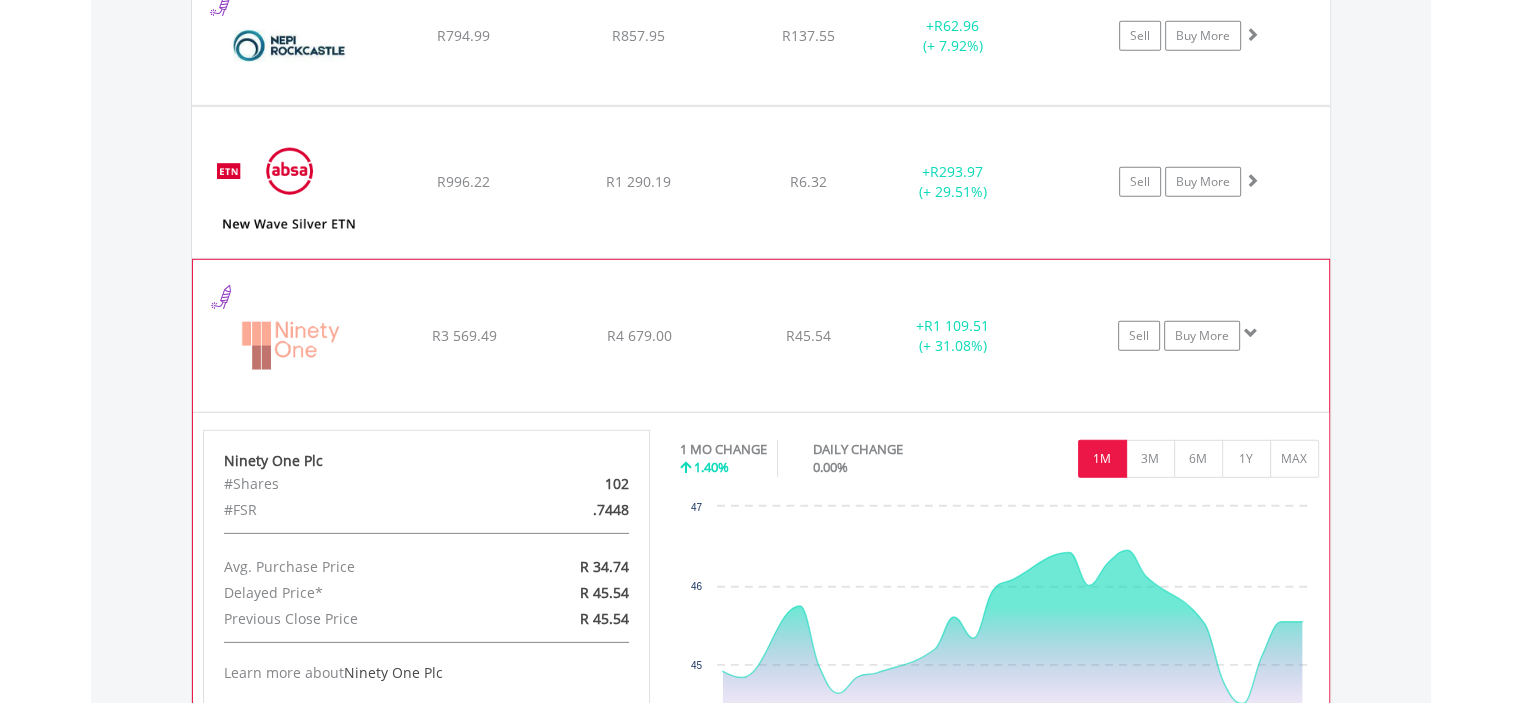 scroll, scrollTop: 6228, scrollLeft: 0, axis: vertical 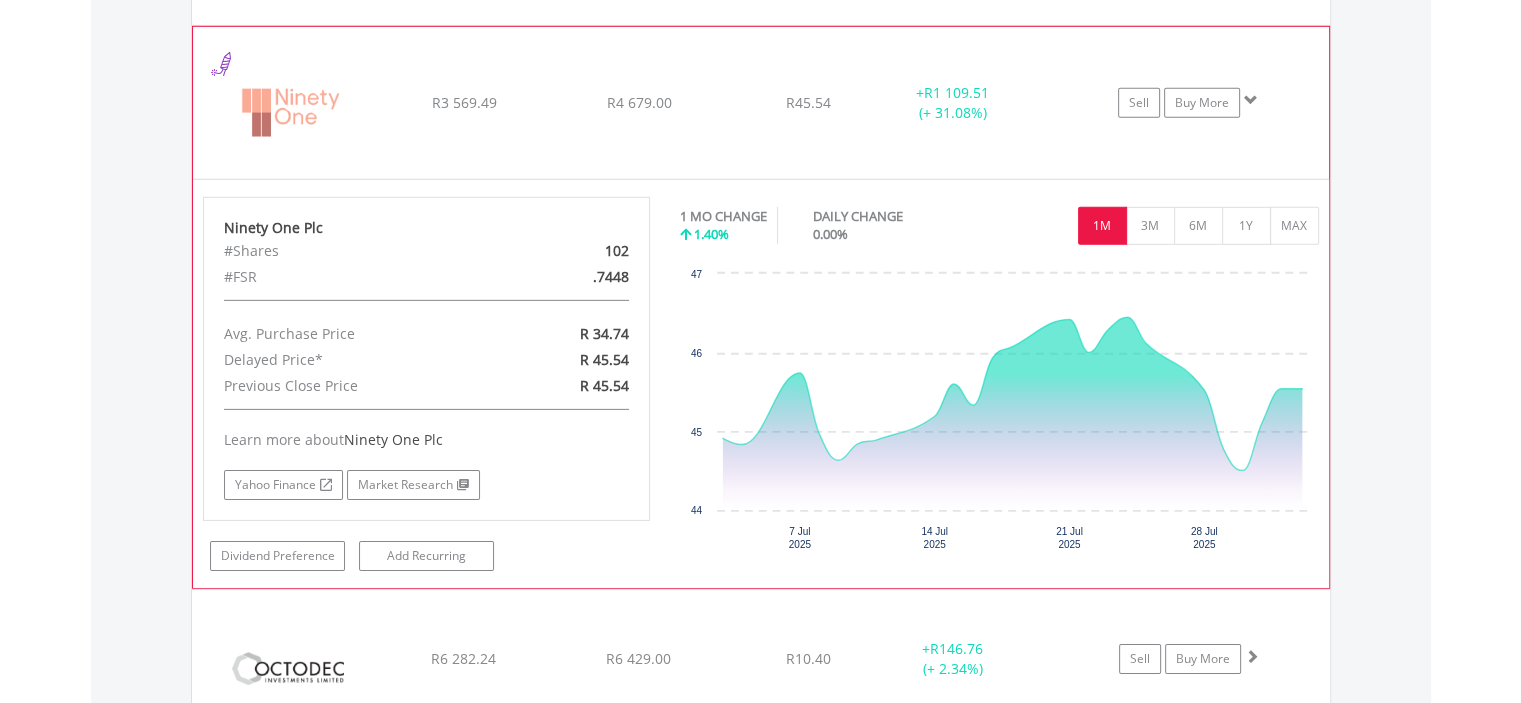 click on "﻿
Ninety One Plc
R3 569.49
R4 679.00
R45.54
+  R1 109.51 (+ 31.08%)
Sell
Buy More" at bounding box center [761, -4498] 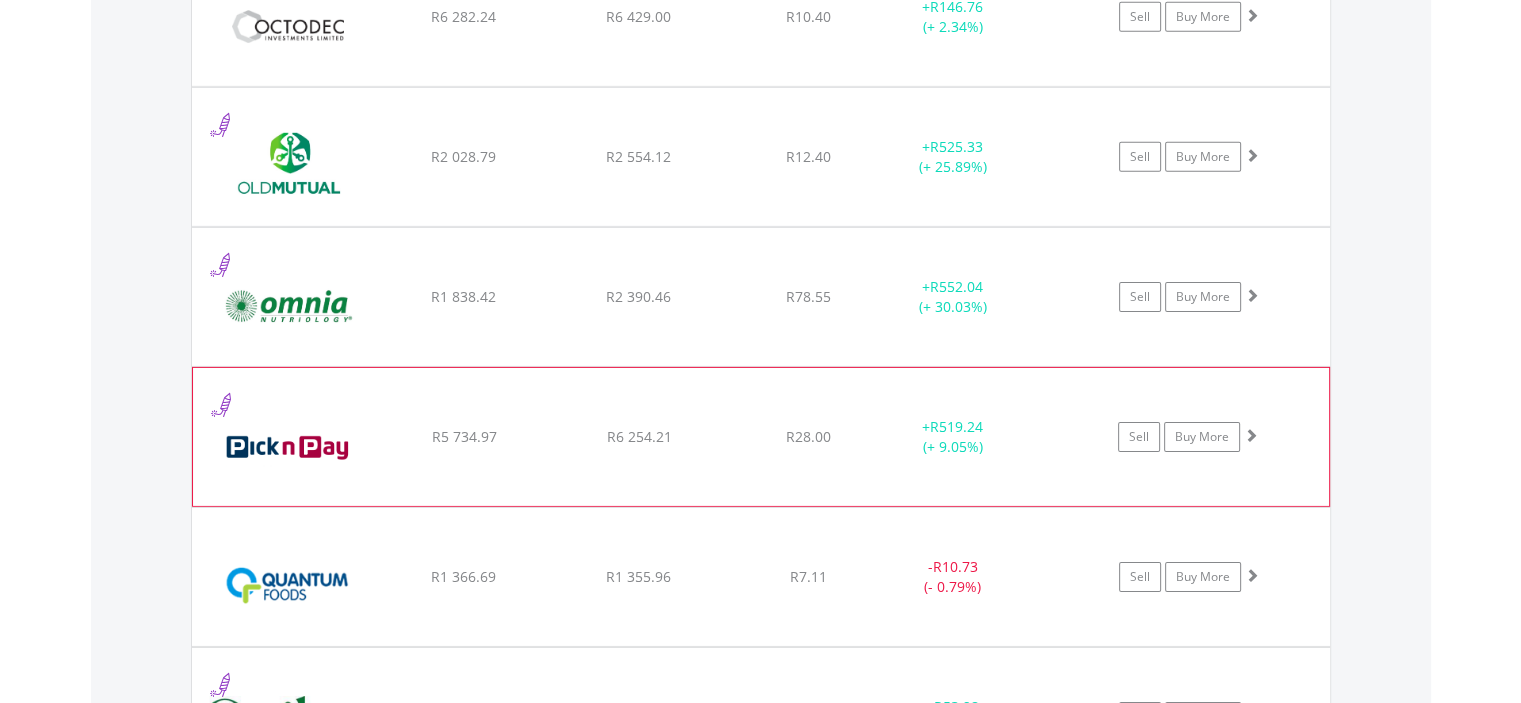scroll, scrollTop: 6695, scrollLeft: 0, axis: vertical 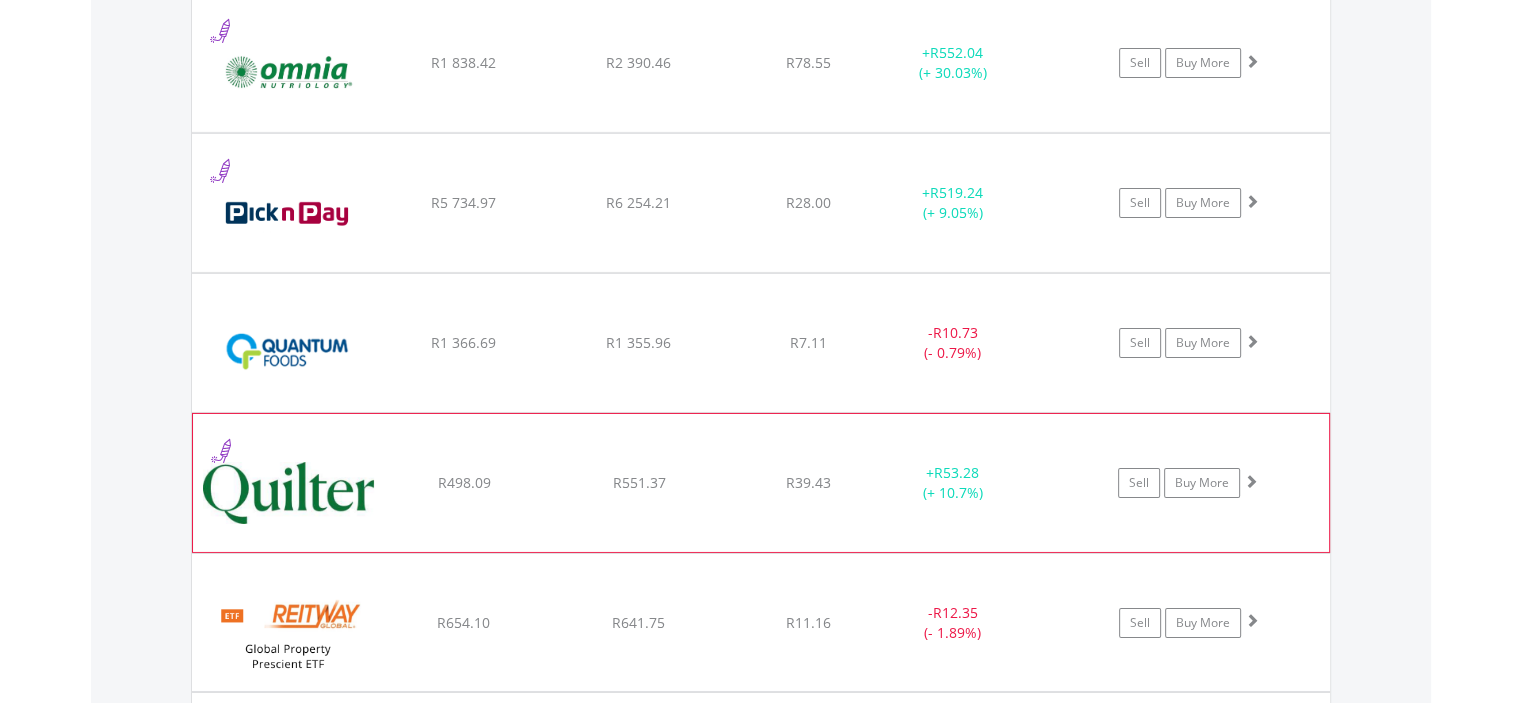 click on "R39.43" at bounding box center (808, -4965) 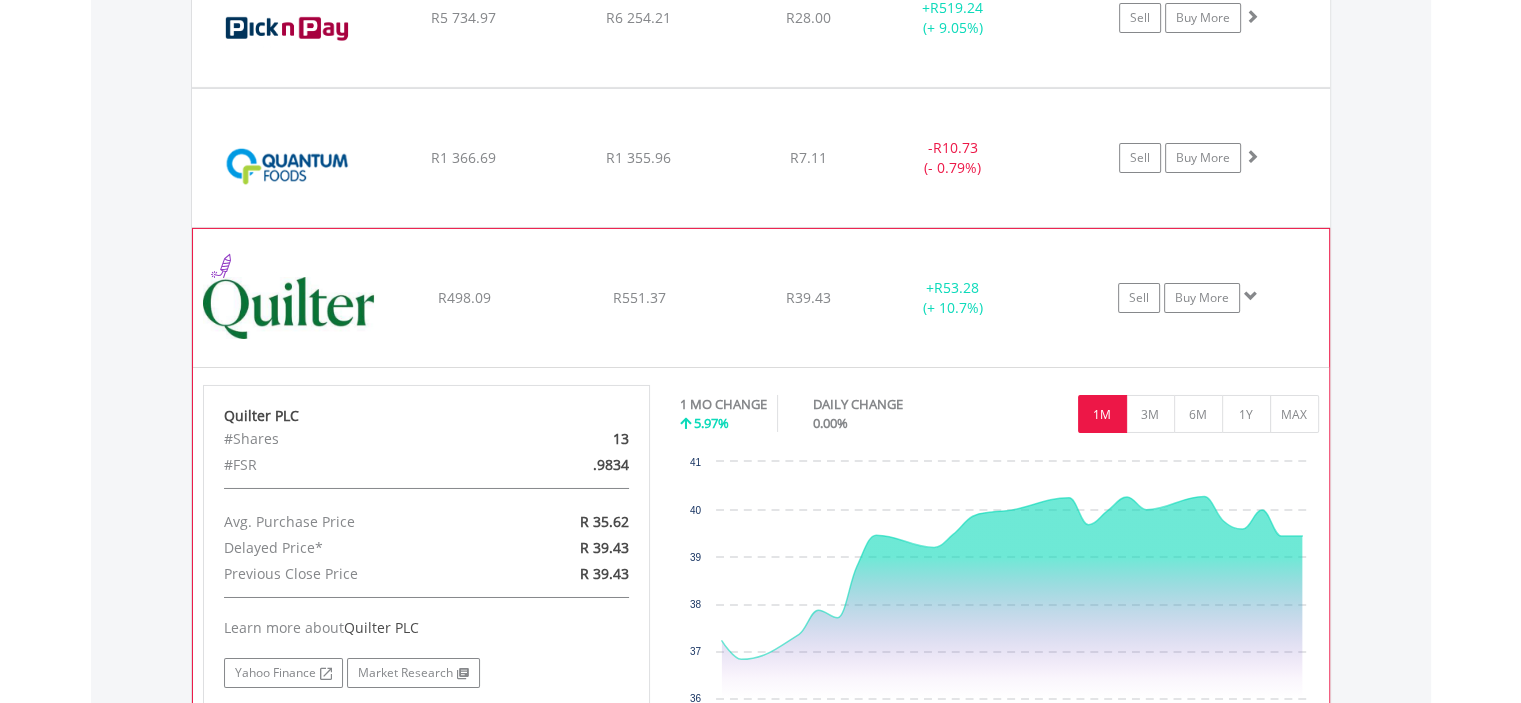 scroll, scrollTop: 6928, scrollLeft: 0, axis: vertical 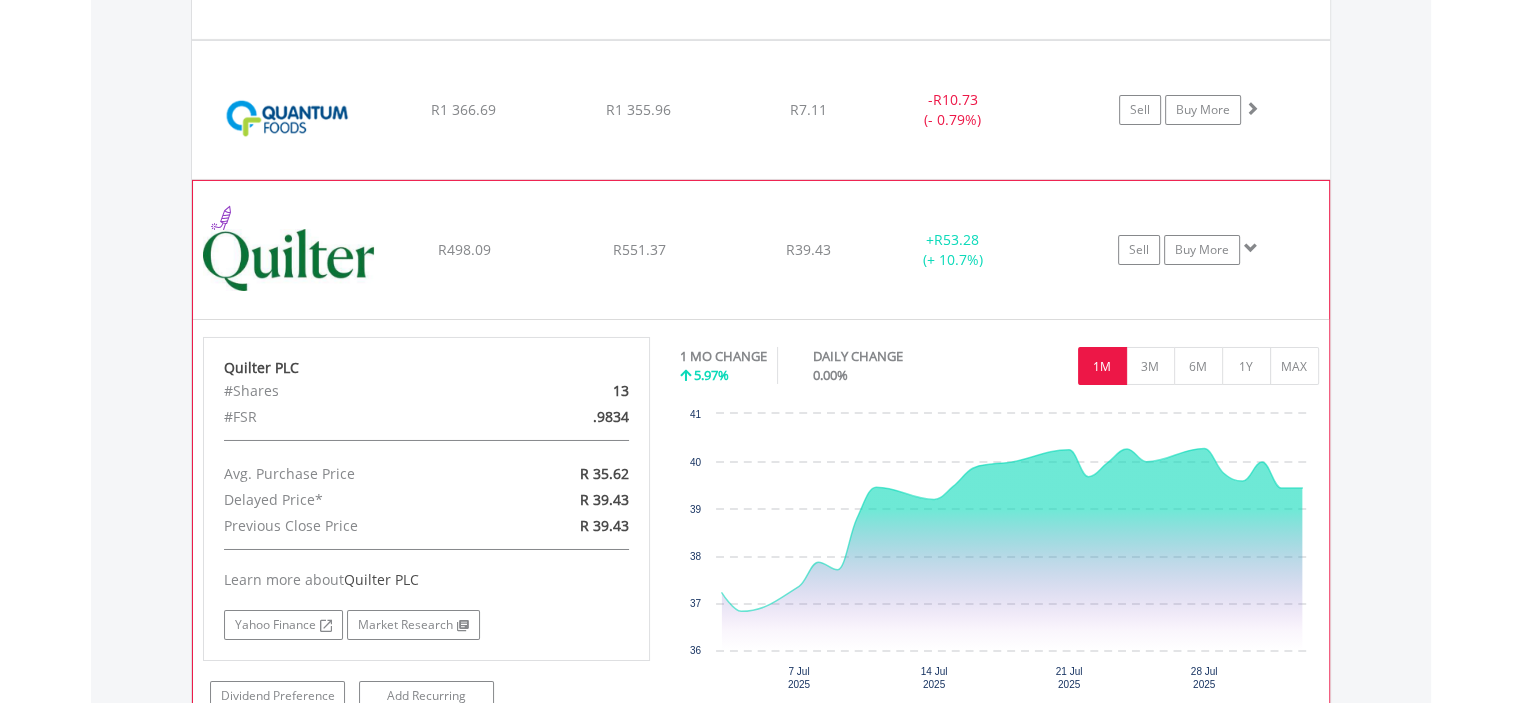 click on "﻿
Quilter PLC
R498.09
R551.37
R39.43
+  R53.28 (+ 10.7%)
Sell
Buy More" at bounding box center [761, -5198] 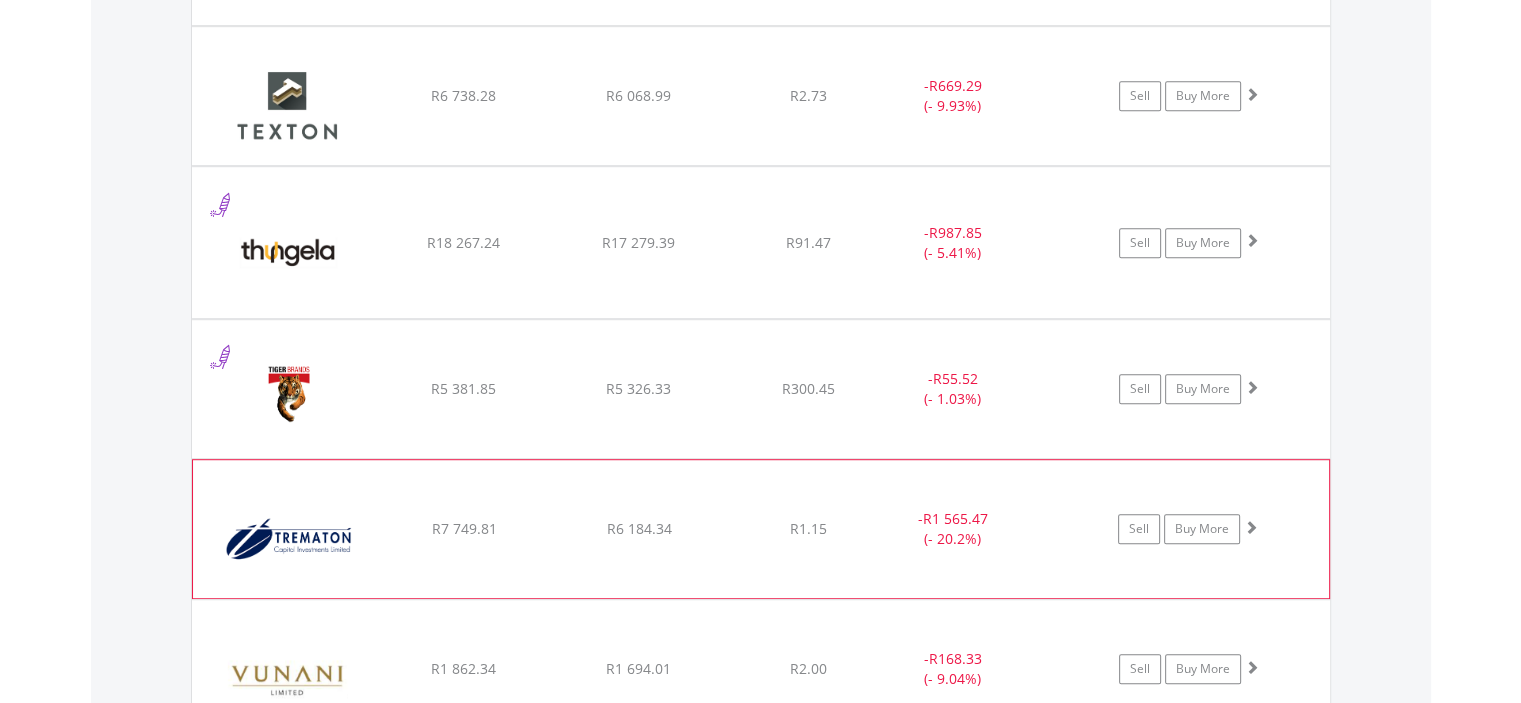 scroll, scrollTop: 9028, scrollLeft: 0, axis: vertical 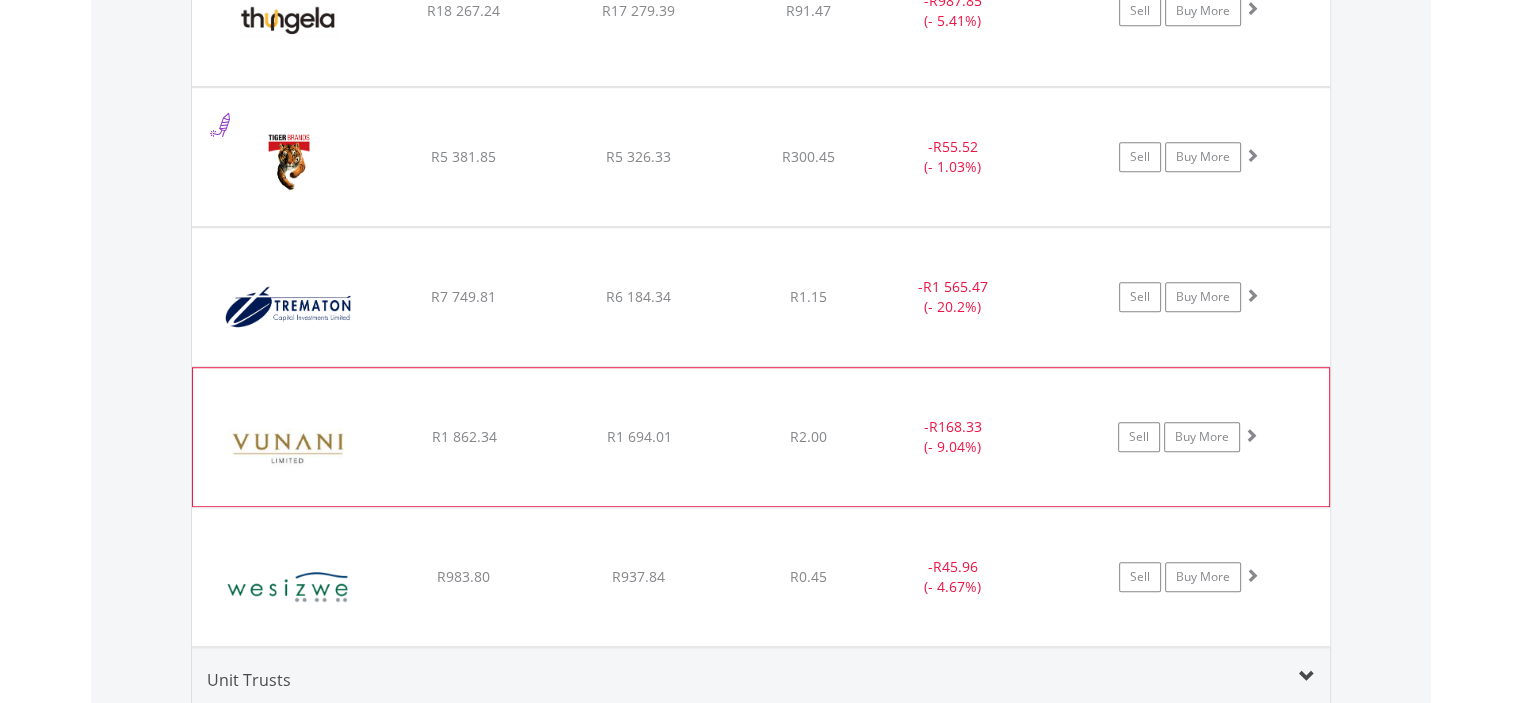click on "﻿
Vunani Limited
R1 862.34
R1 694.01
R2.00
-  R168.33 (- 9.04%)
Sell
Buy More" at bounding box center [761, -7298] 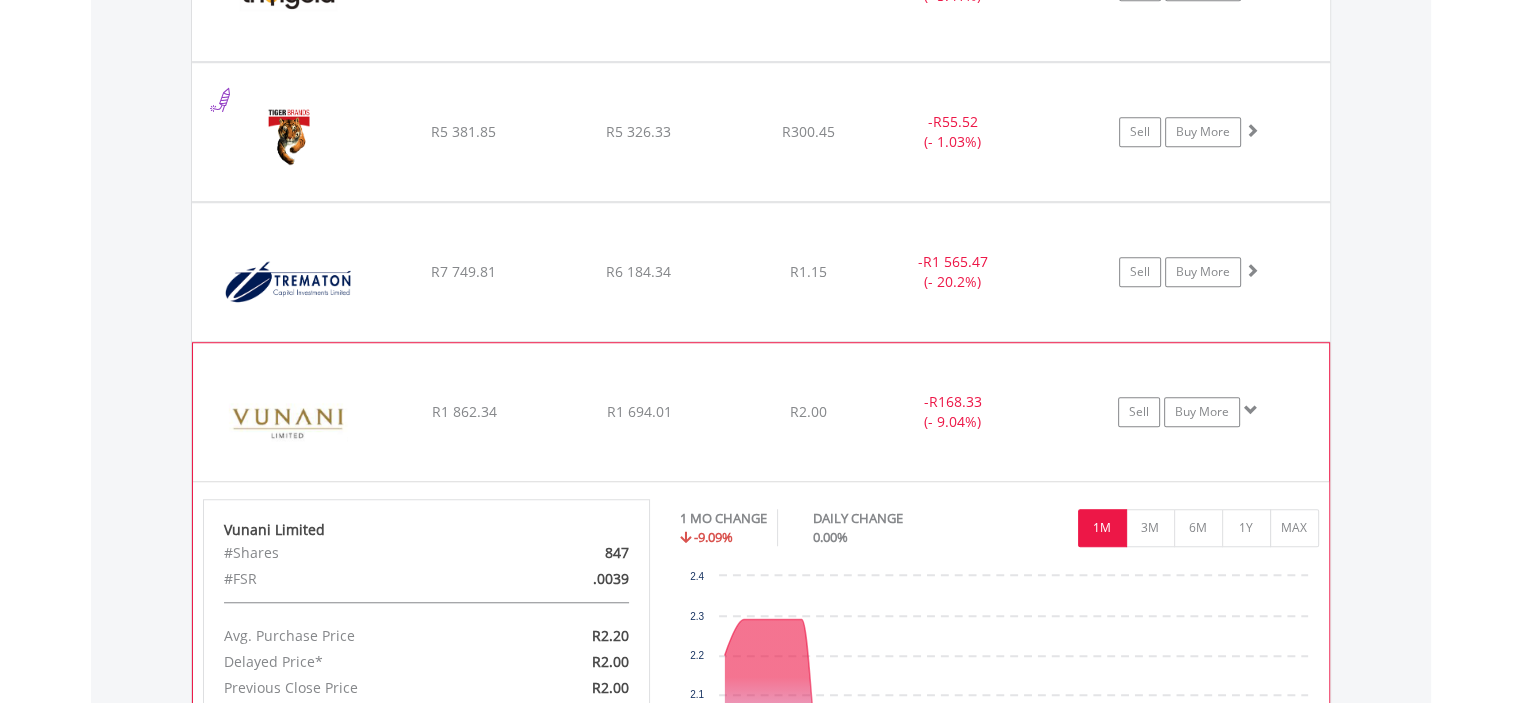 scroll, scrollTop: 9028, scrollLeft: 0, axis: vertical 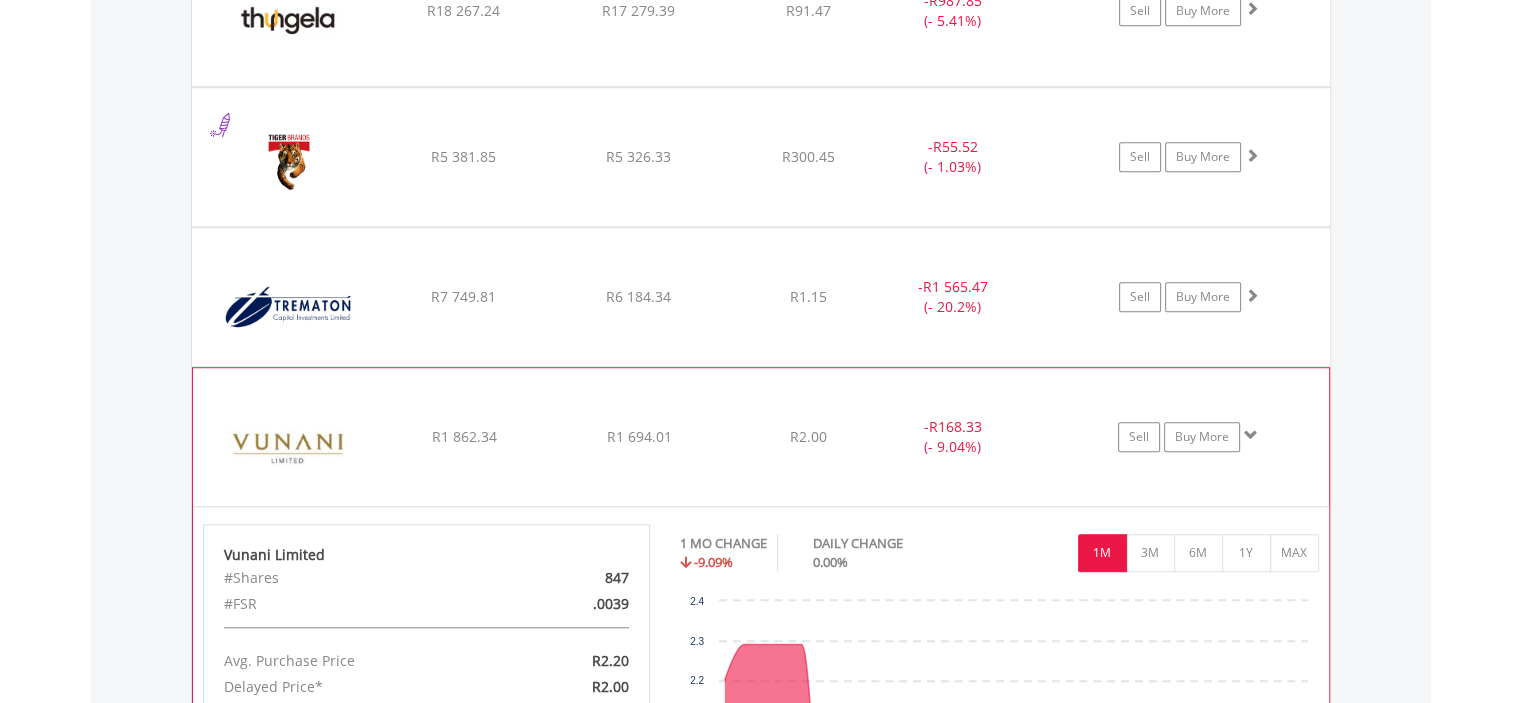 click on "﻿
Vunani Limited
R1 862.34
R1 694.01
R2.00
-  R168.33 (- 9.04%)
Sell
Buy More" at bounding box center [761, -7298] 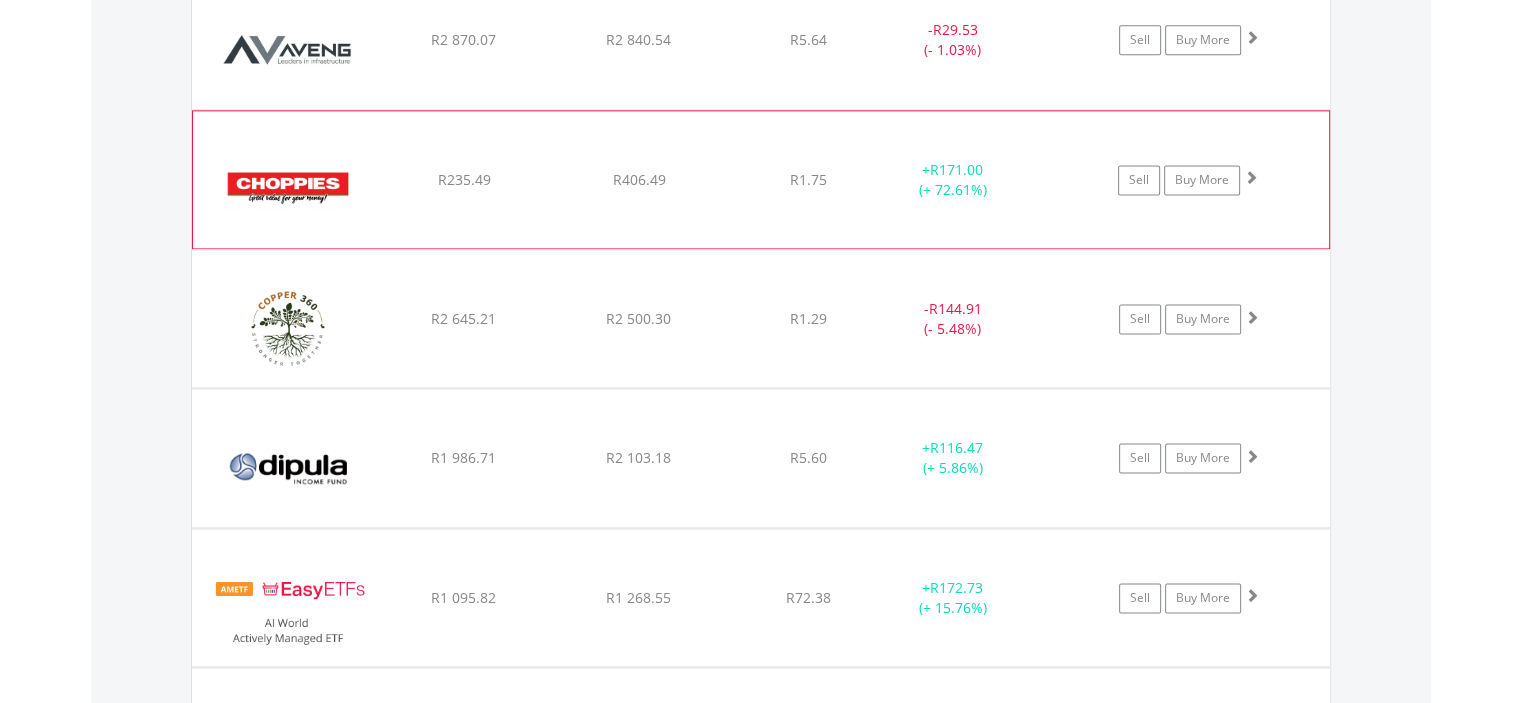scroll, scrollTop: 2728, scrollLeft: 0, axis: vertical 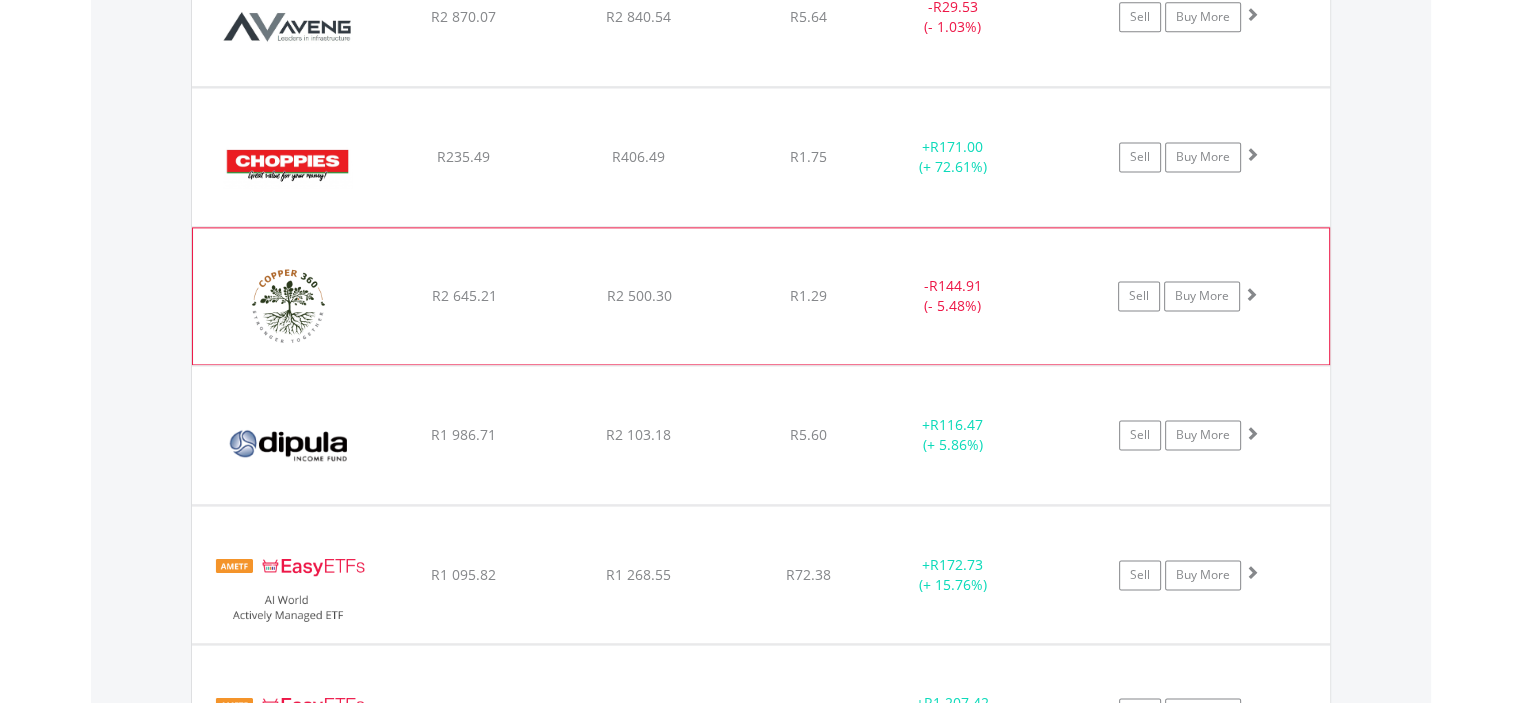 click on "﻿
Copper 360 Limited
R2 645.21
R2 500.30
R1.29
-  R144.91 (- 5.48%)
Sell
Buy More" at bounding box center (761, -998) 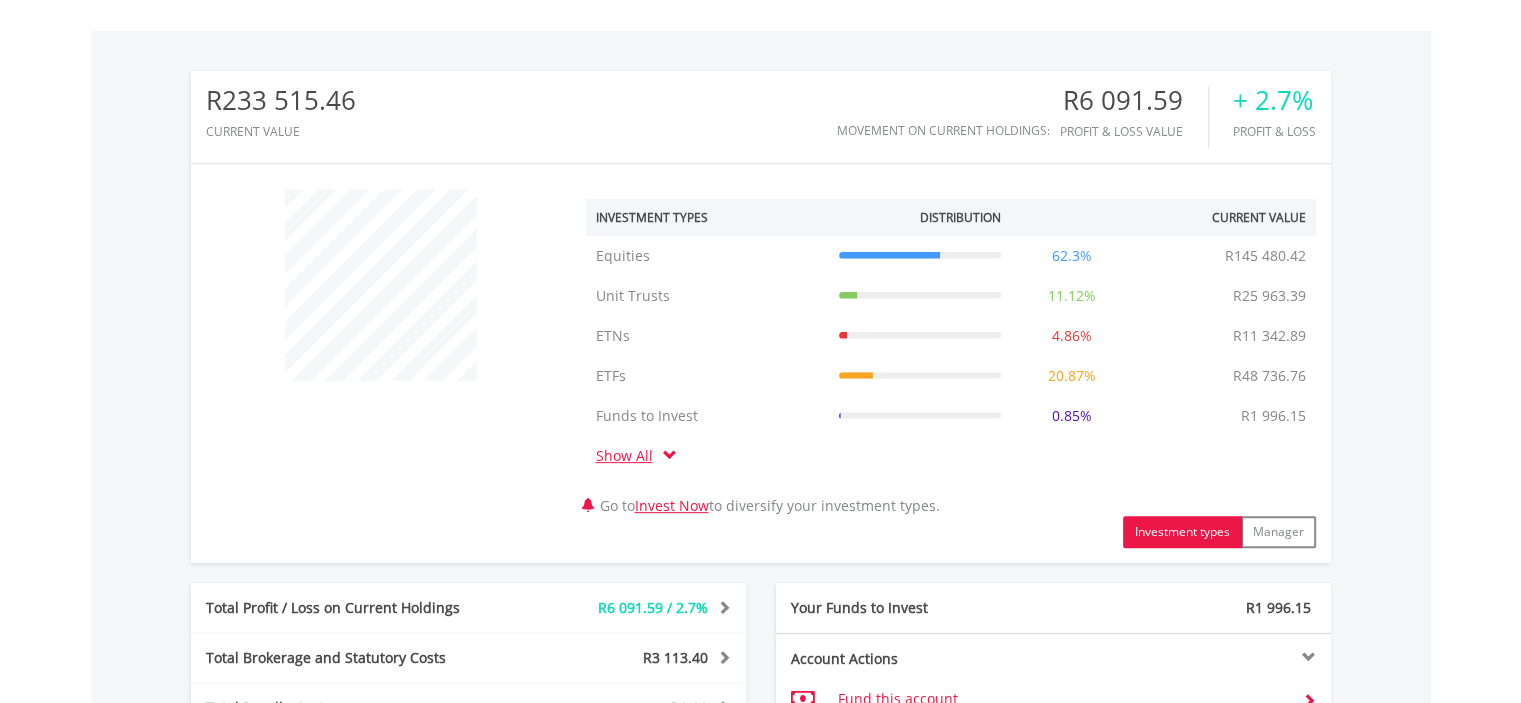 scroll, scrollTop: 162, scrollLeft: 0, axis: vertical 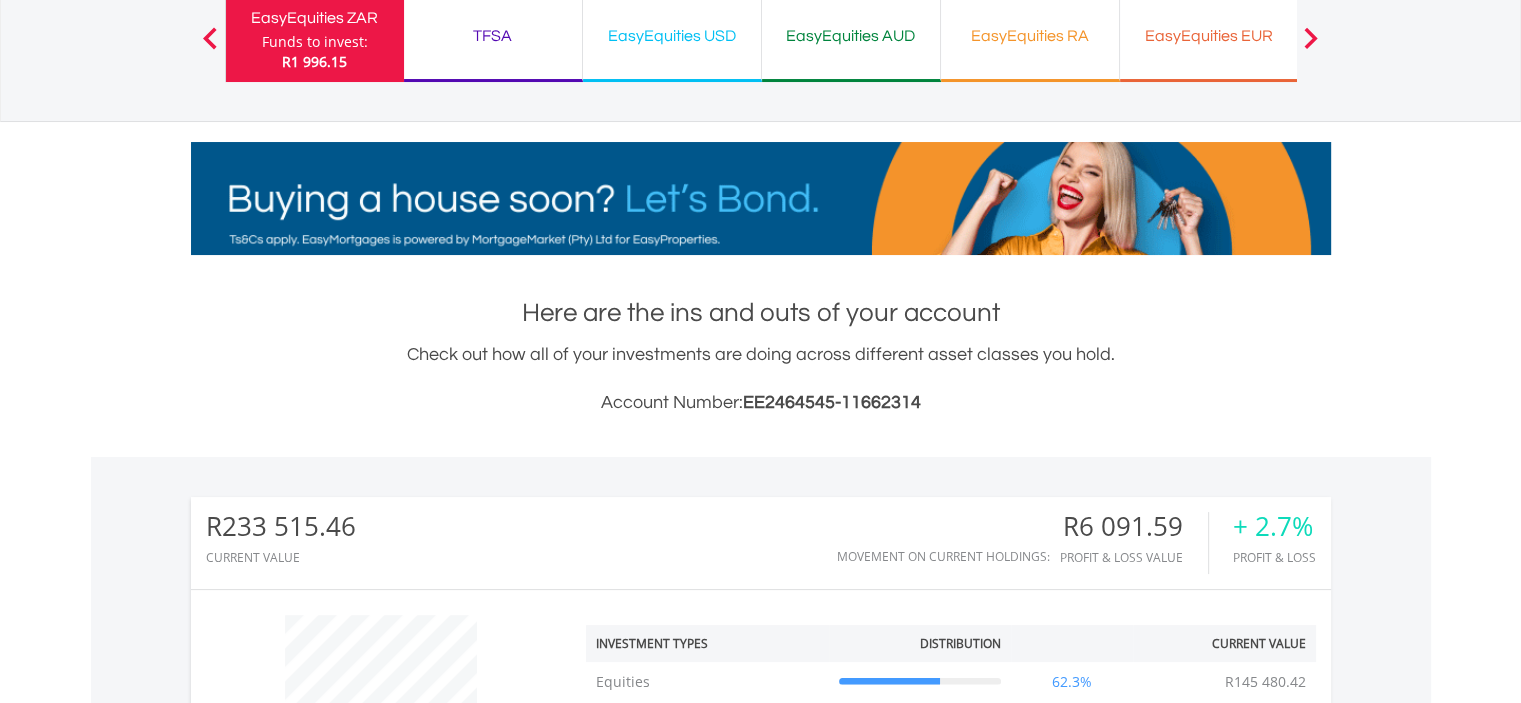 click on "EasyEquities AUD" at bounding box center [851, 36] 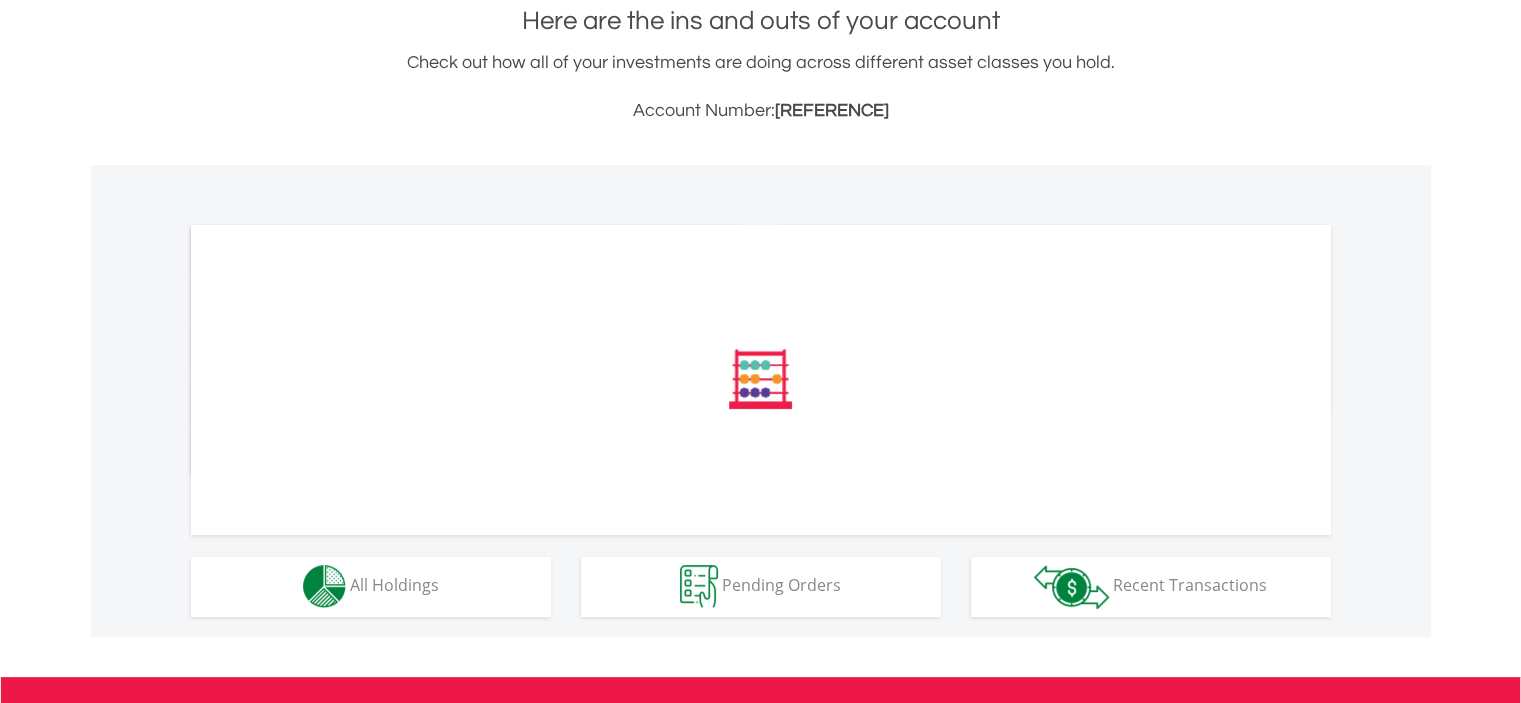 scroll, scrollTop: 466, scrollLeft: 0, axis: vertical 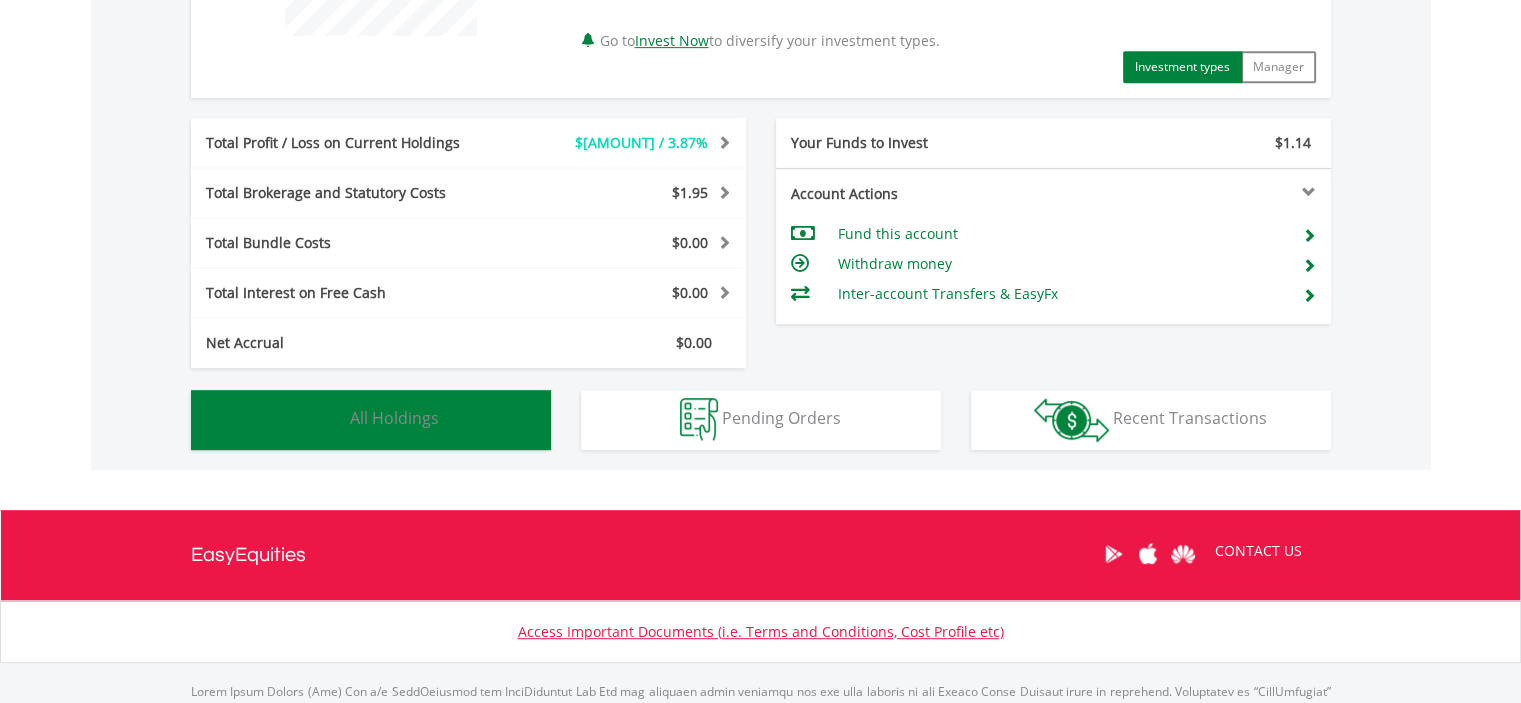 click on "Holdings
All Holdings" at bounding box center (371, 420) 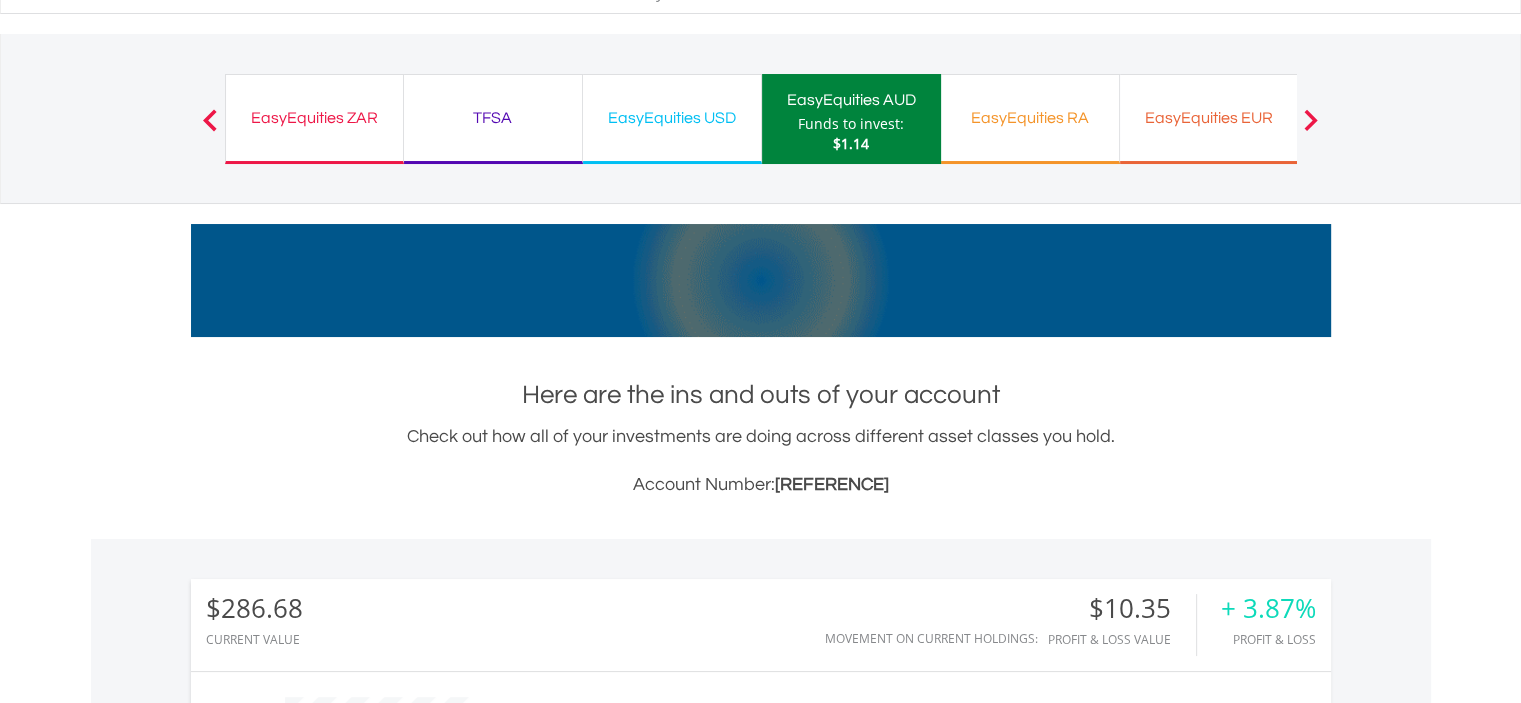 scroll, scrollTop: 41, scrollLeft: 0, axis: vertical 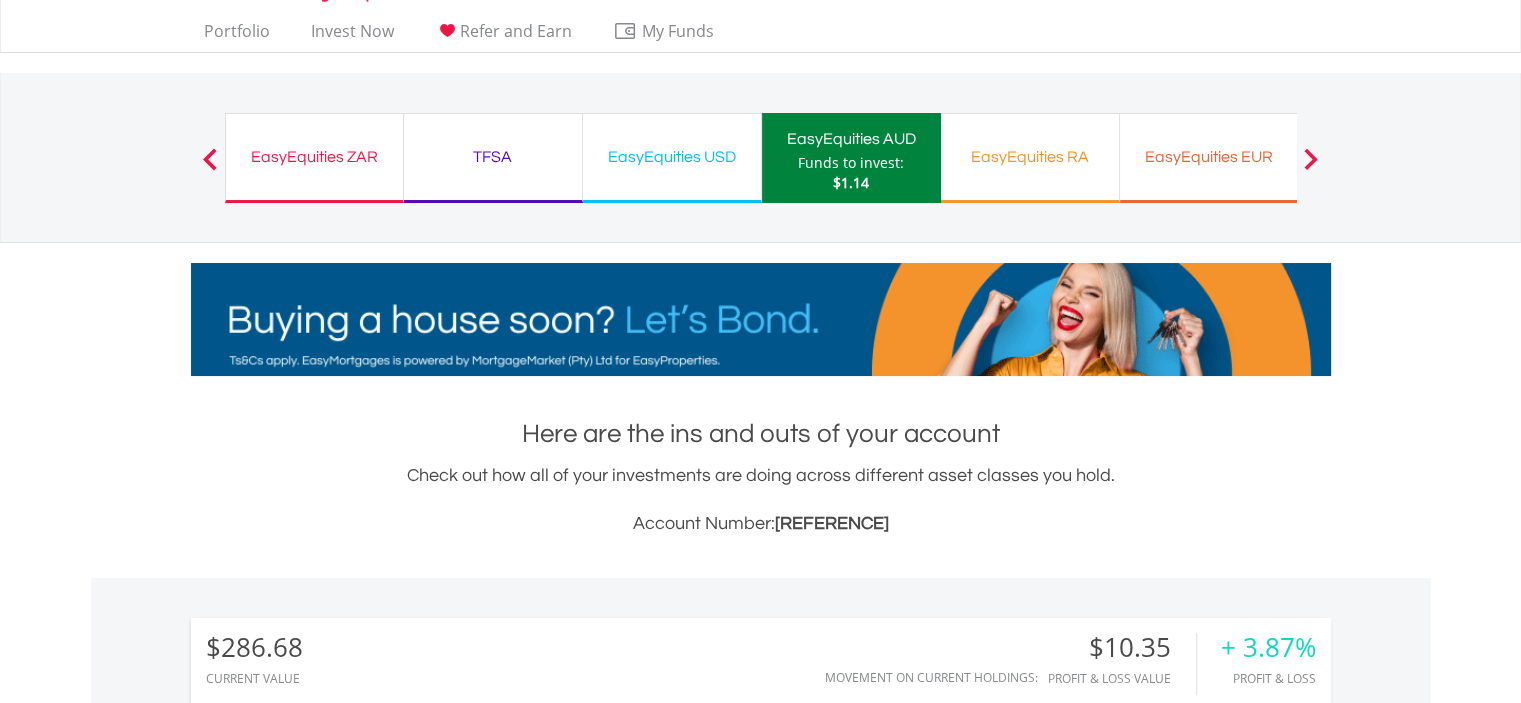 click on "EasyEquities RA" at bounding box center (1030, 157) 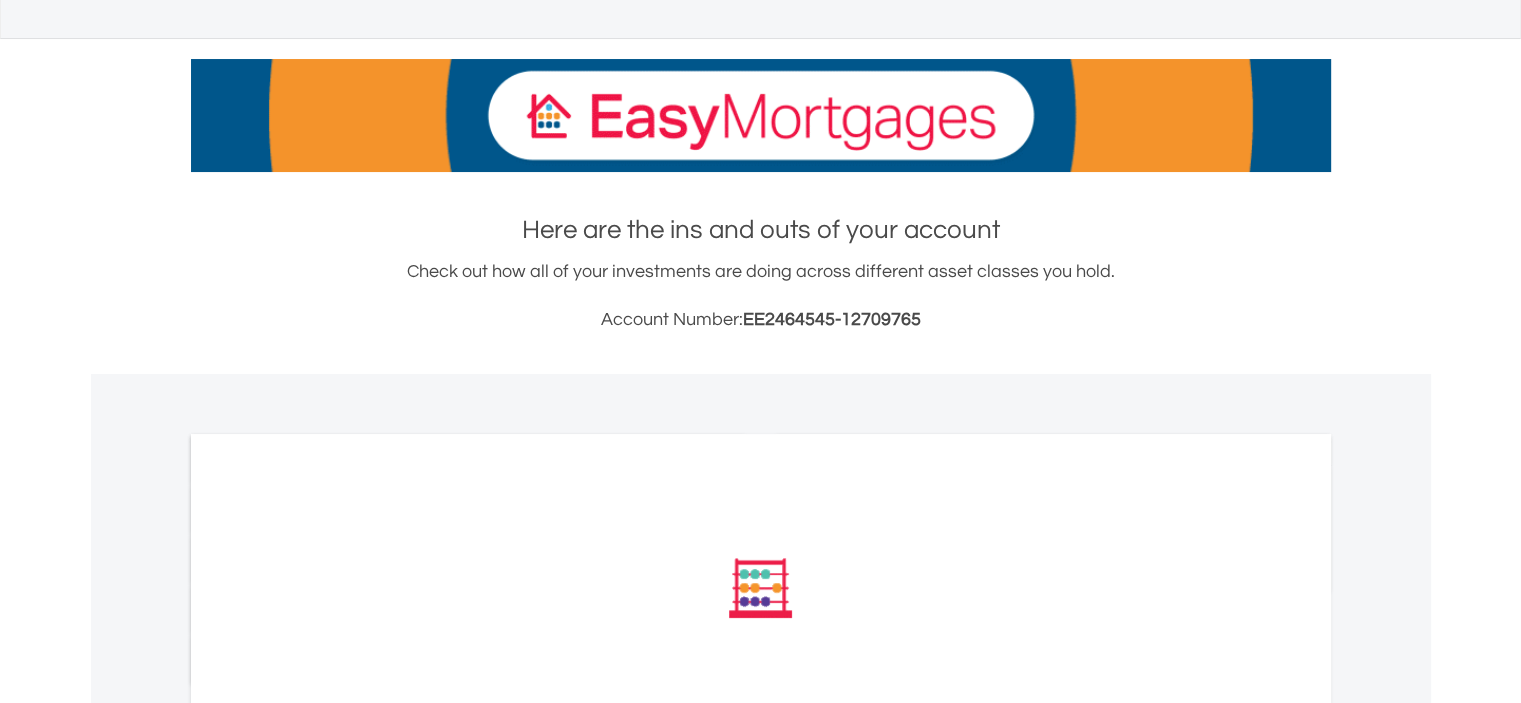 scroll, scrollTop: 466, scrollLeft: 0, axis: vertical 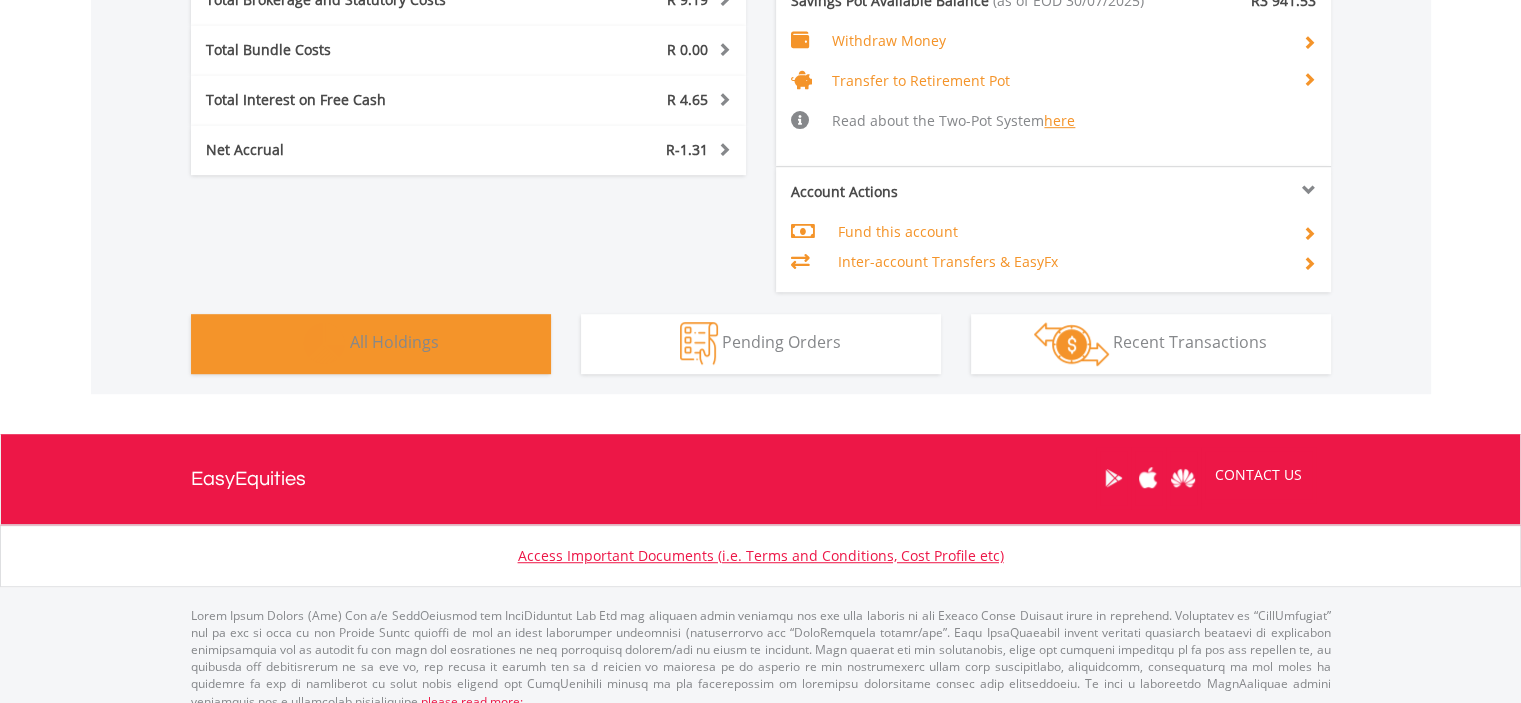 click on "Holdings
All Holdings" at bounding box center [371, 344] 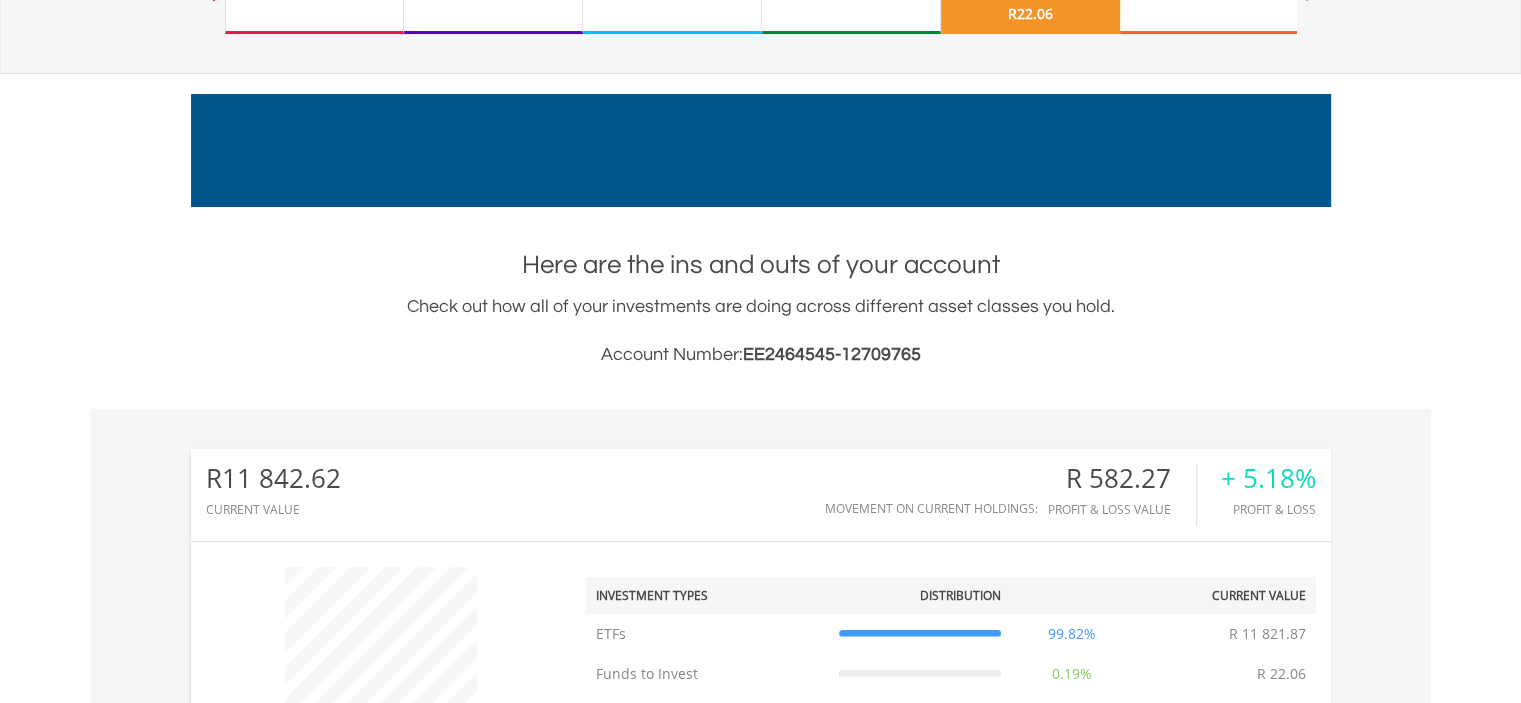 scroll, scrollTop: 0, scrollLeft: 0, axis: both 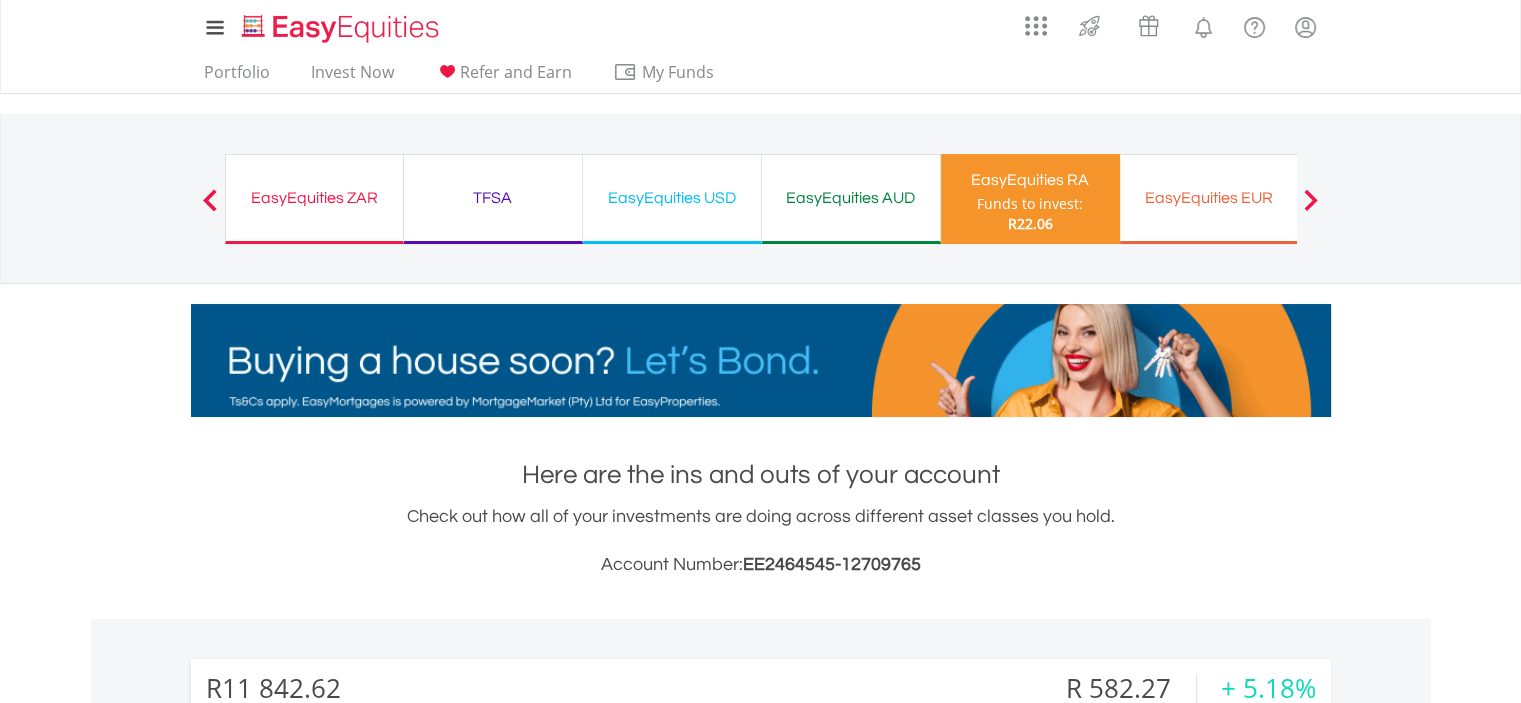 click on "EasyEquities EUR" at bounding box center [1209, 198] 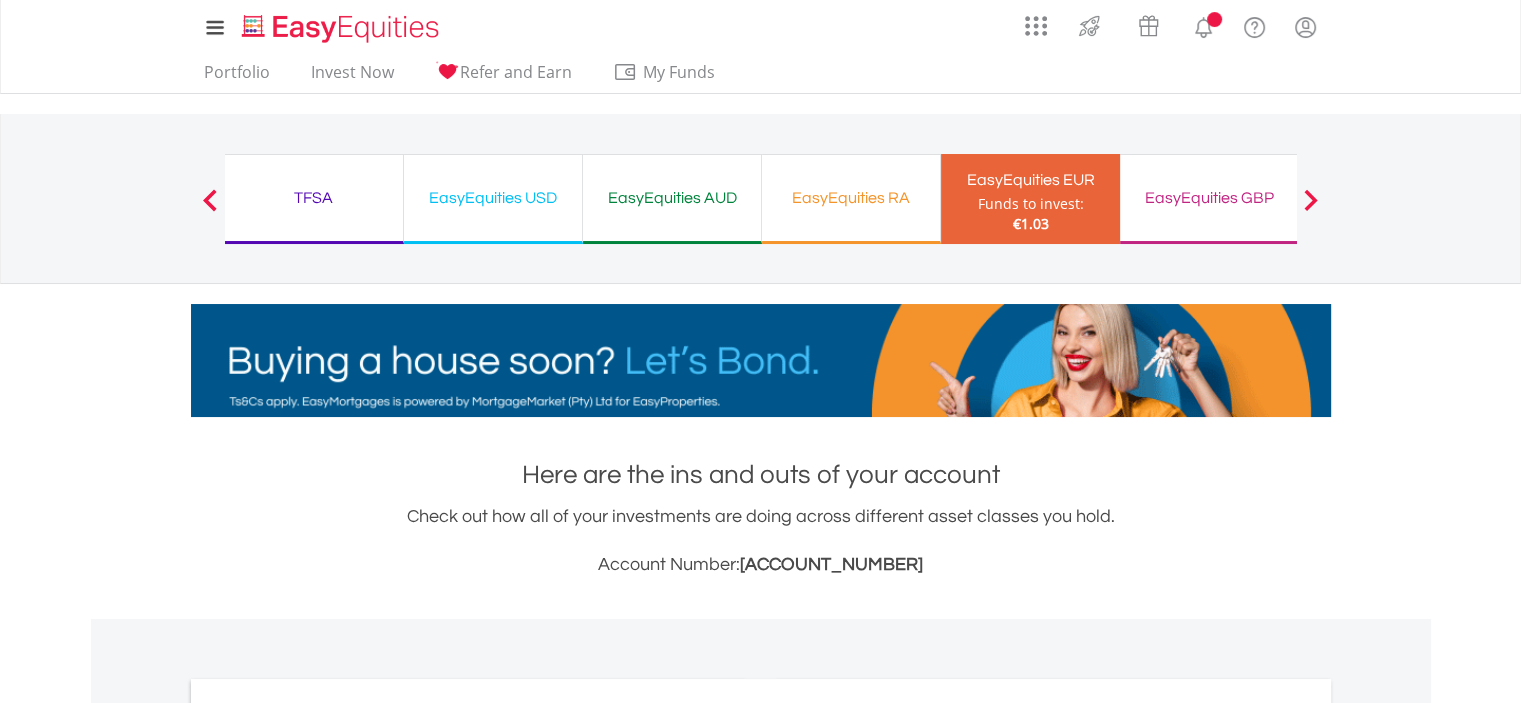scroll, scrollTop: 466, scrollLeft: 0, axis: vertical 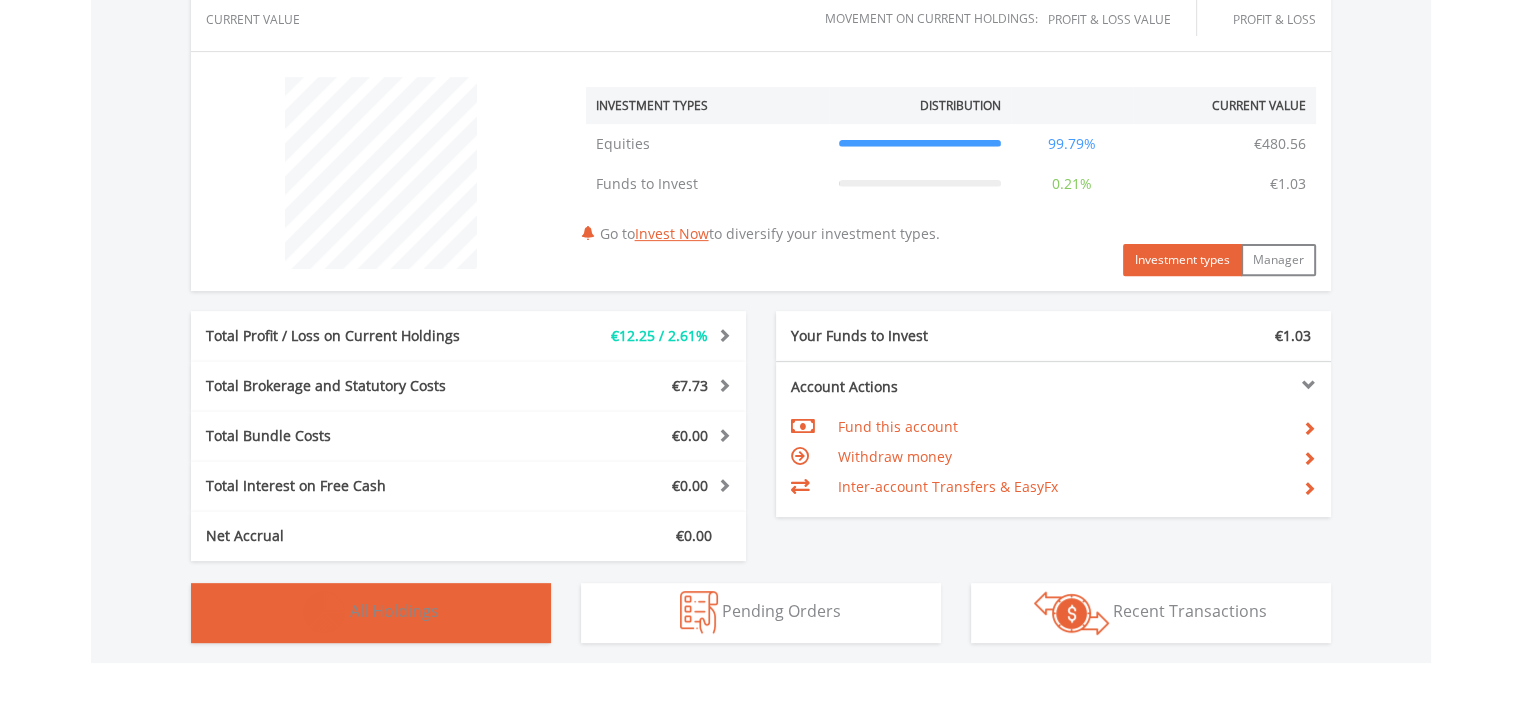 click on "Holdings
All Holdings" at bounding box center (371, 613) 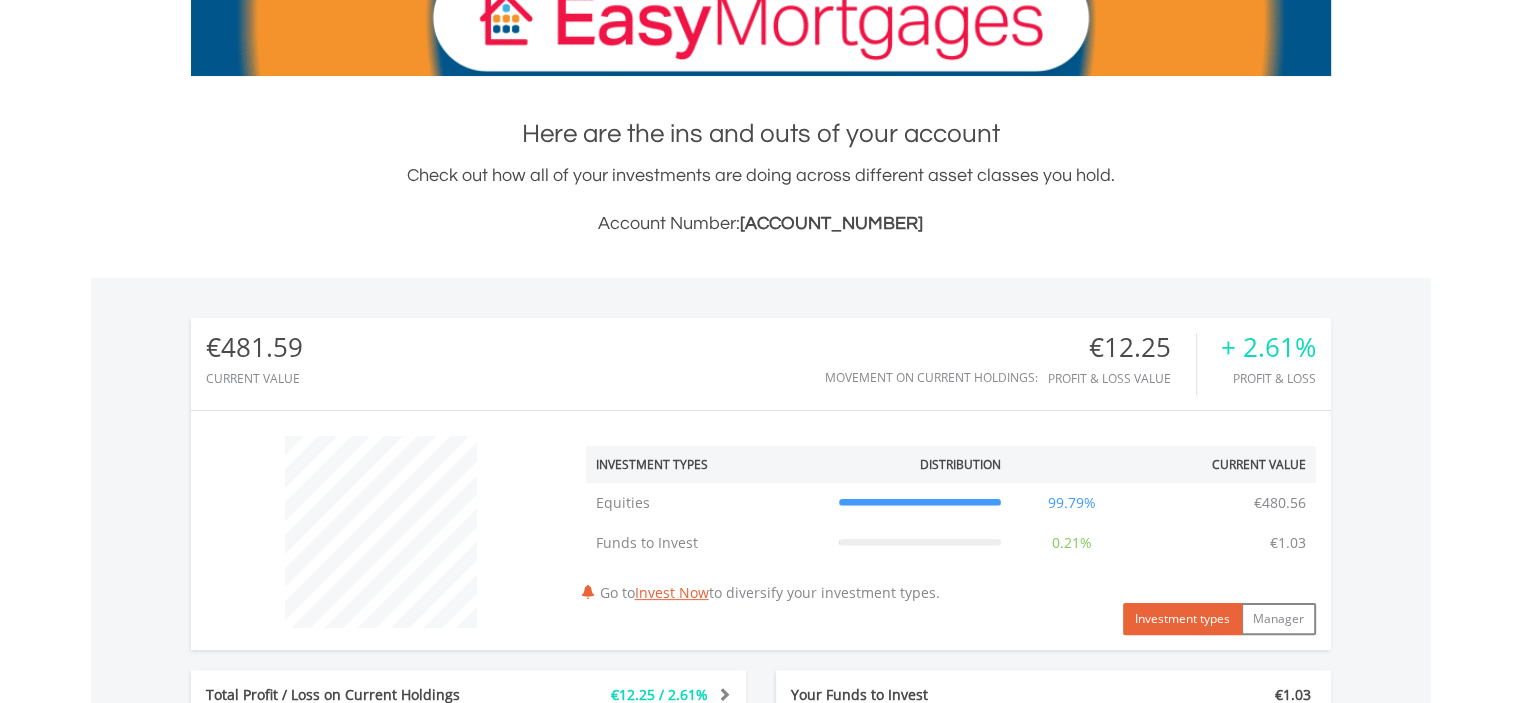 scroll, scrollTop: 1, scrollLeft: 0, axis: vertical 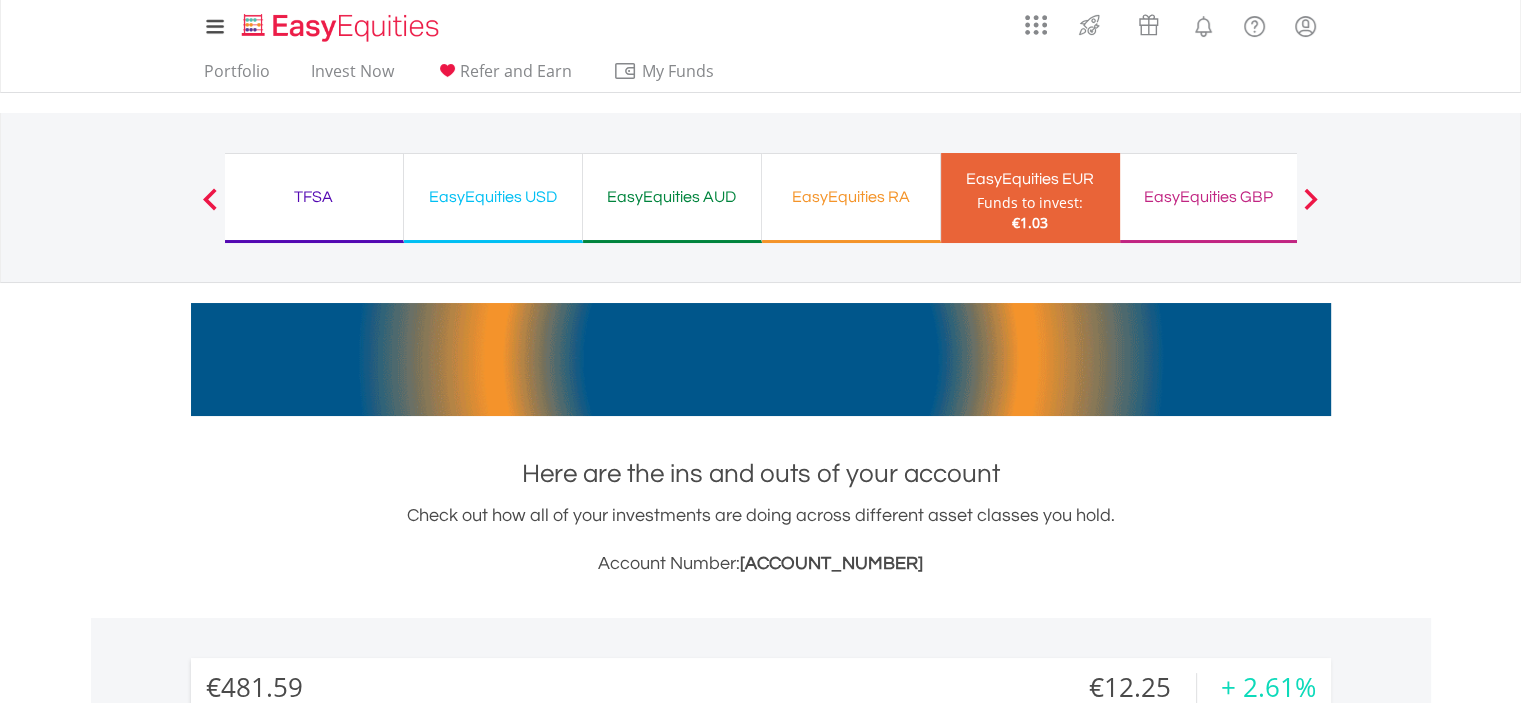 click on "TFSA" at bounding box center [314, 197] 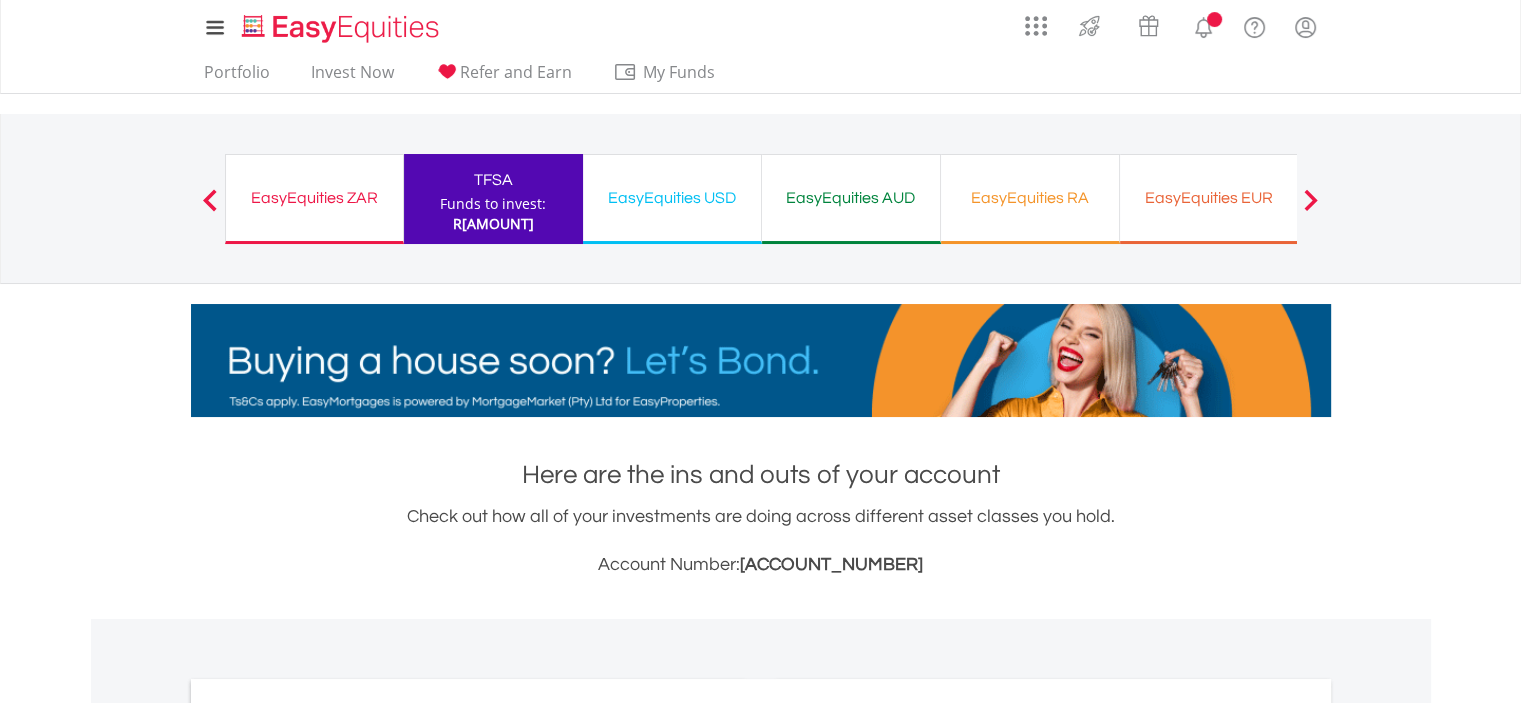 scroll, scrollTop: 466, scrollLeft: 0, axis: vertical 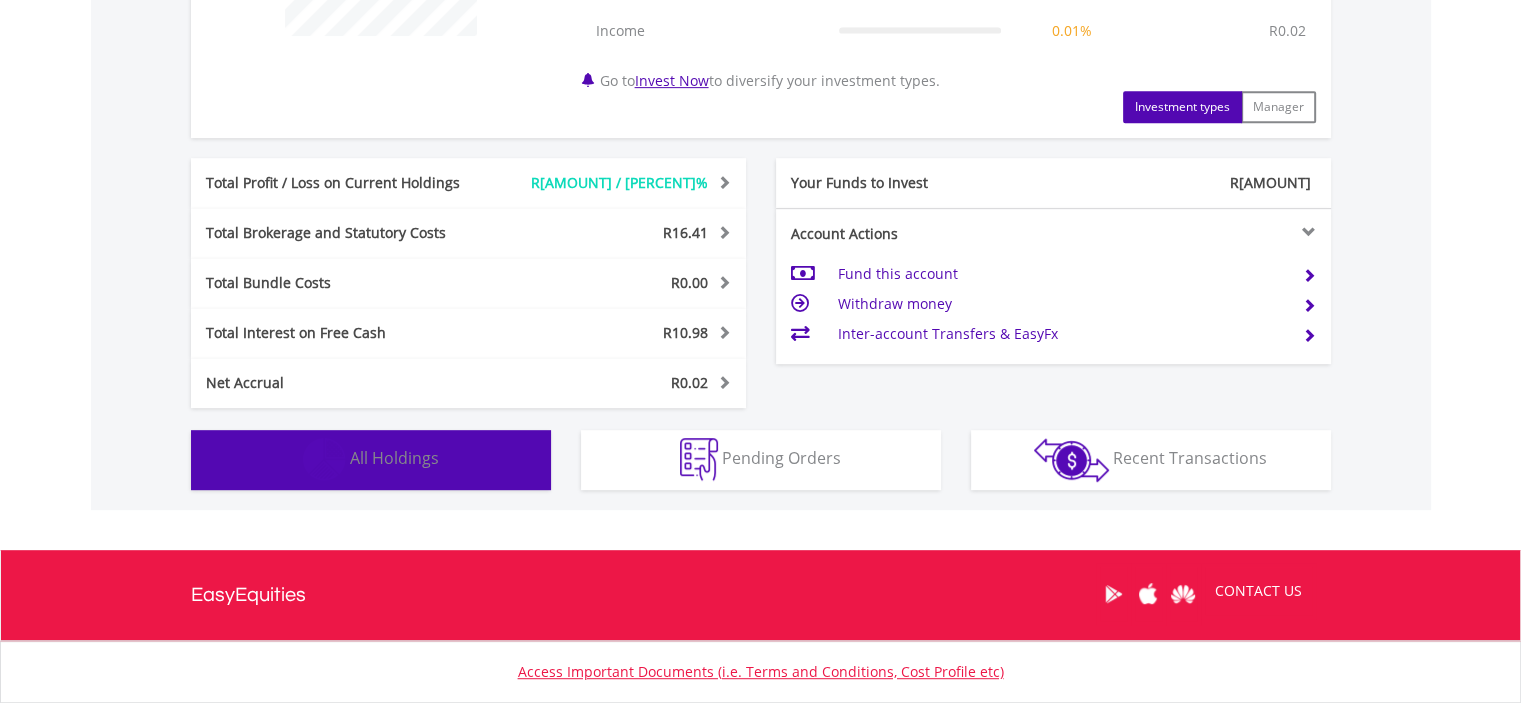 click on "All Holdings" at bounding box center [394, 458] 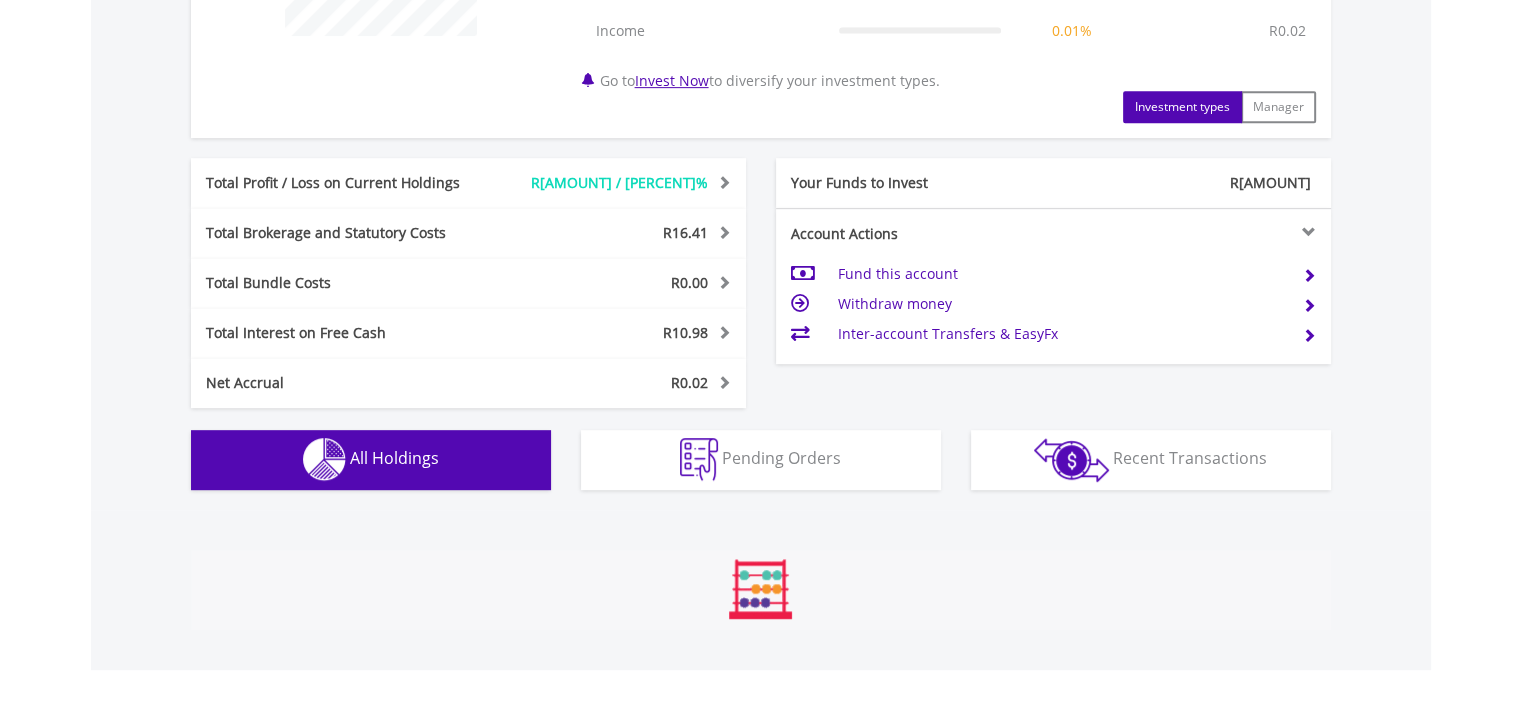 scroll, scrollTop: 1481, scrollLeft: 0, axis: vertical 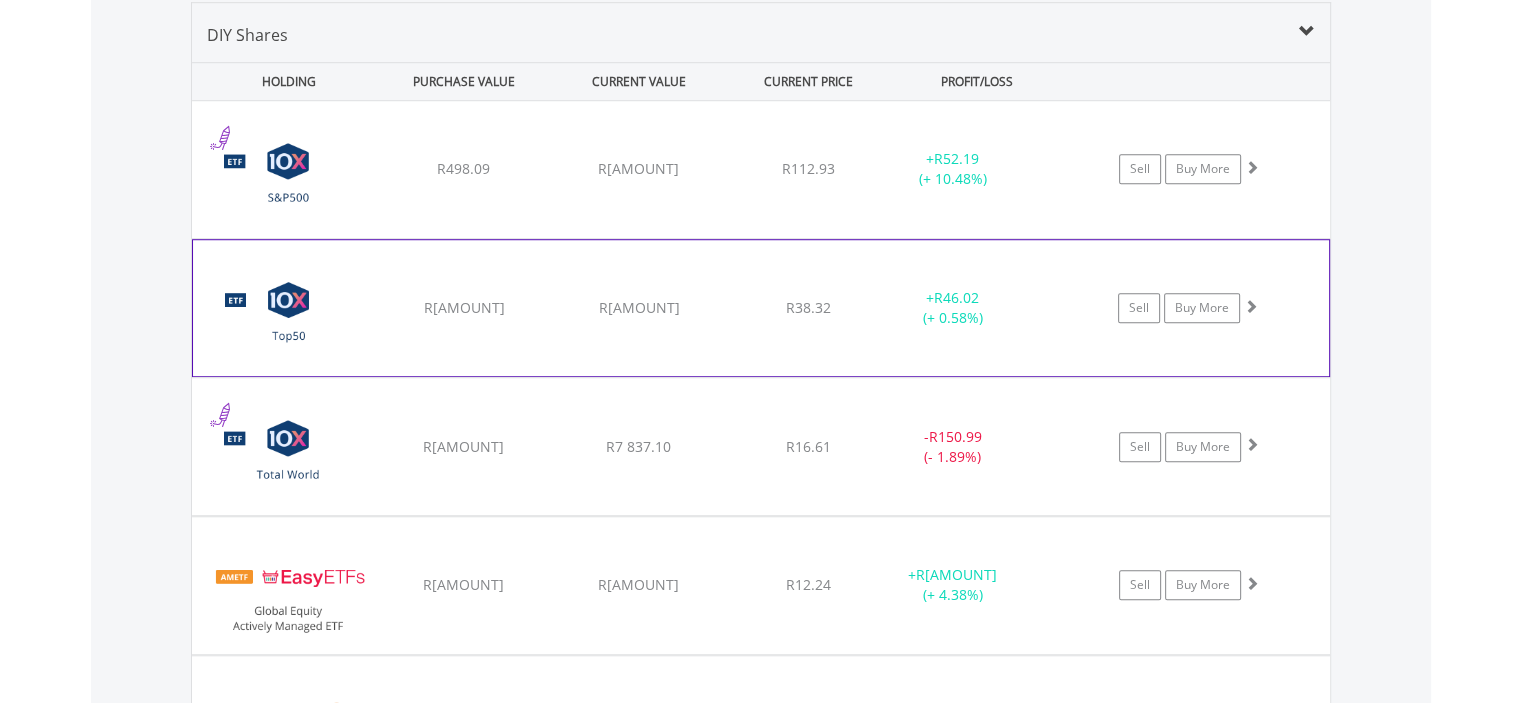 click on "10X S&P South Africa Top50 Index Exchange Traded Fund
R[AMOUNT]
R[AMOUNT]
R[AMOUNT]
+  R[AMOUNT] (+ [PERCENT]%)
Sell
Buy More" at bounding box center (761, 169) 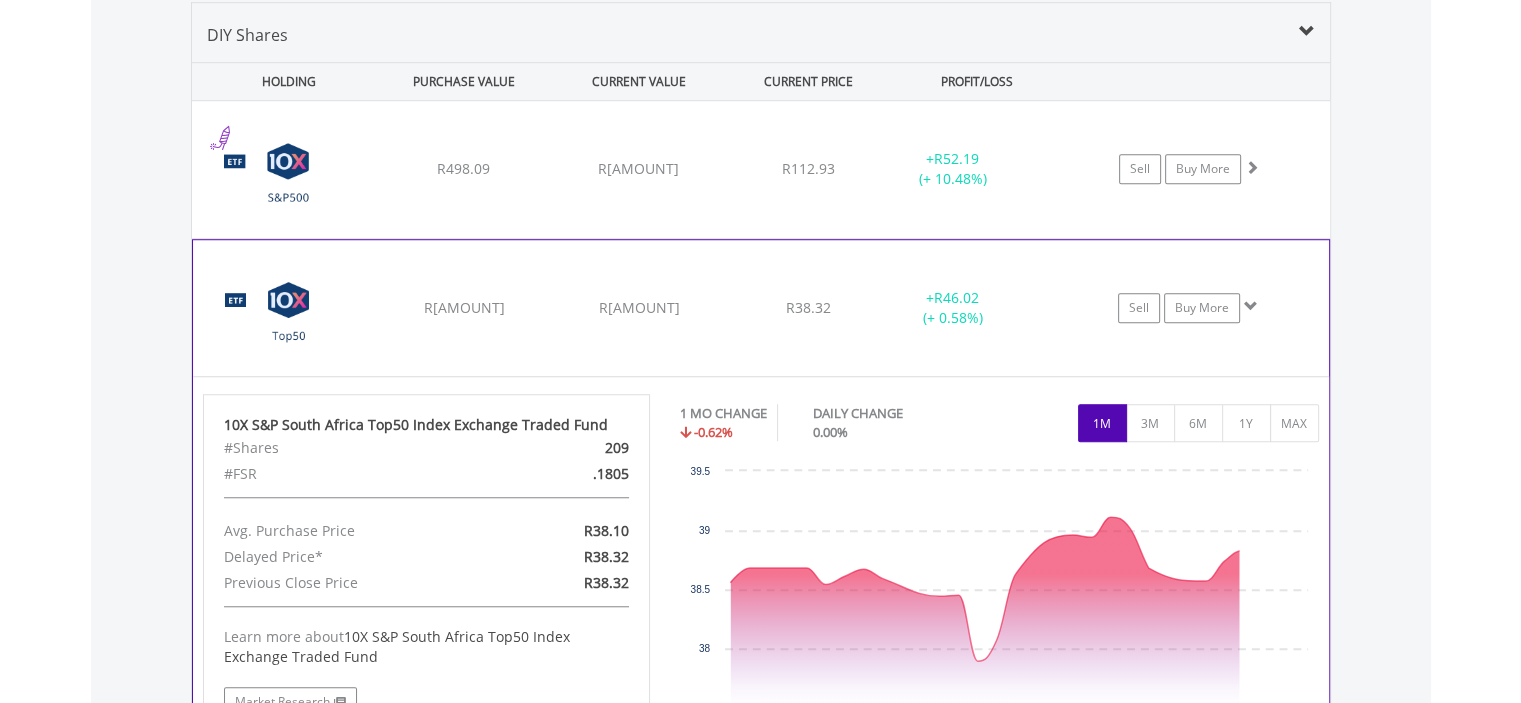 scroll, scrollTop: 1714, scrollLeft: 0, axis: vertical 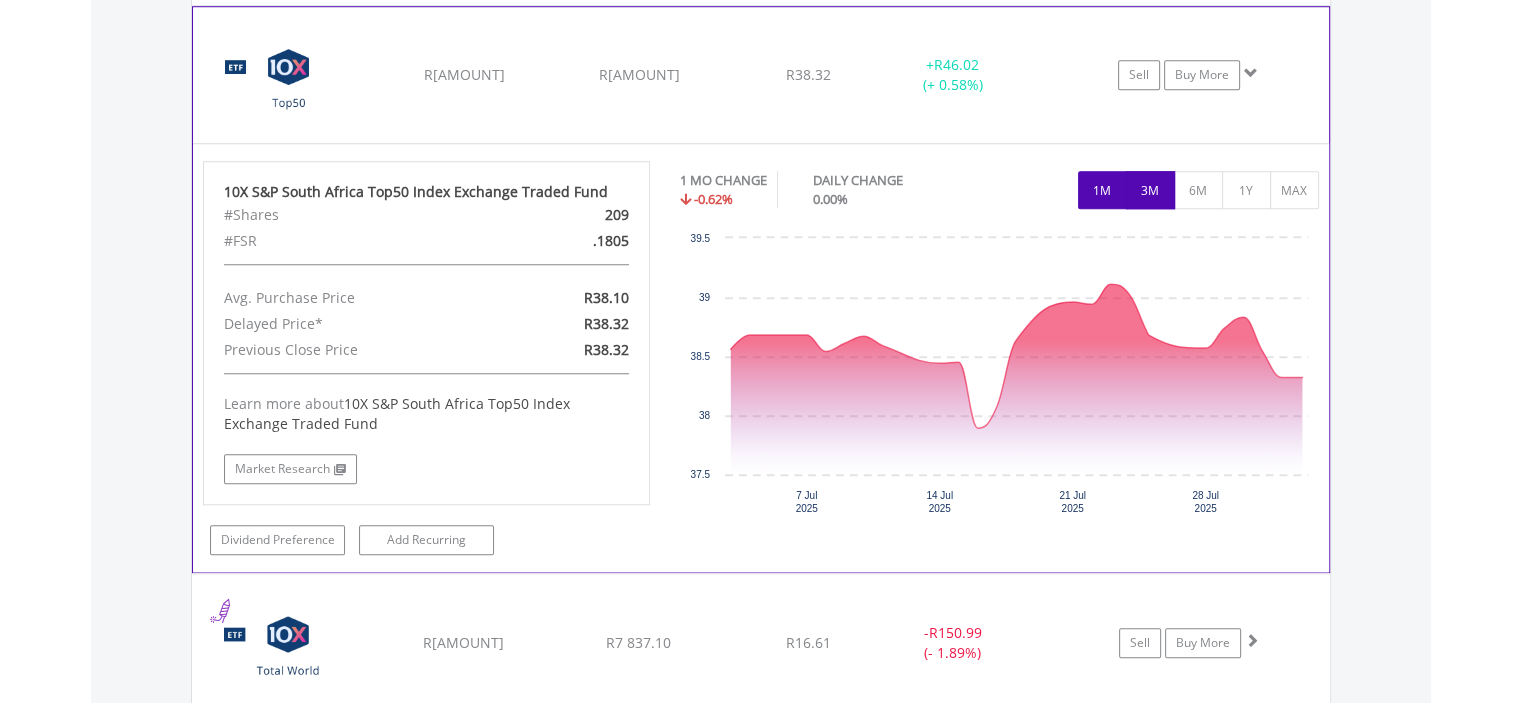click on "3M" at bounding box center (1150, 190) 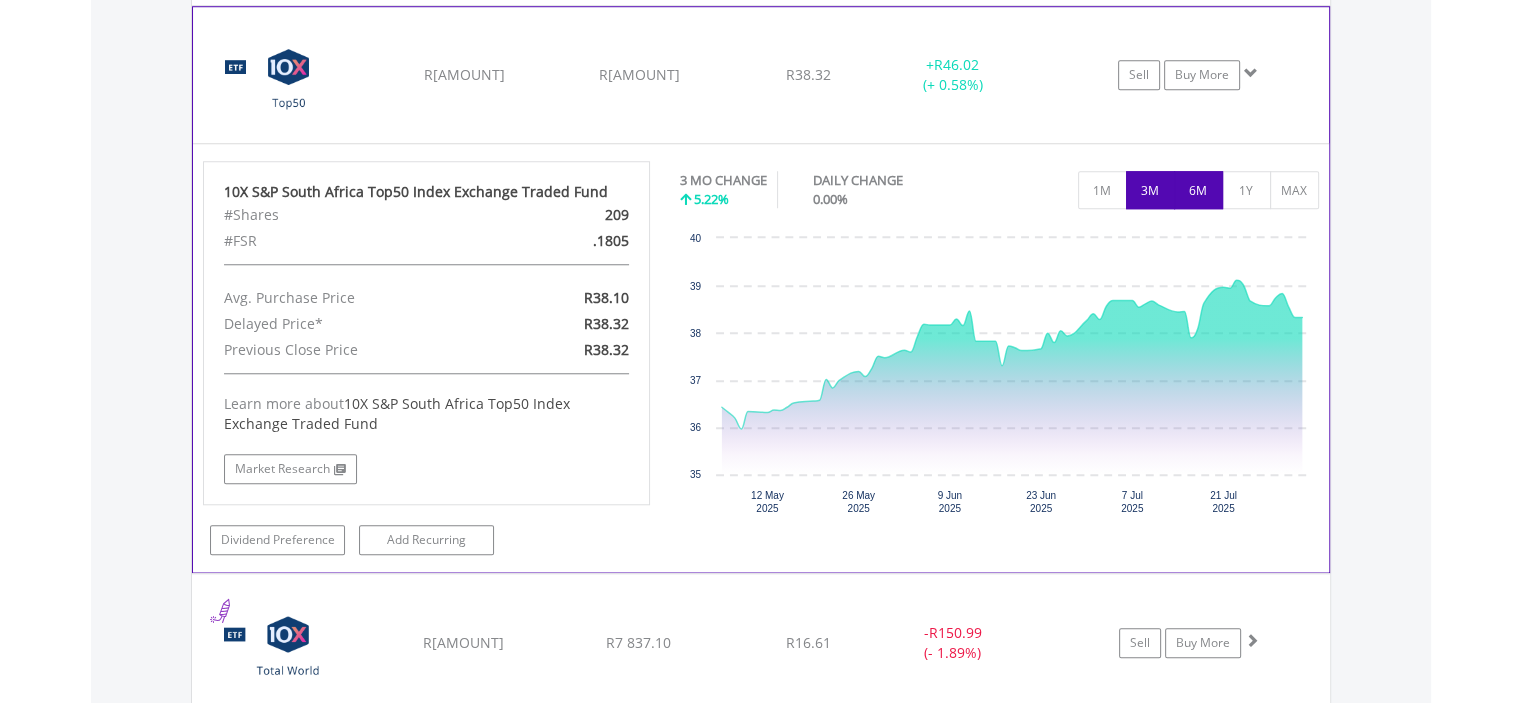 click on "6M" at bounding box center [1198, 190] 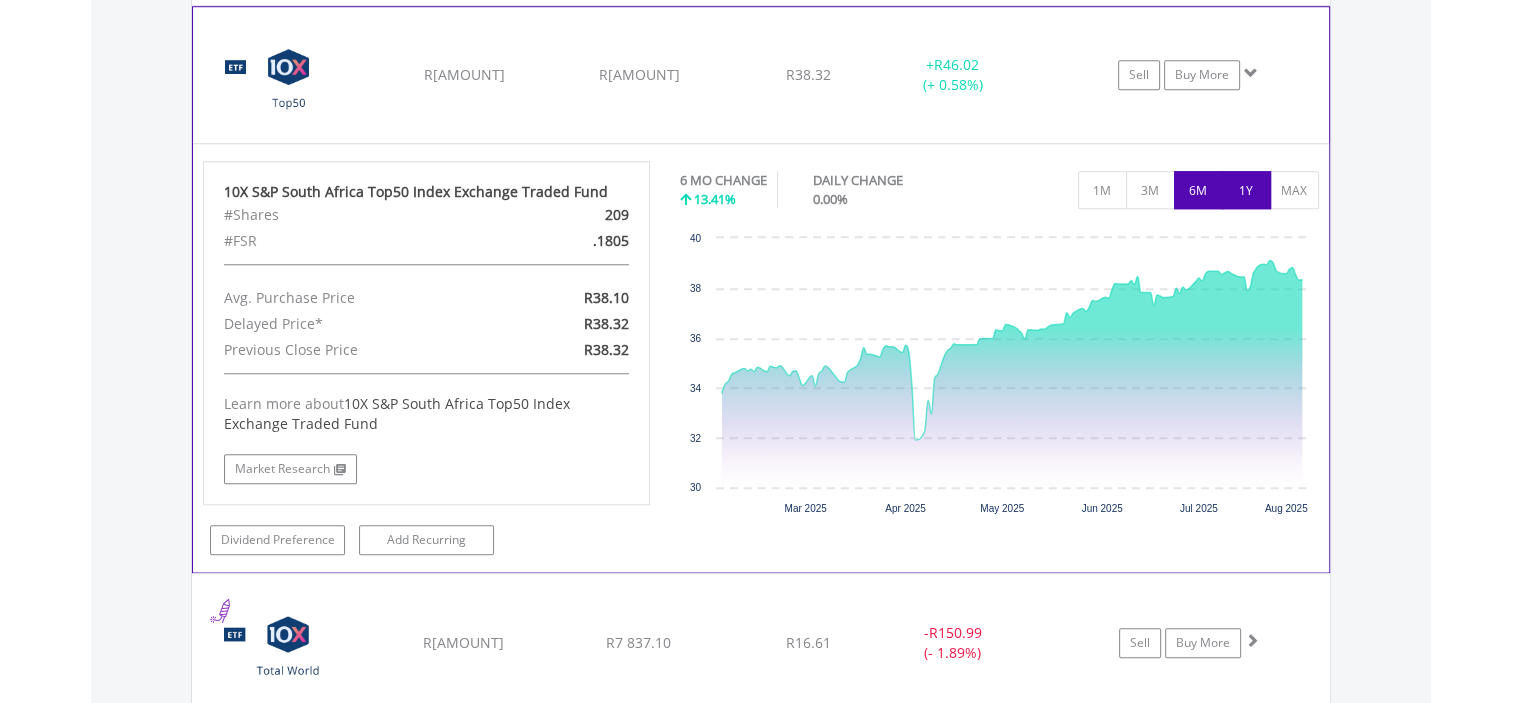 click on "1Y" at bounding box center [1246, 190] 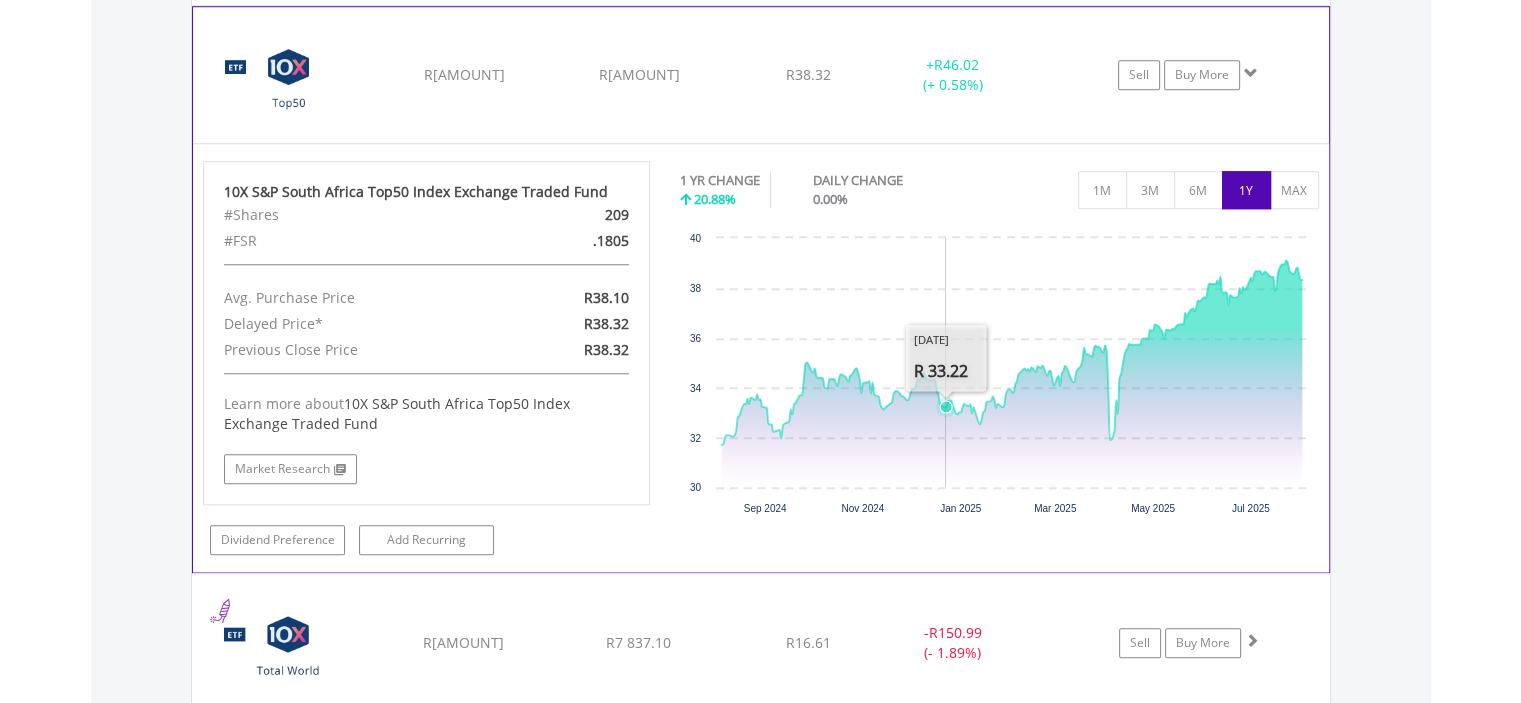 scroll, scrollTop: 1481, scrollLeft: 0, axis: vertical 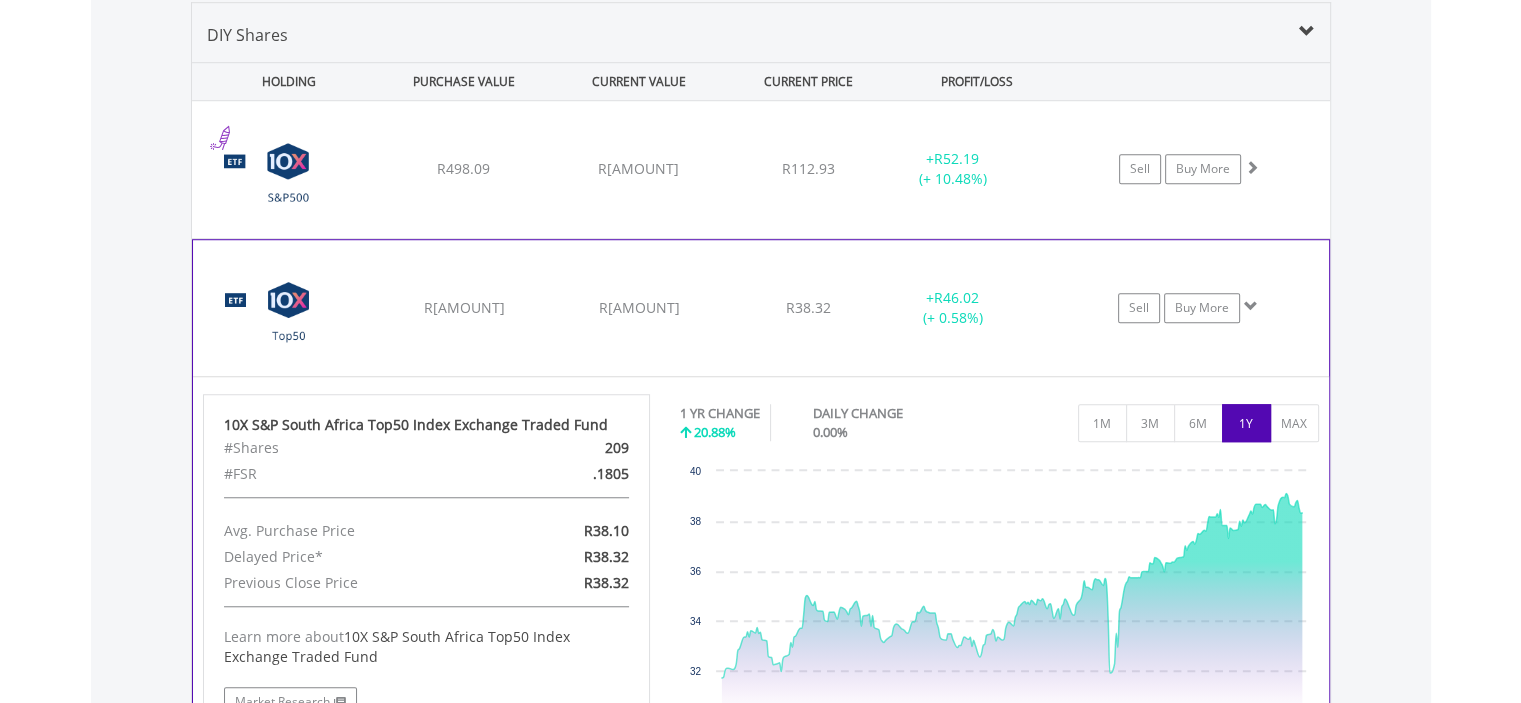 click on "﻿
10X S&P South Africa Top50 Index Exchange Traded Fund
R7 969.78
R8 015.80
R38.32
+  R46.02 (+ 0.58%)
Sell
Buy More" at bounding box center [761, 169] 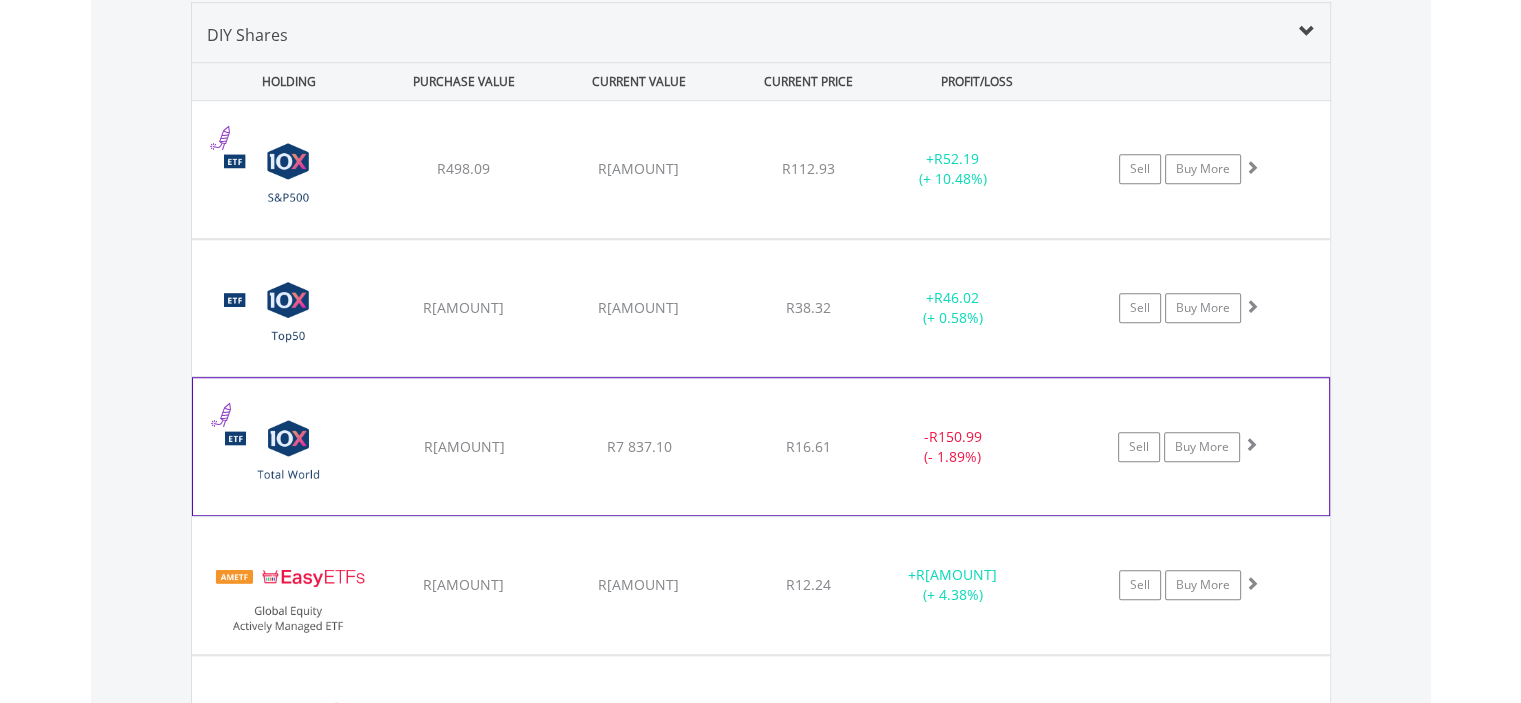 click on "﻿
10X Total World Stock Feeder Exchange Traded Fund
R7 988.09
R7 837.10
R16.61
-  R150.99 (- 1.89%)
Sell
Buy More" at bounding box center [761, 169] 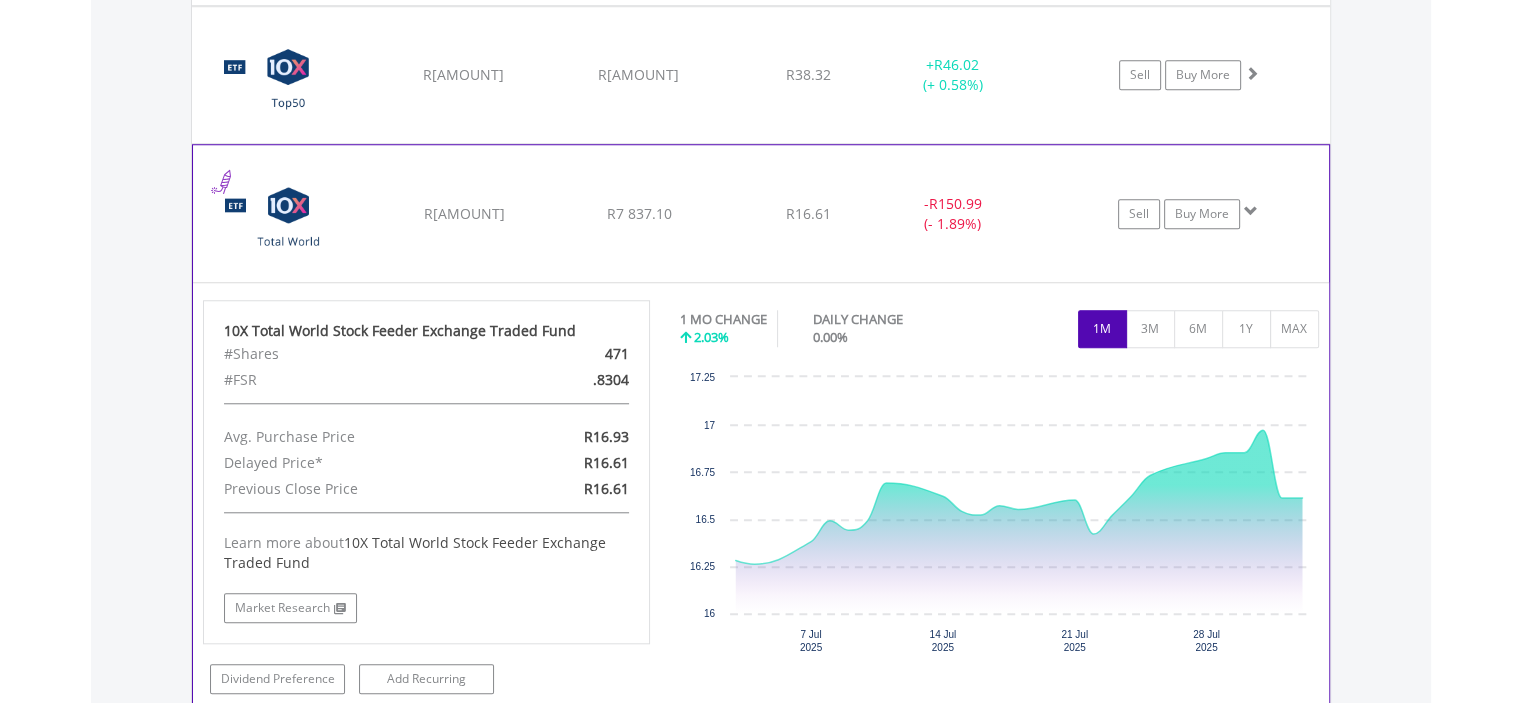 scroll, scrollTop: 1948, scrollLeft: 0, axis: vertical 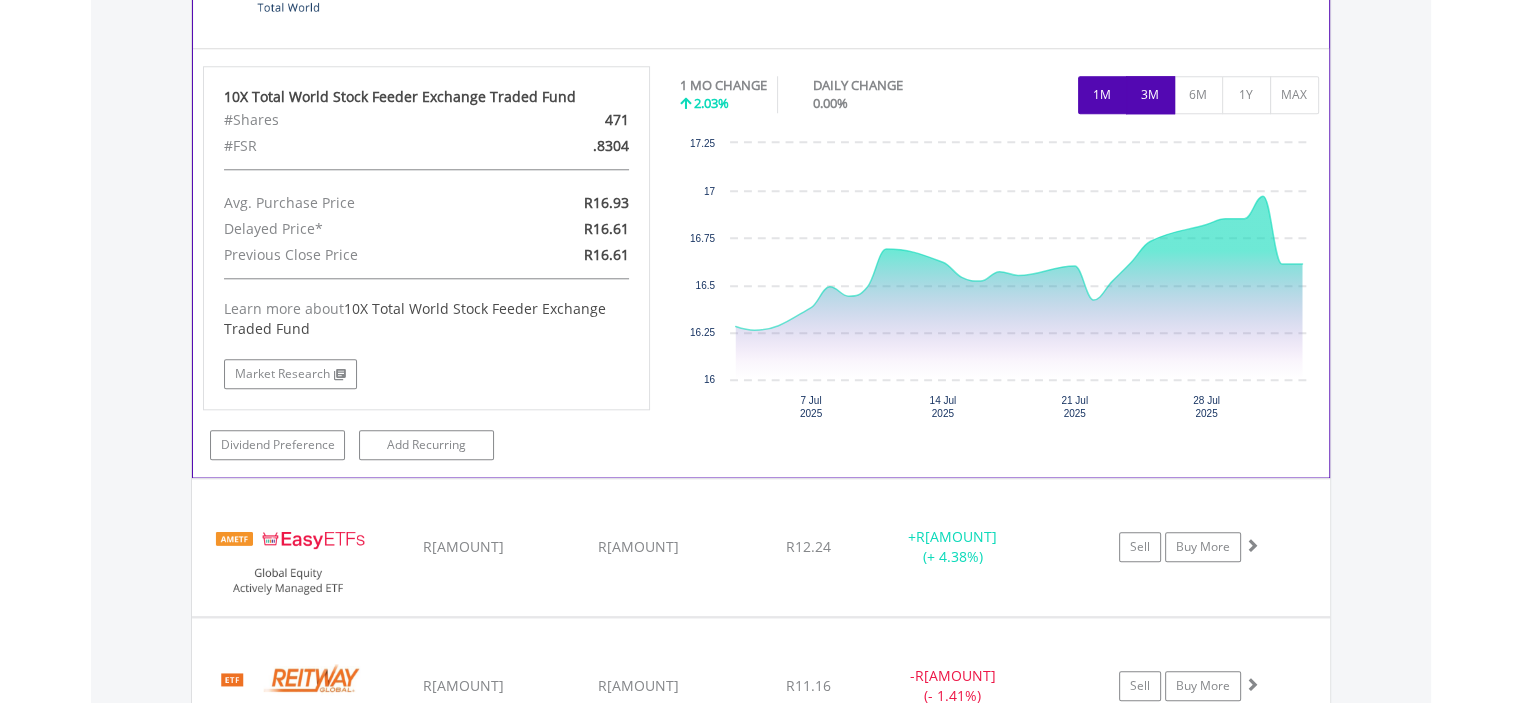 click on "3M" at bounding box center (1150, 95) 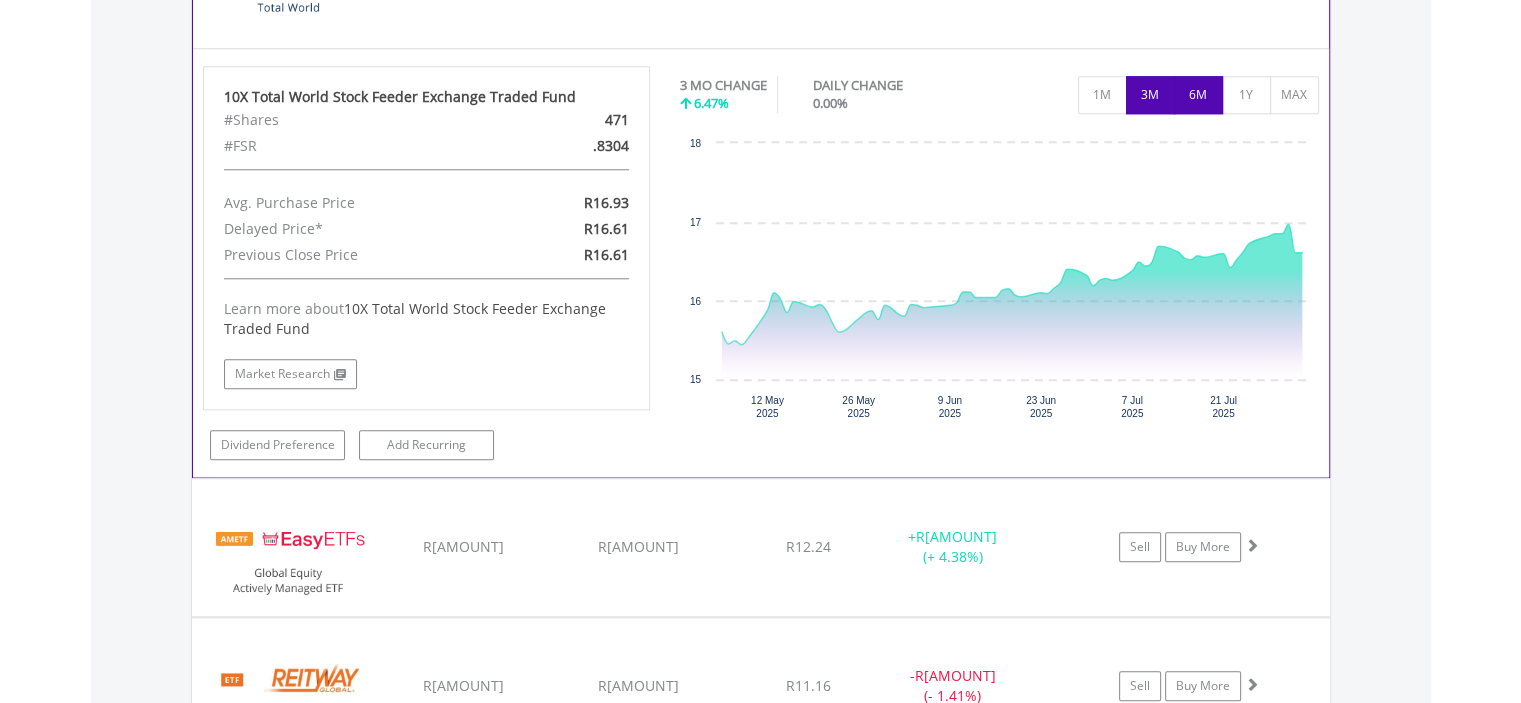 click on "6M" at bounding box center (1198, 95) 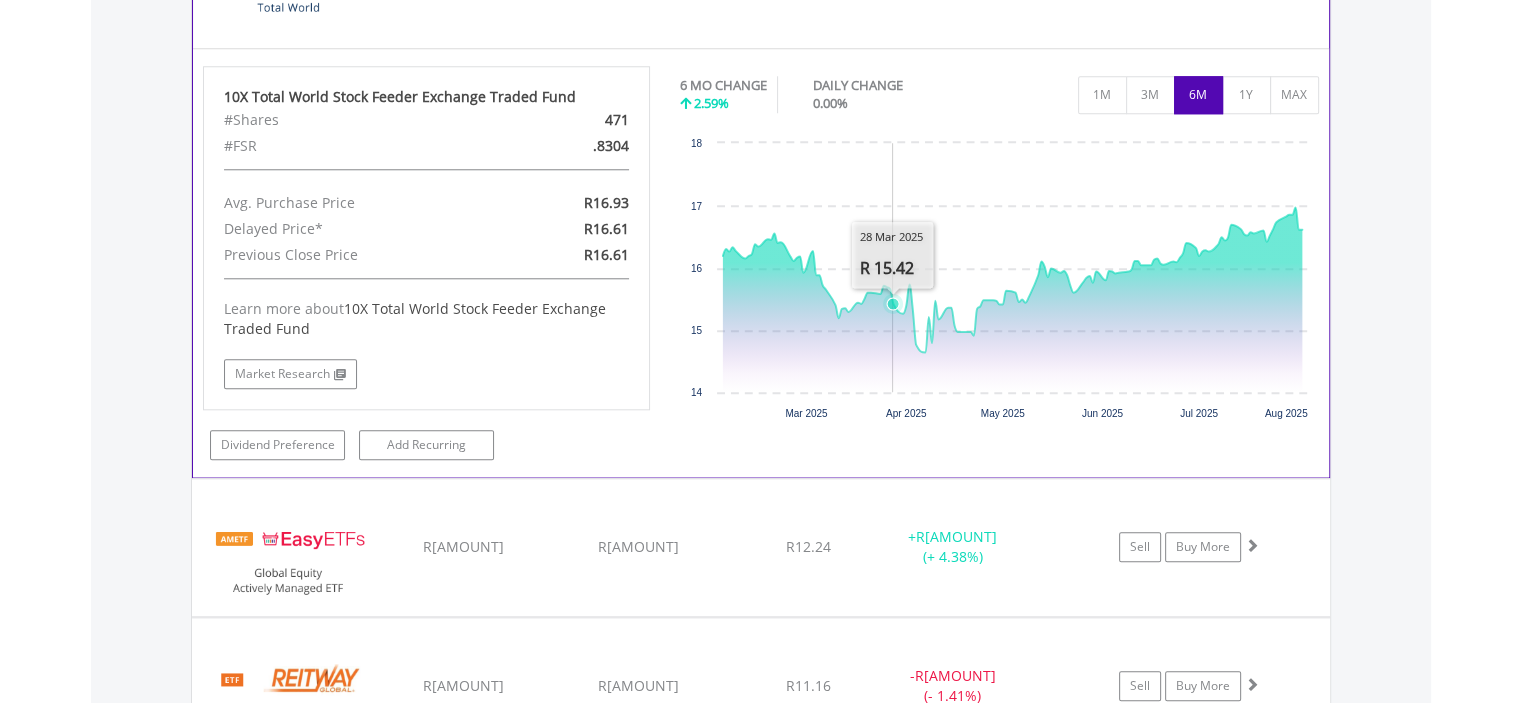 scroll, scrollTop: 1714, scrollLeft: 0, axis: vertical 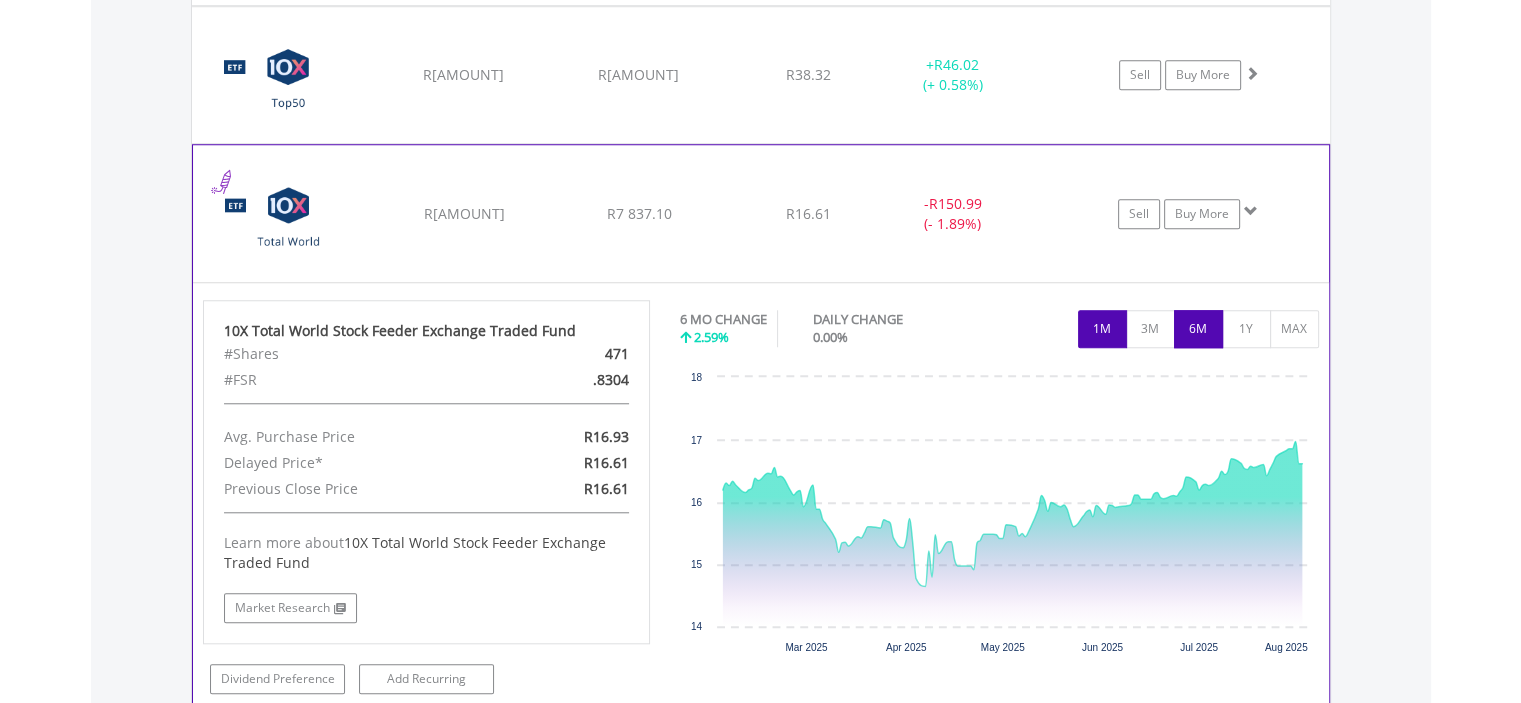 click on "1M" at bounding box center [1102, 329] 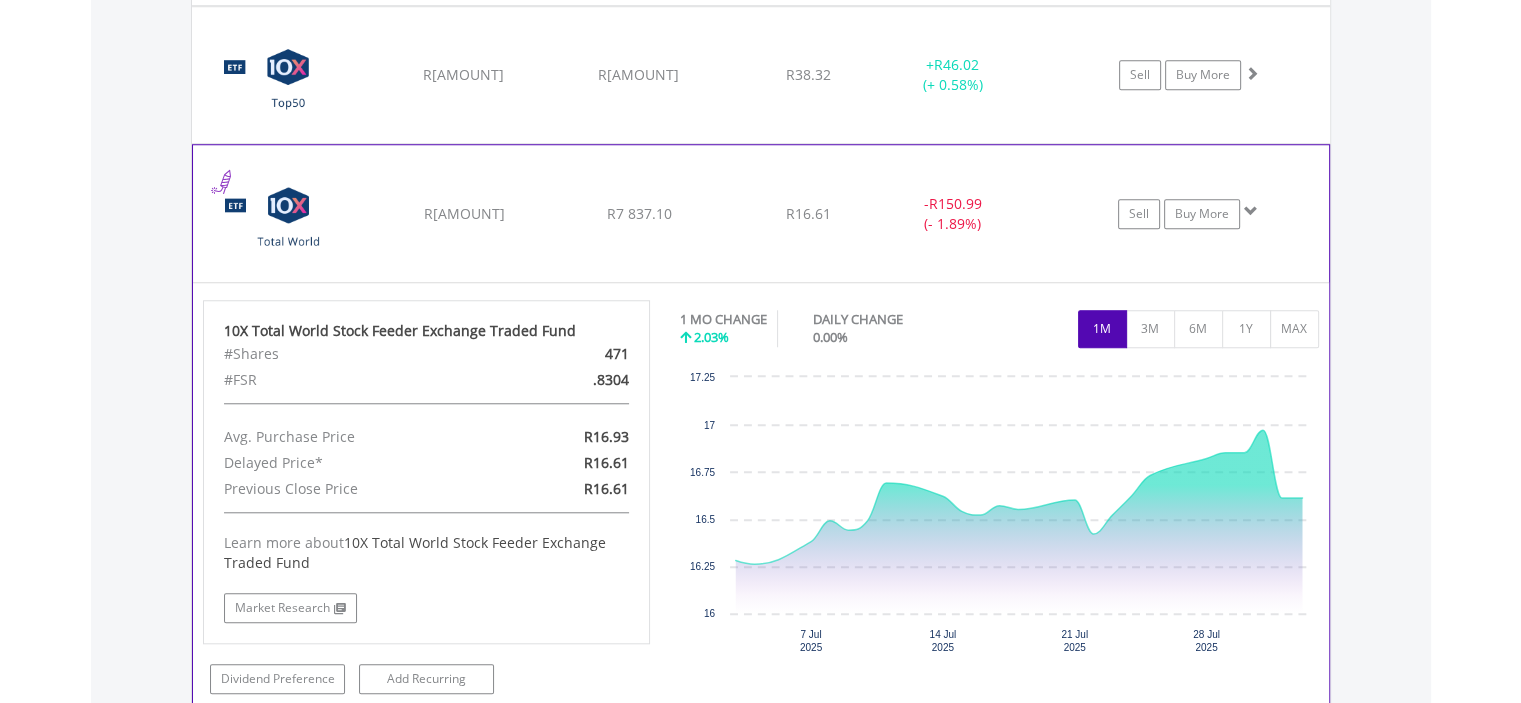 click on "﻿
10X Total World Stock Feeder Exchange Traded Fund
R7 988.09
R7 837.10
R16.61
-  R150.99 (- 1.89%)
Sell
Buy More" at bounding box center [761, -64] 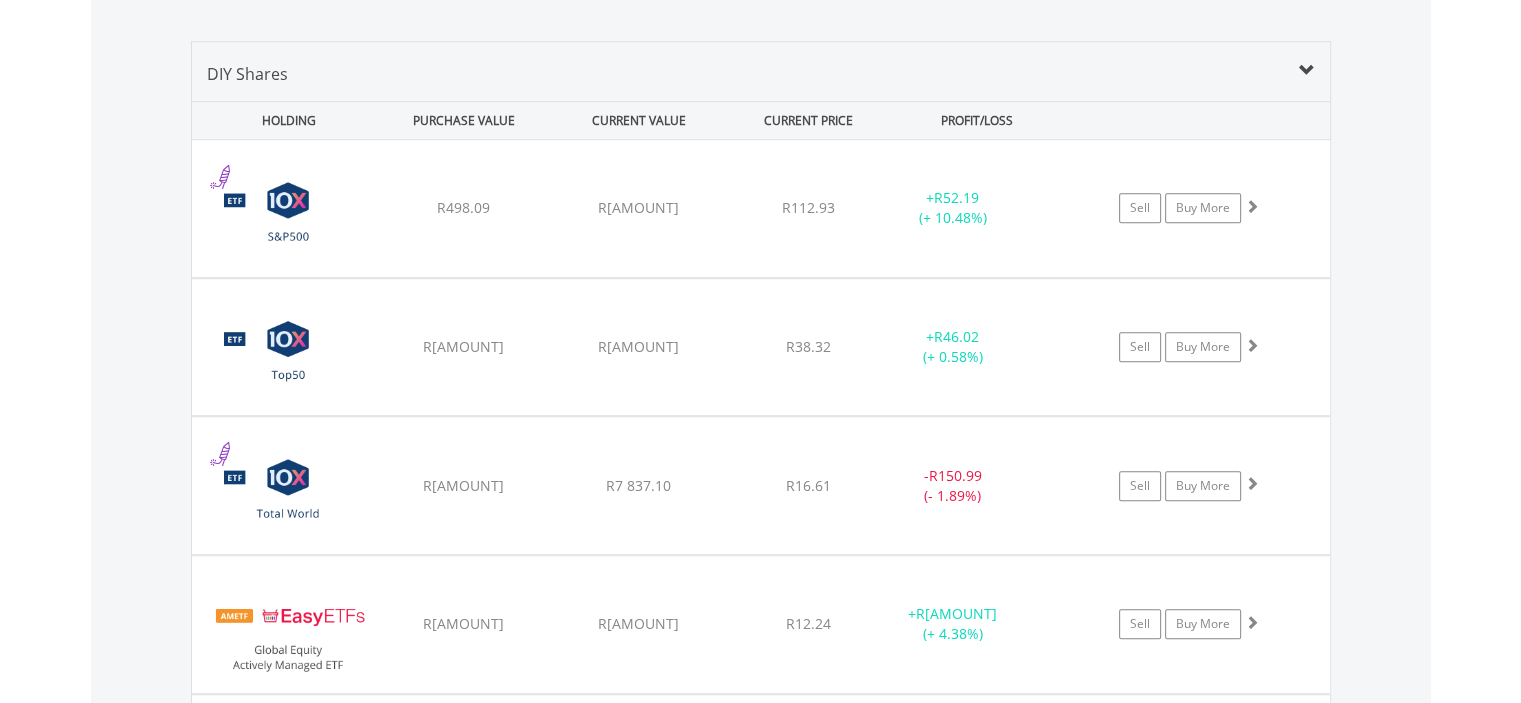 scroll, scrollTop: 1481, scrollLeft: 0, axis: vertical 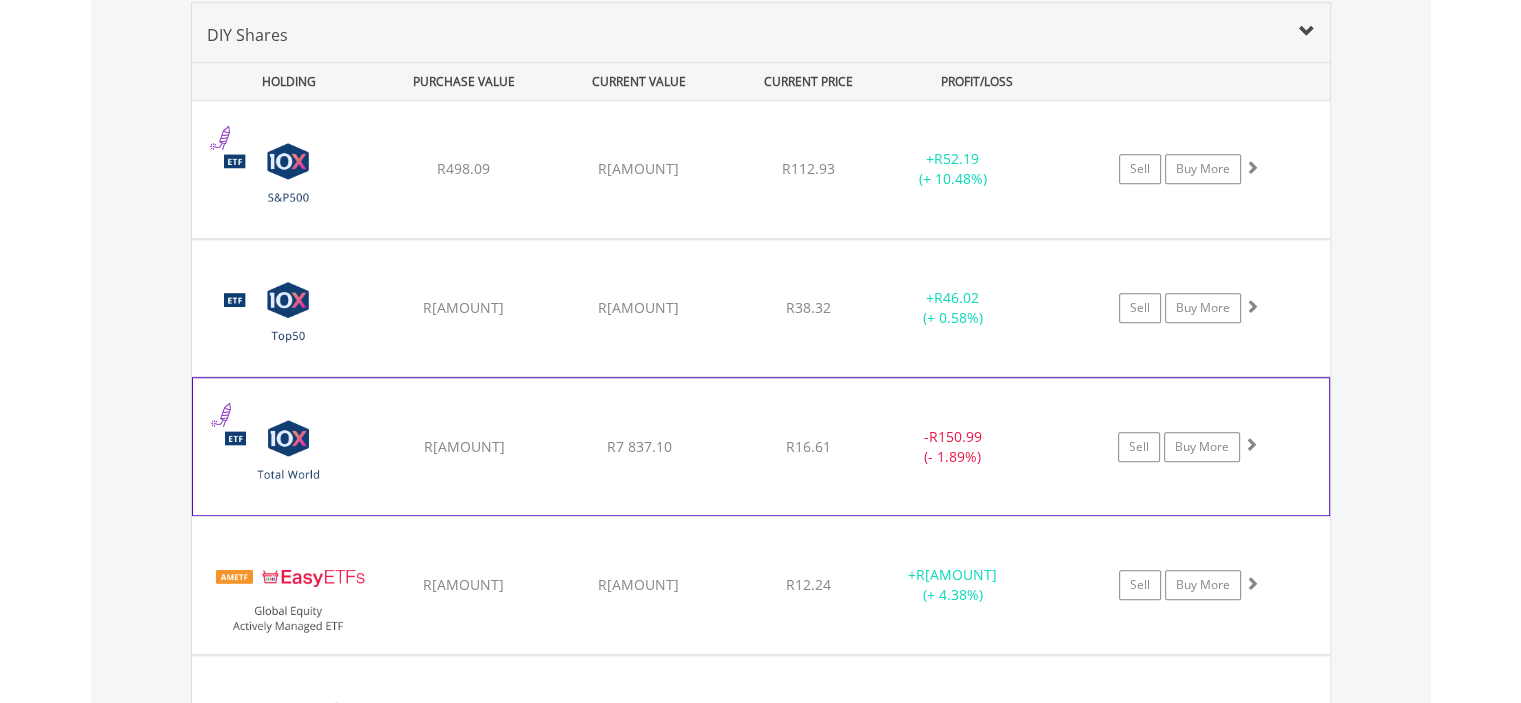 click on "﻿
10X Total World Stock Feeder Exchange Traded Fund
R7 988.09
R7 837.10
R16.61
-  R150.99 (- 1.89%)
Sell
Buy More" at bounding box center [761, 169] 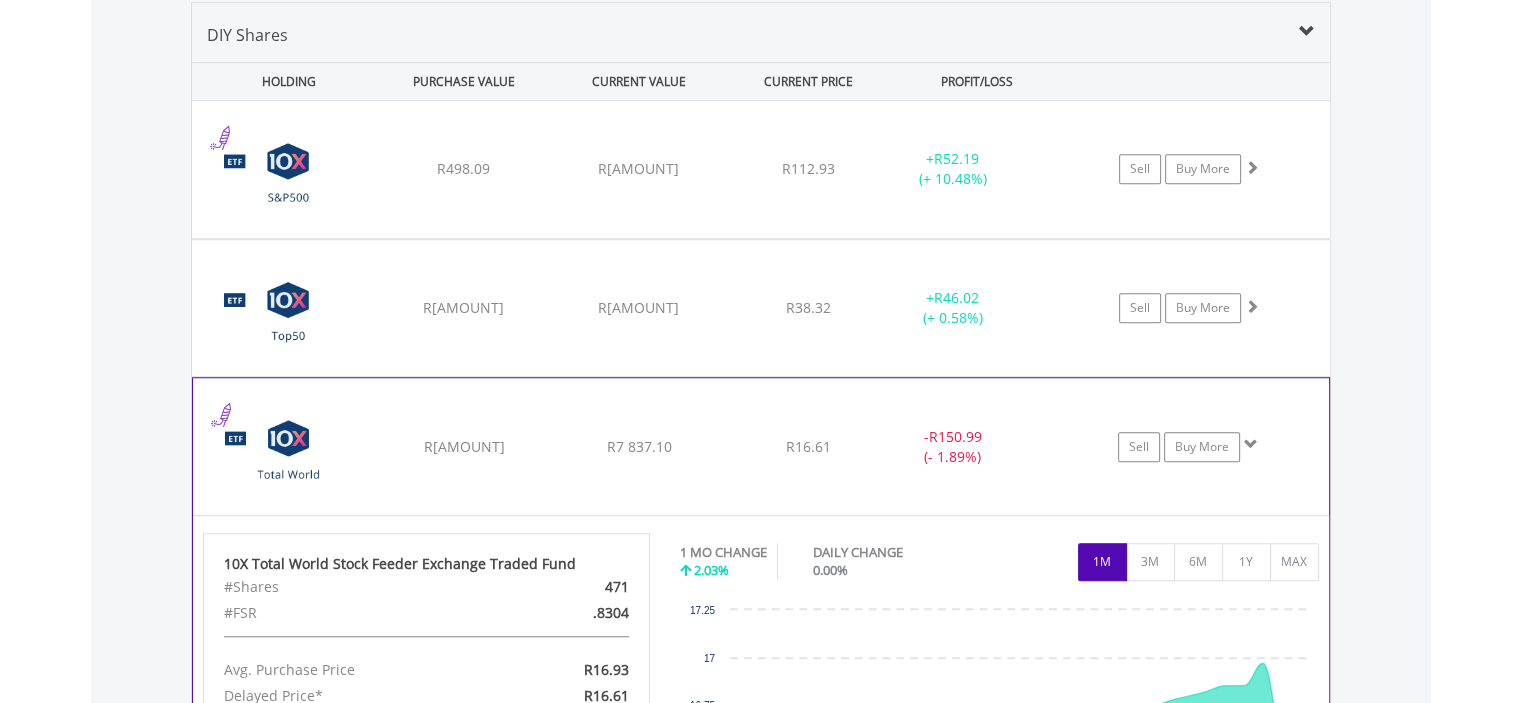 scroll, scrollTop: 1714, scrollLeft: 0, axis: vertical 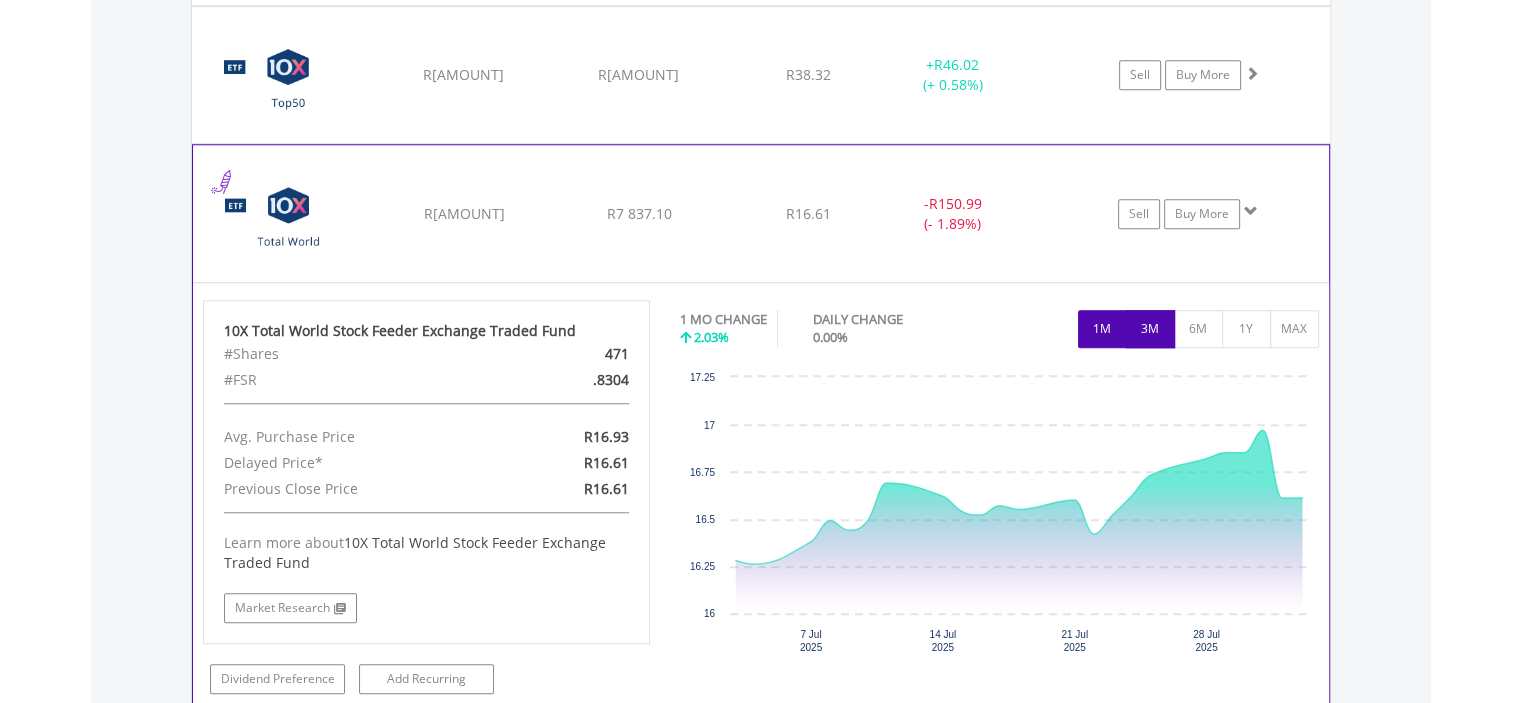 click on "3M" at bounding box center (1150, 329) 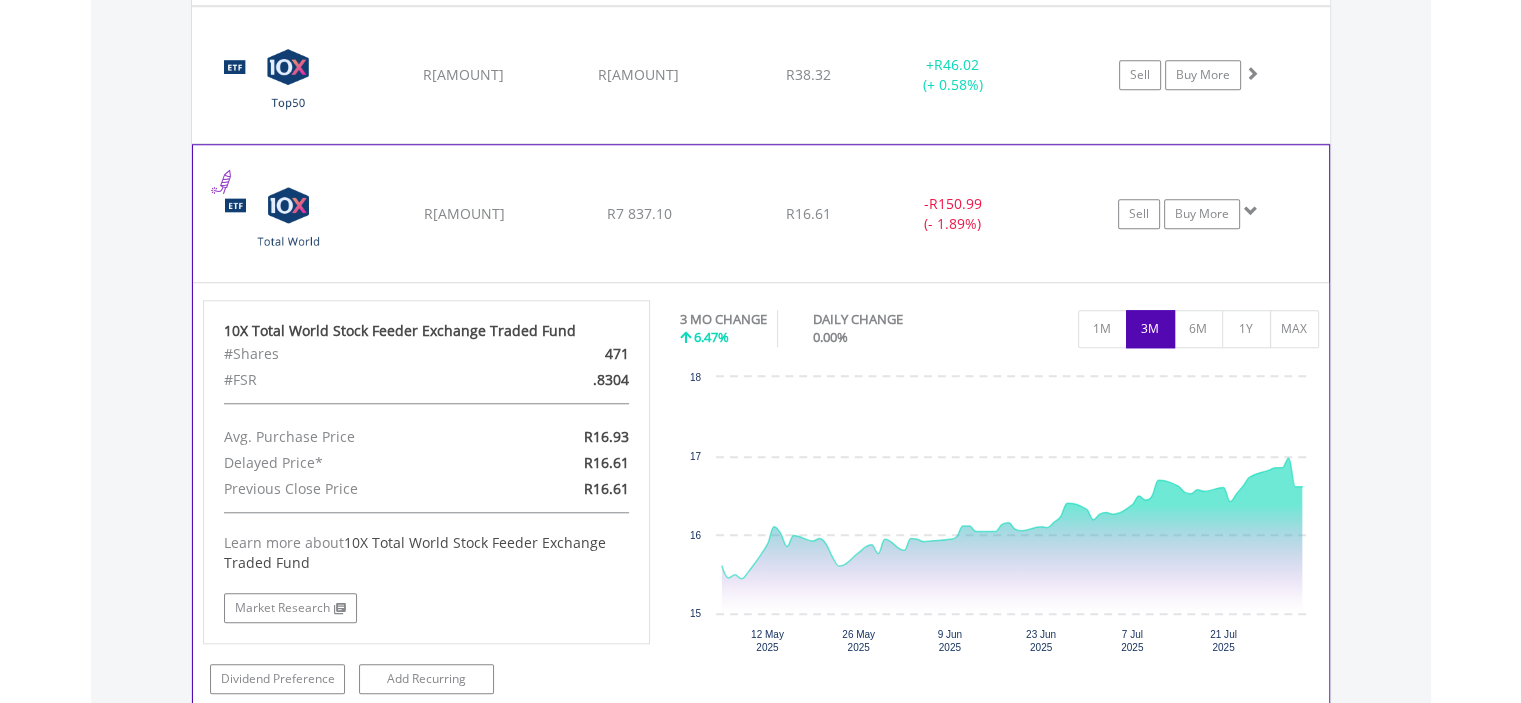 click on "﻿
10X Total World Stock Feeder Exchange Traded Fund
R7 988.09
R7 837.10
R16.61
-  R150.99 (- 1.89%)
Sell
Buy More" at bounding box center (761, -64) 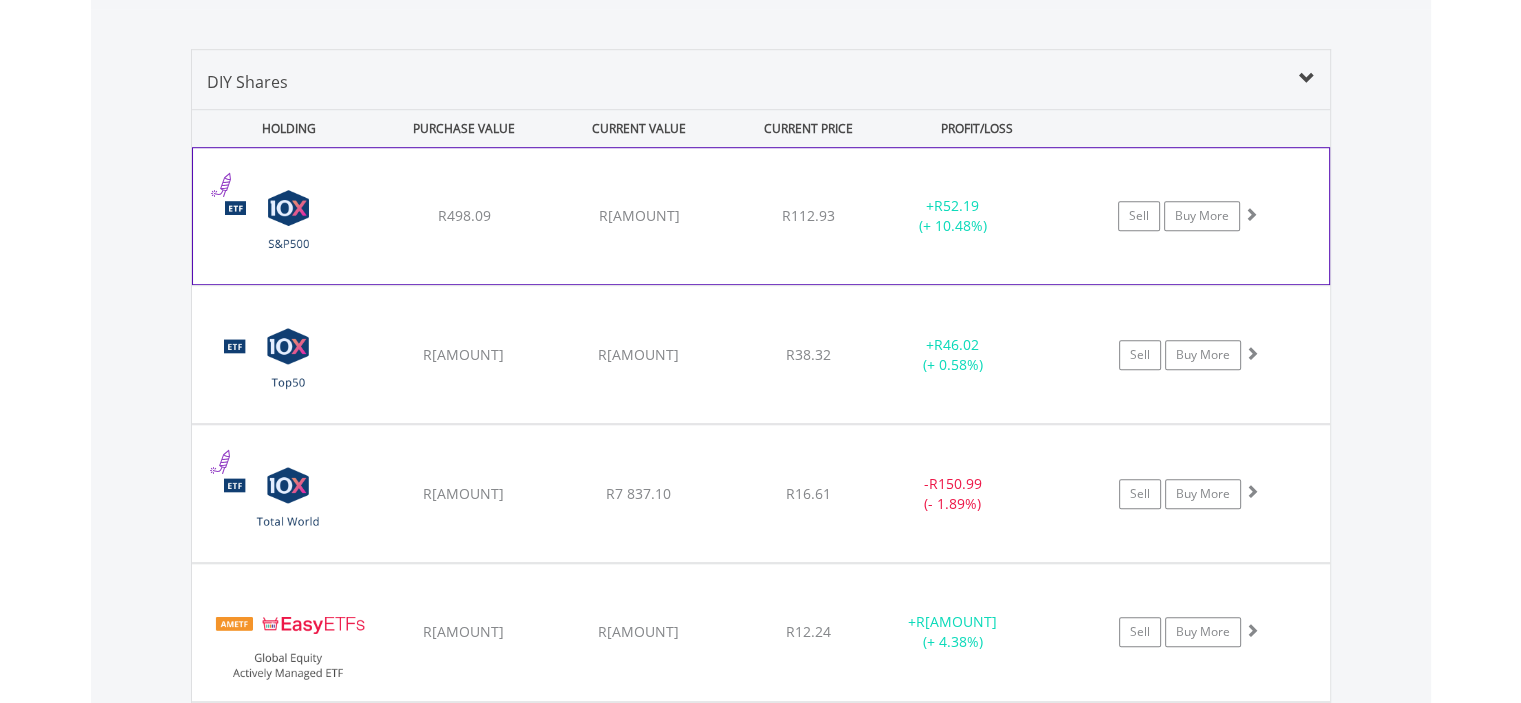 scroll, scrollTop: 1481, scrollLeft: 0, axis: vertical 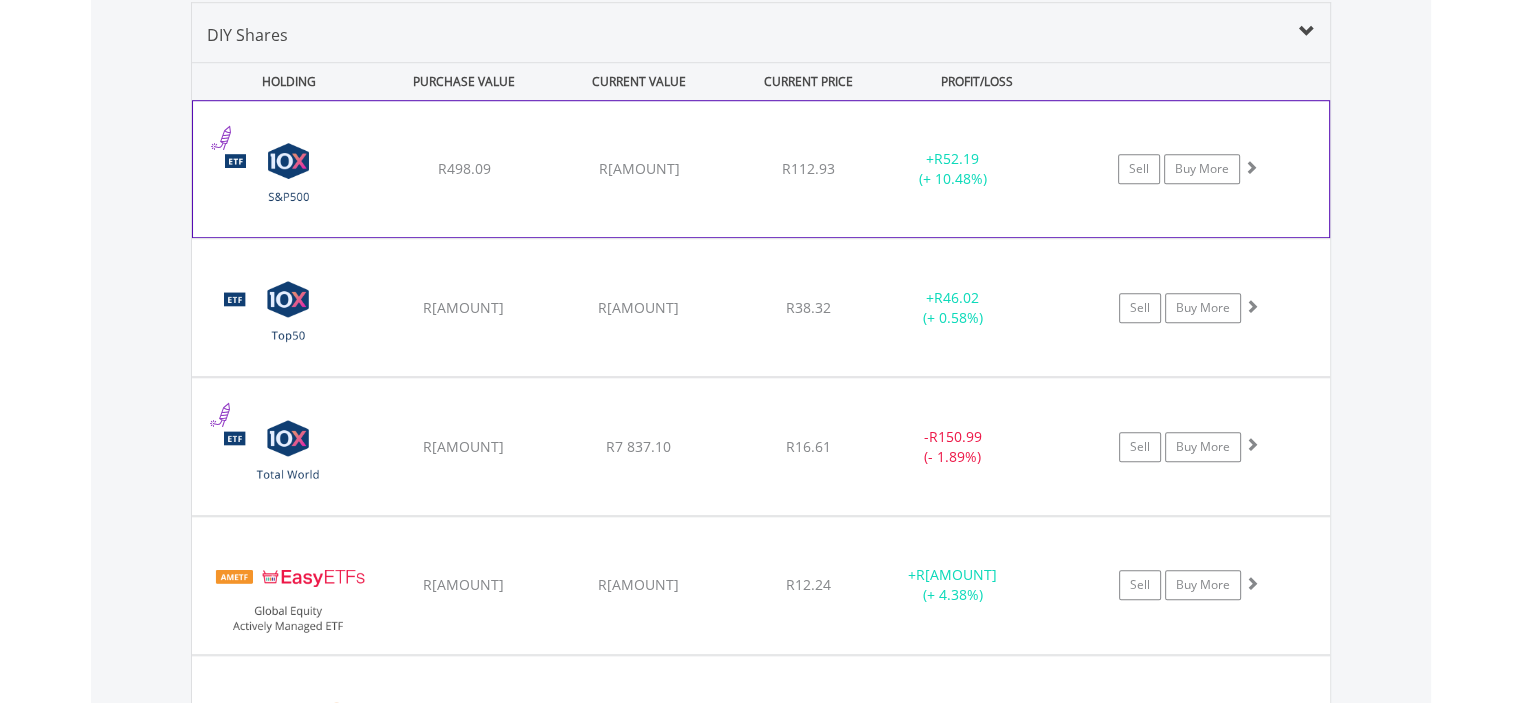 click on "﻿
10X S&P 500 Exchange Traded Fund
R498.09
R550.28
R112.93
+  R52.19 (+ 10.48%)
Sell
Buy More" at bounding box center (761, 169) 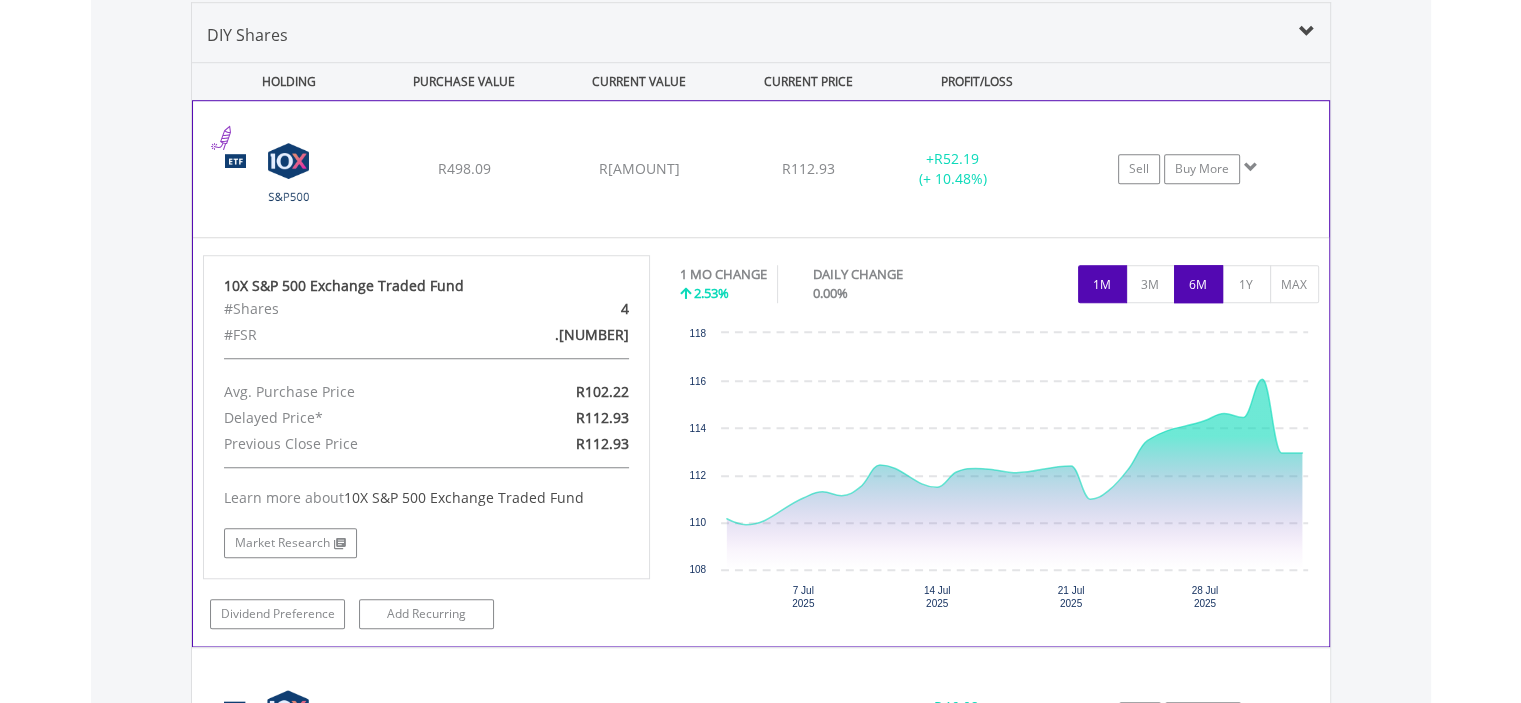 click on "6M" at bounding box center [1198, 284] 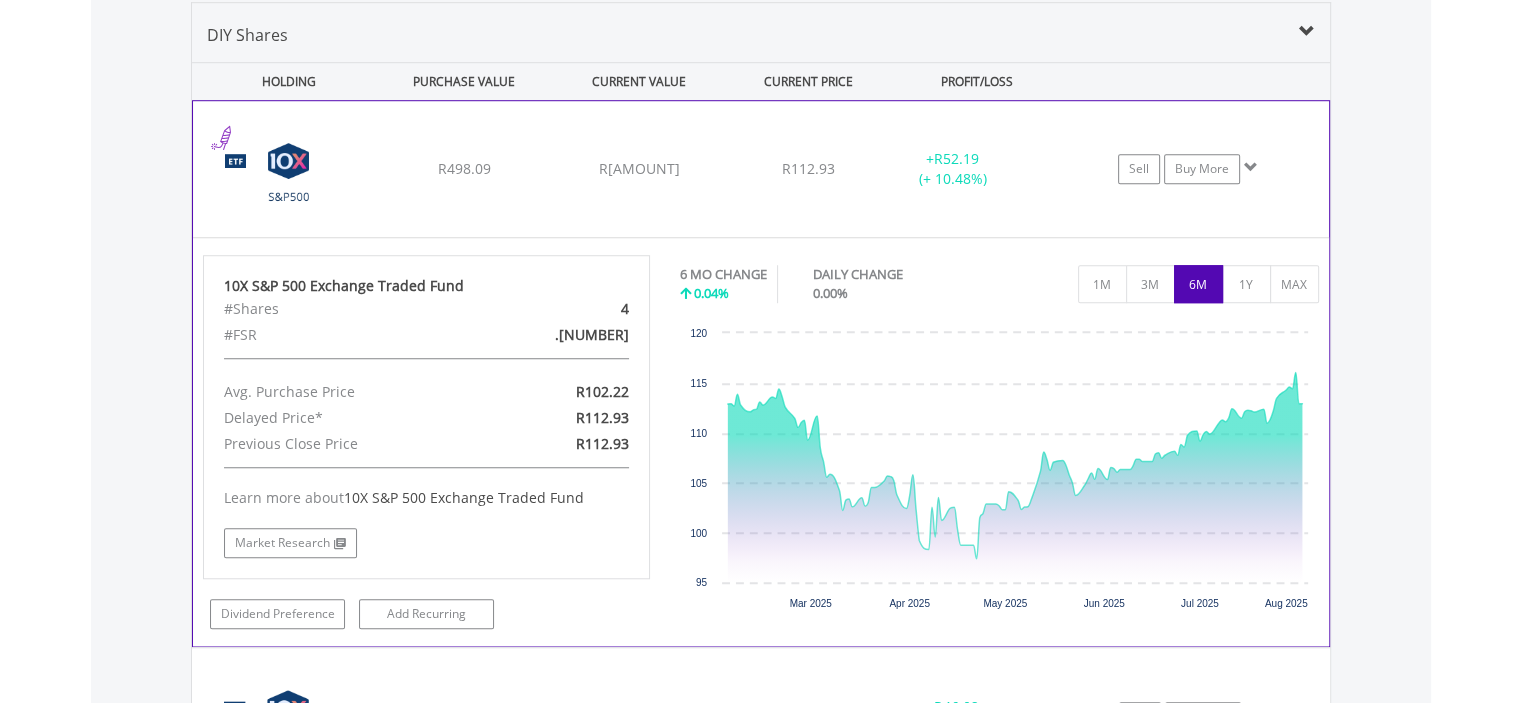 click on "﻿
10X S&P 500 Exchange Traded Fund
R498.09
R550.28
R112.93
+  R52.19 (+ 10.48%)
Sell
Buy More" at bounding box center (761, 169) 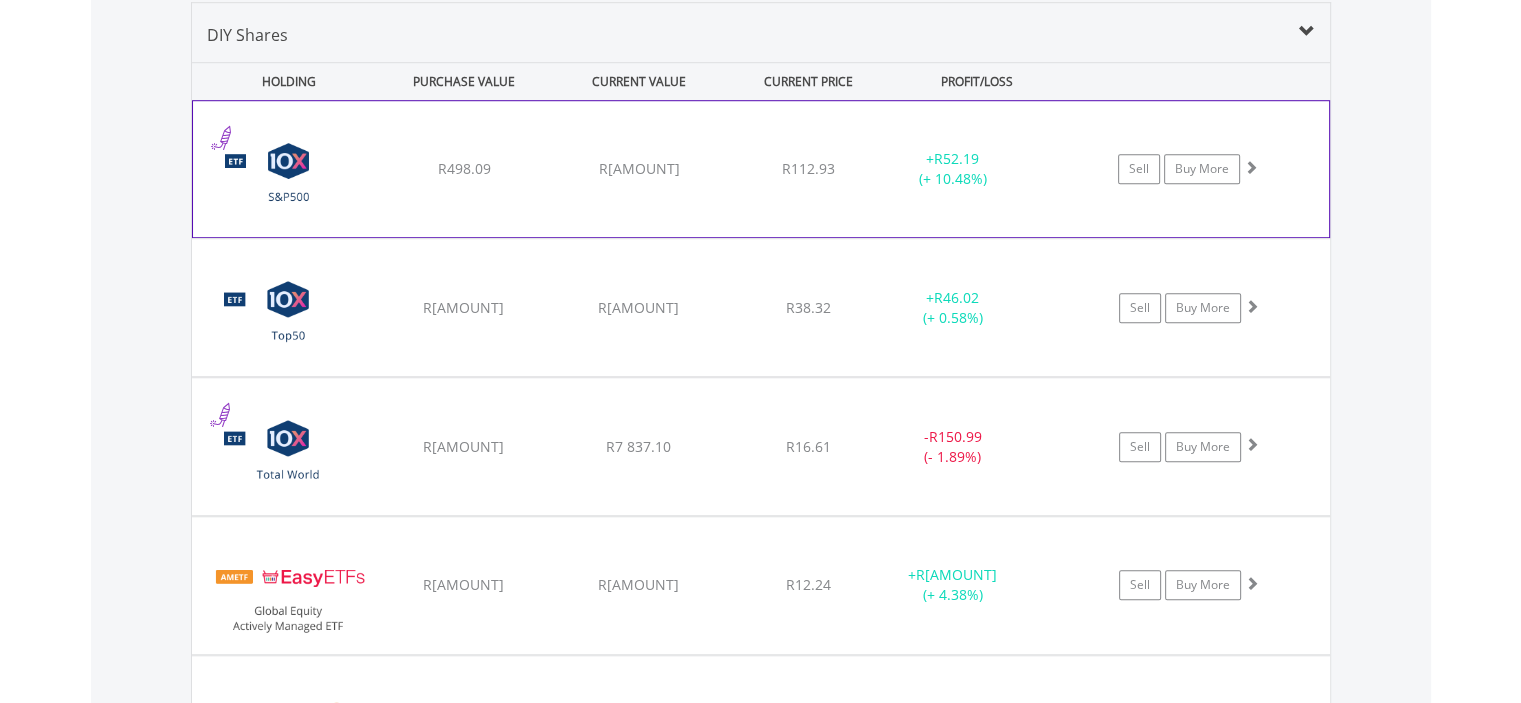 click on "﻿
10X S&P 500 Exchange Traded Fund
R498.09
R550.28
R112.93
+  R52.19 (+ 10.48%)
Sell
Buy More" at bounding box center [761, 169] 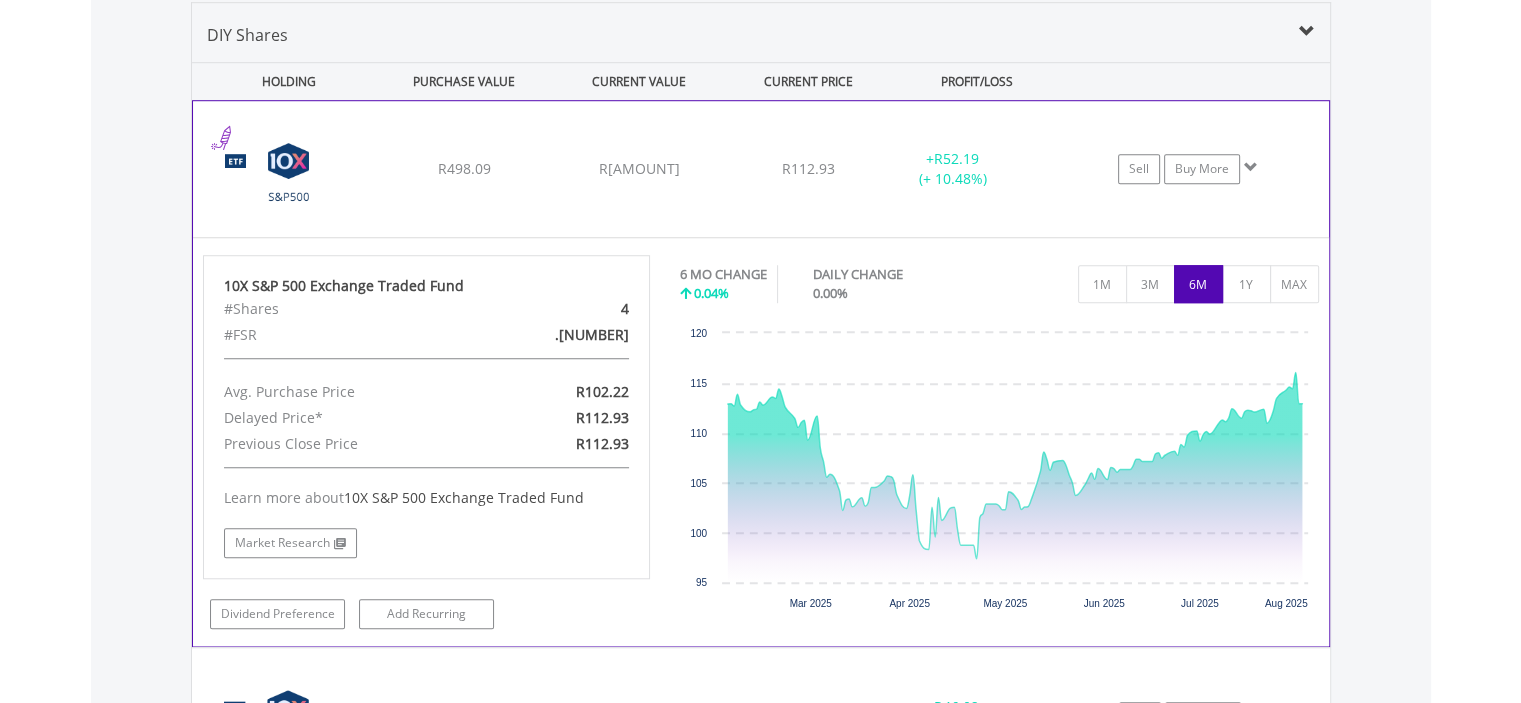 click on "R112.93" at bounding box center [808, 169] 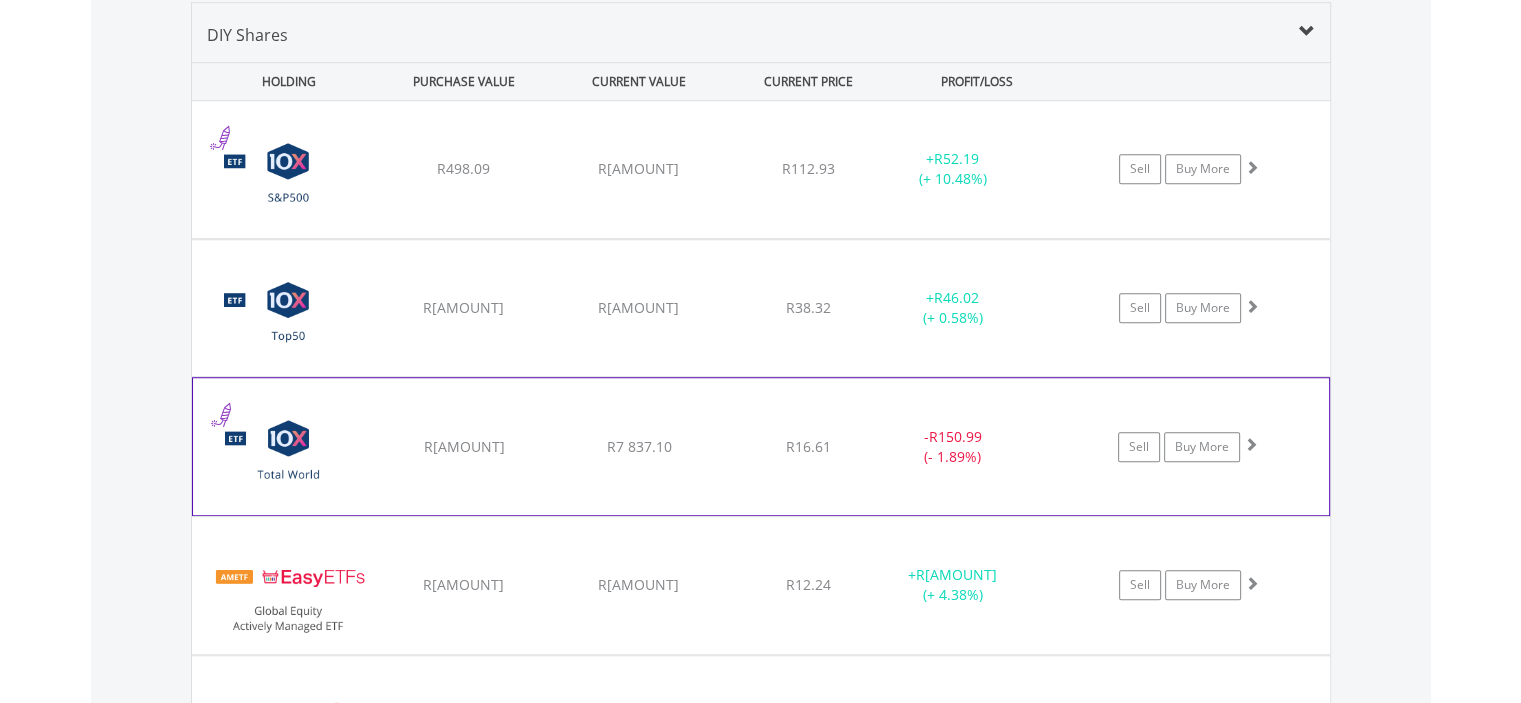 click on "﻿
10X Total World Stock Feeder Exchange Traded Fund
R7 988.09
R7 837.10
R16.61
-  R150.99 (- 1.89%)
Sell
Buy More" at bounding box center [761, 169] 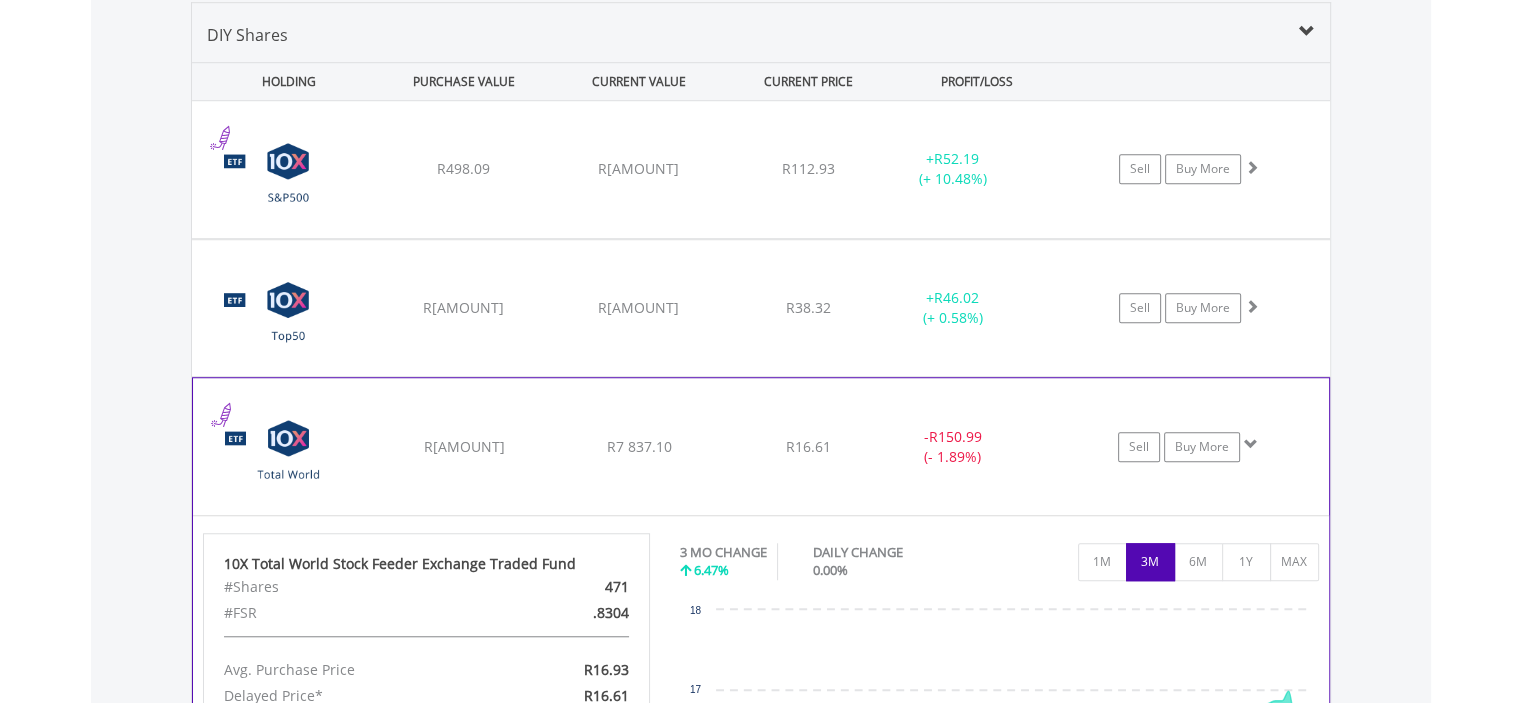 click on "﻿
10X Total World Stock Feeder Exchange Traded Fund
R7 988.09
R7 837.10
R16.61
-  R150.99 (- 1.89%)
Sell
Buy More" at bounding box center [761, 169] 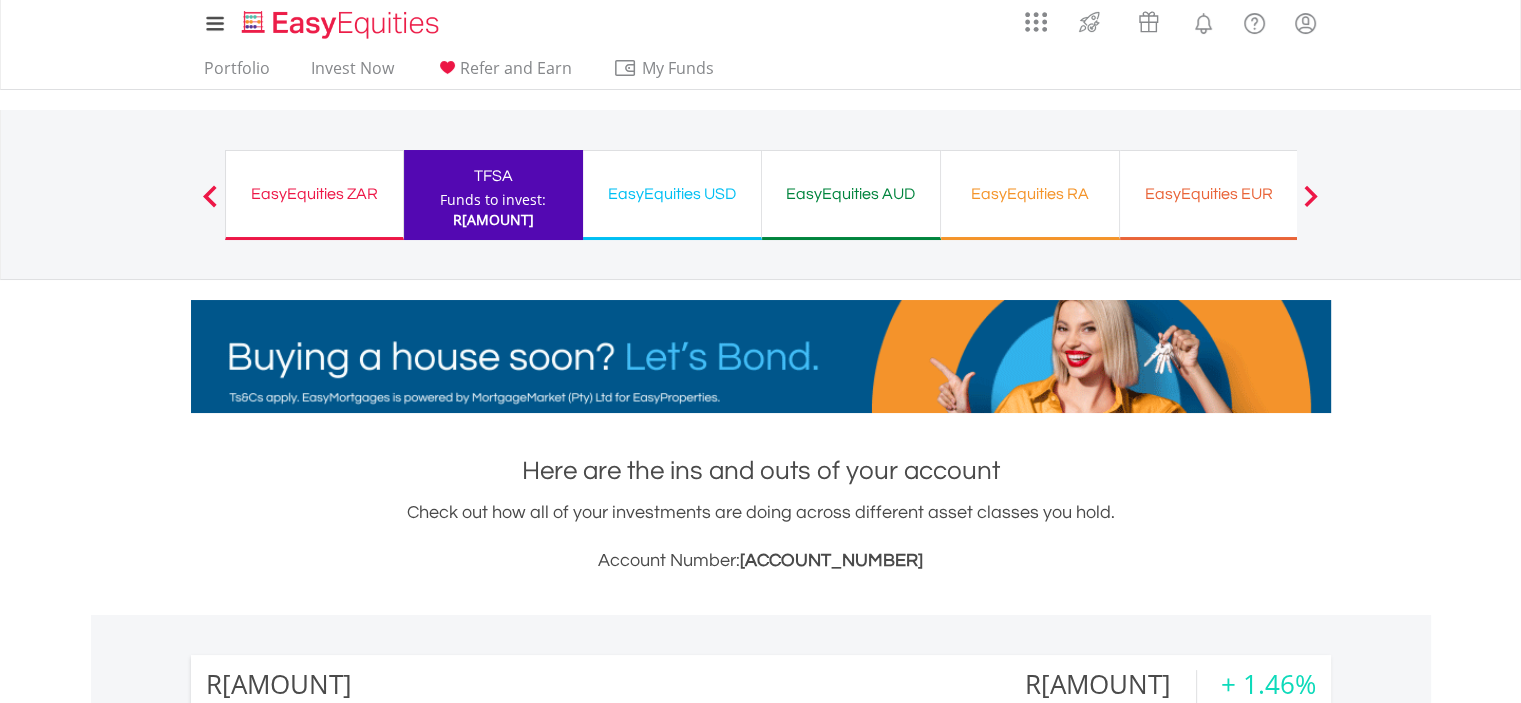 scroll, scrollTop: 0, scrollLeft: 0, axis: both 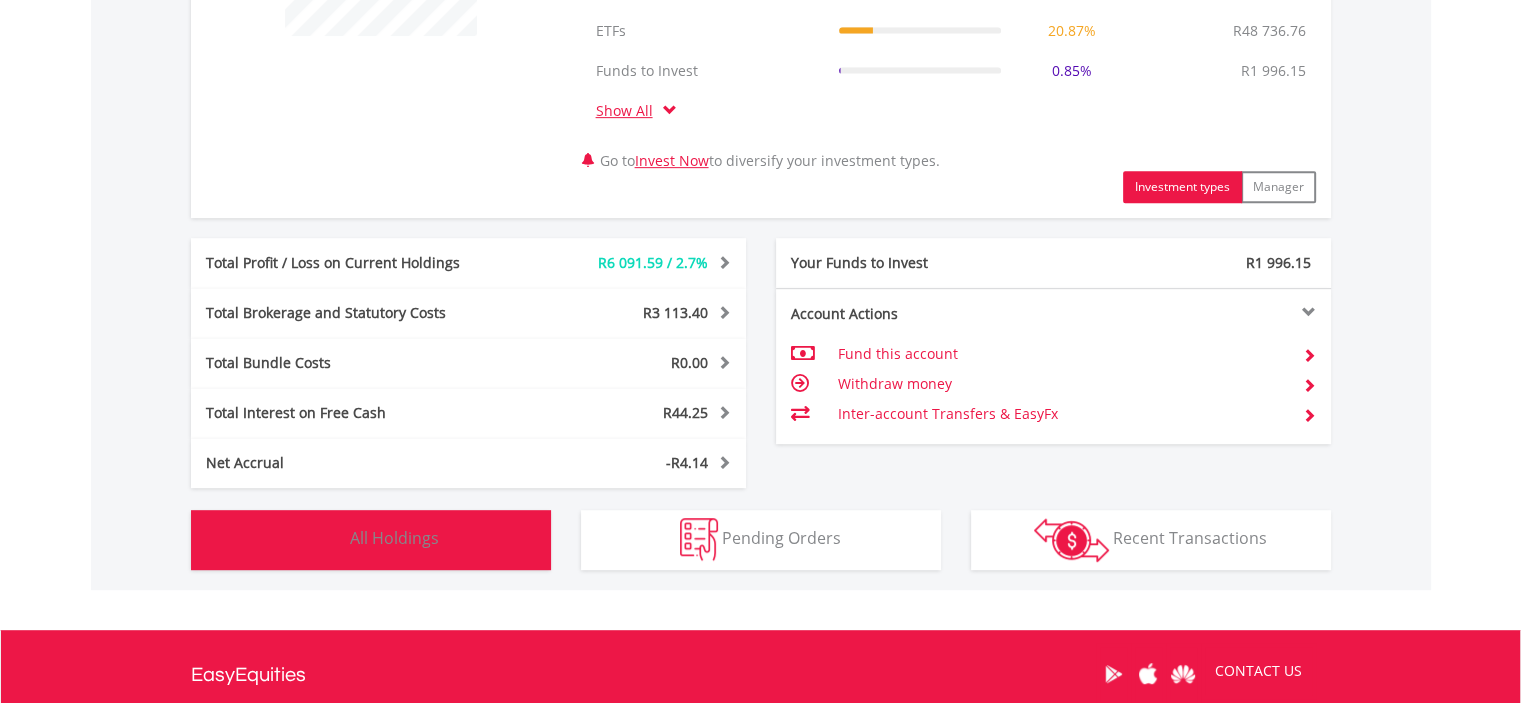click on "Holdings
All Holdings" at bounding box center (371, 540) 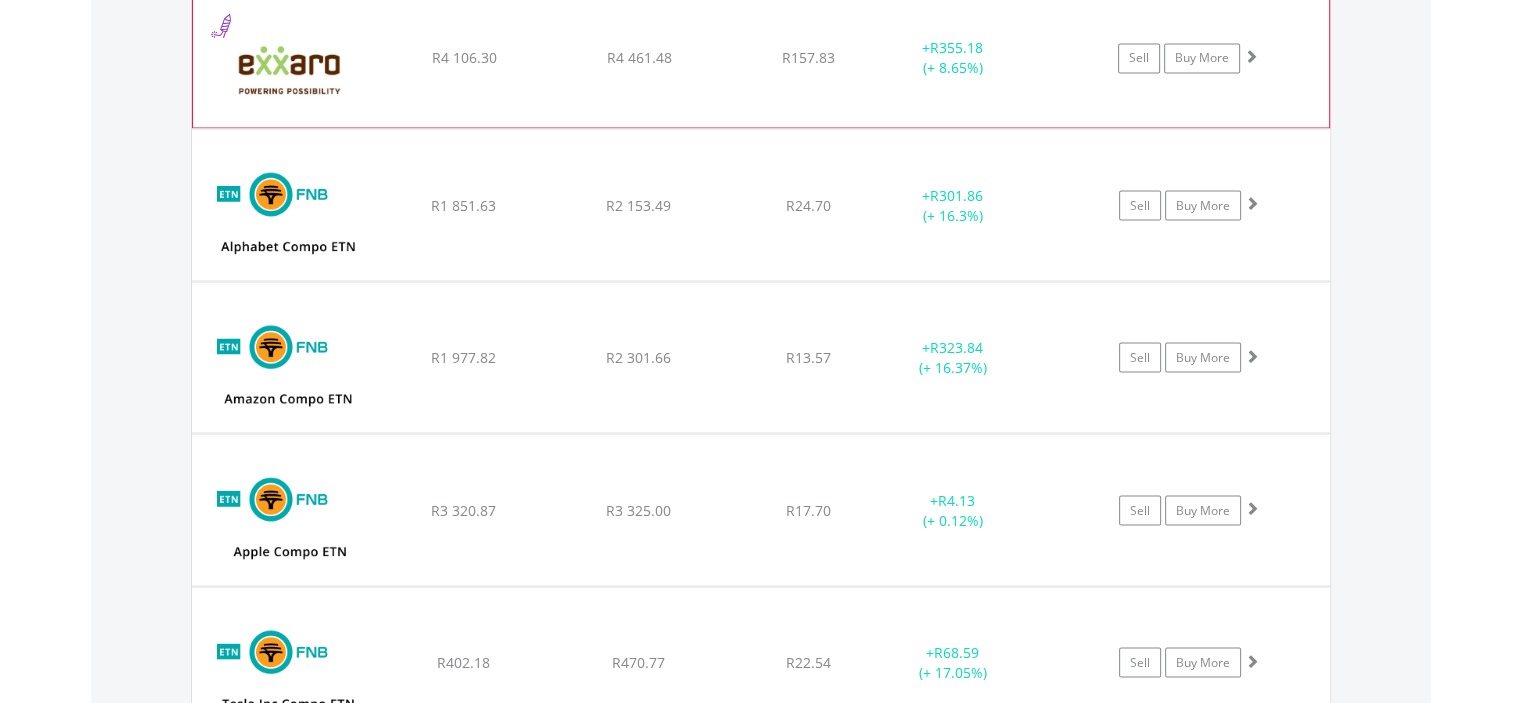 scroll, scrollTop: 3894, scrollLeft: 0, axis: vertical 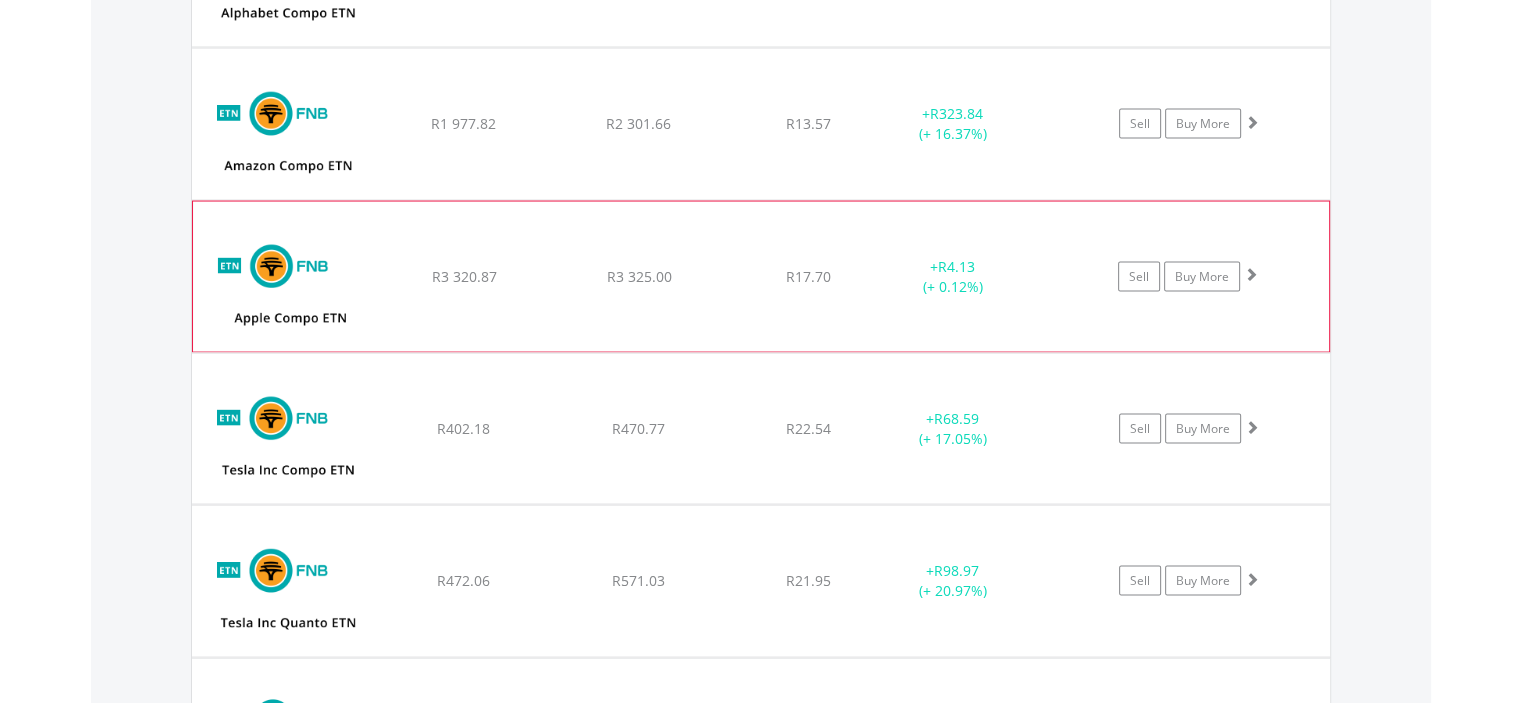 click on "﻿
FNB Compo ETN on Apple Inc
R3 320.87
R3 325.00
R17.70
+  R4.13 (+ 0.12%)
Sell
Buy More" at bounding box center [761, -2164] 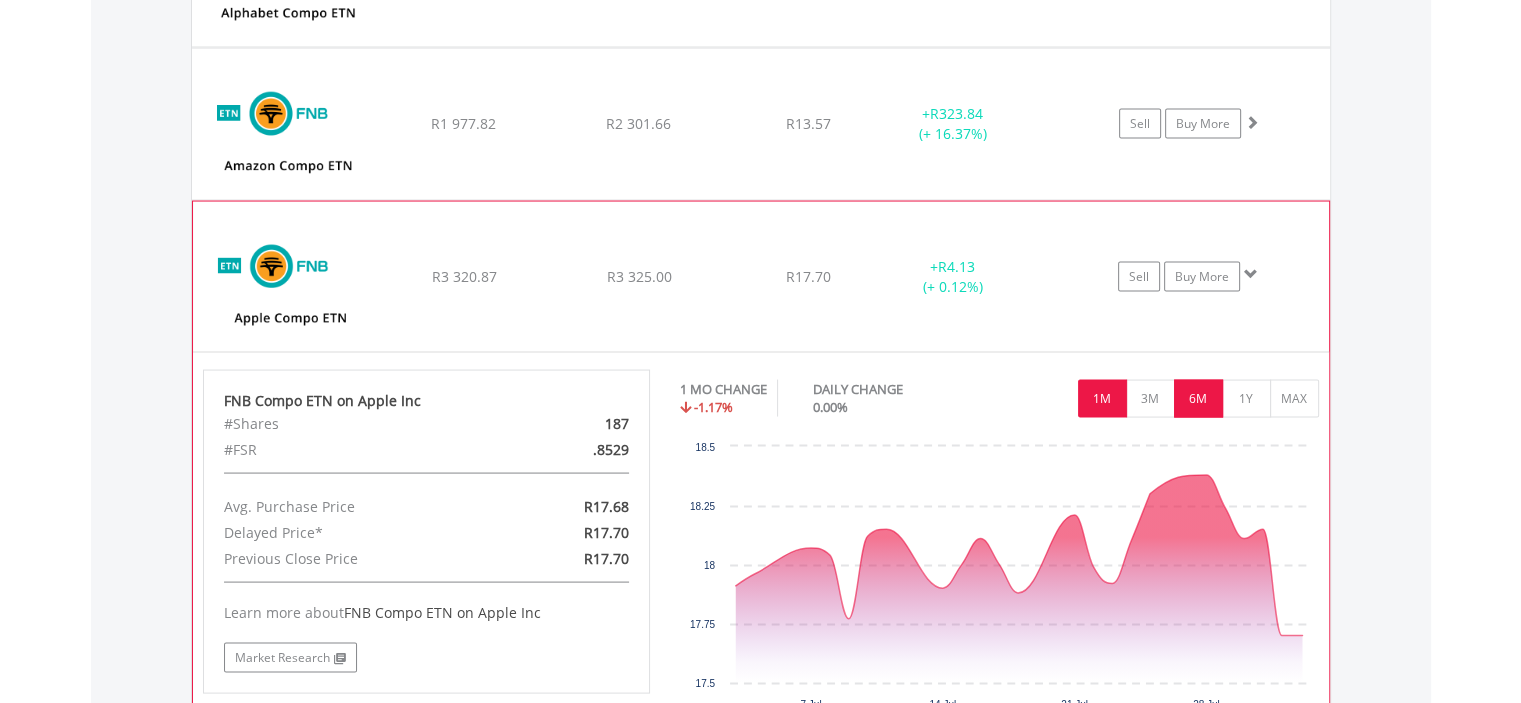 click on "6M" at bounding box center [1198, 399] 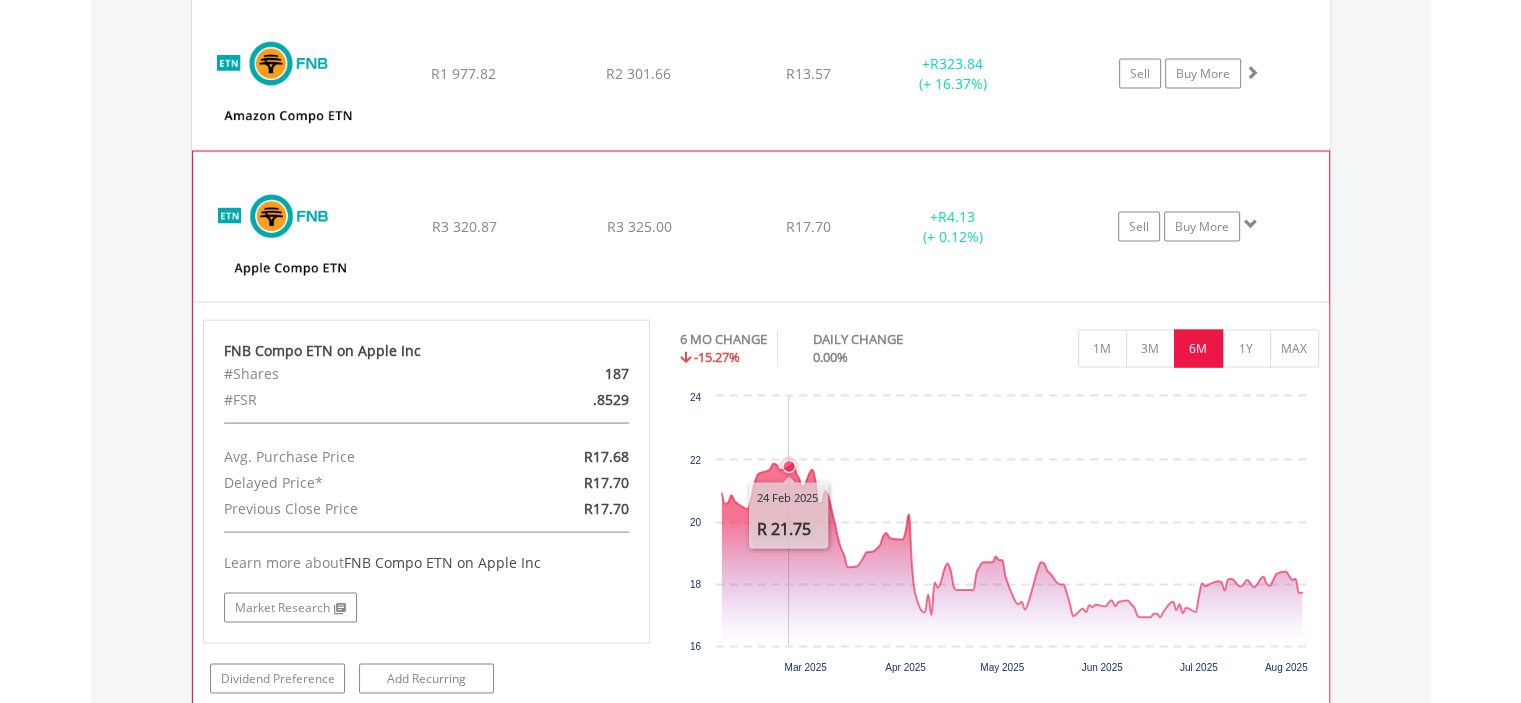 scroll, scrollTop: 3894, scrollLeft: 0, axis: vertical 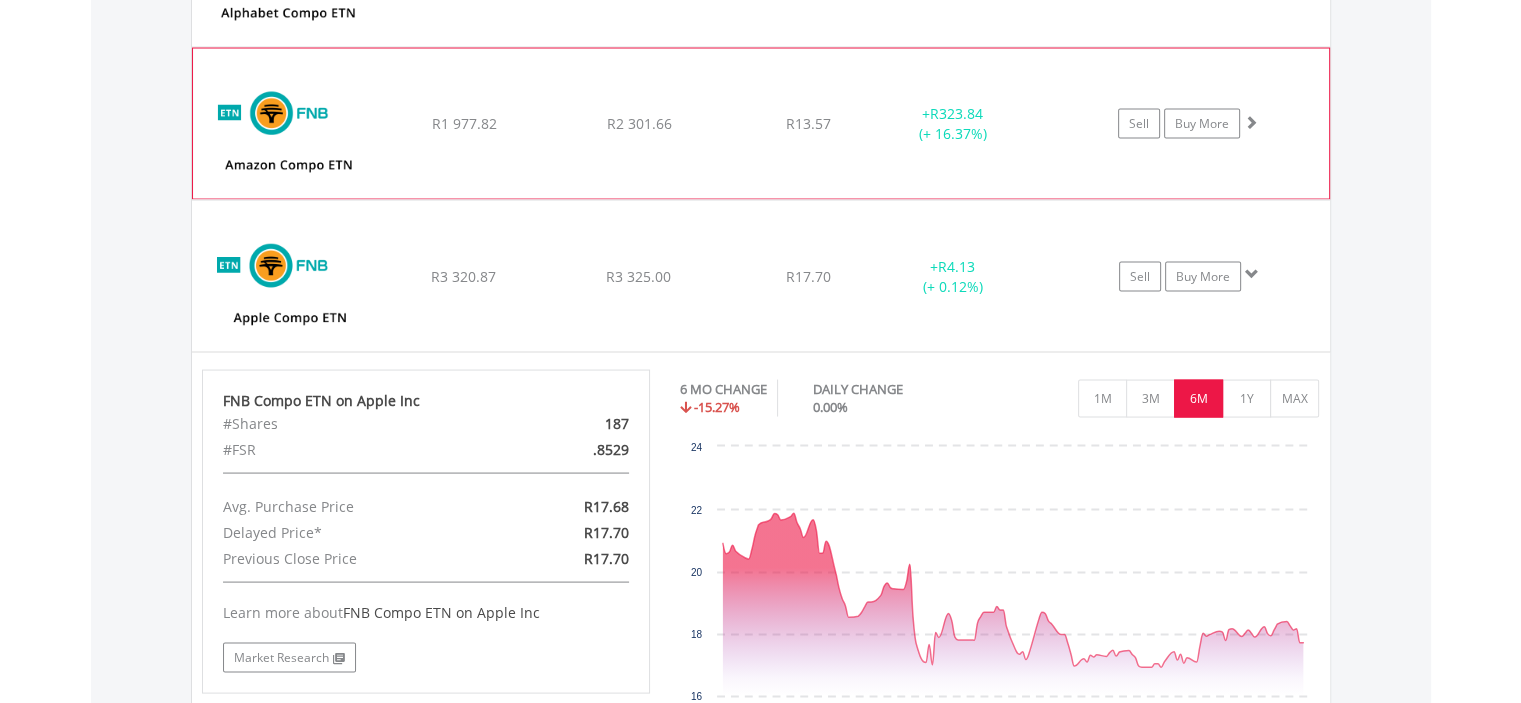 click on "﻿
FNB Compo ETN on Amazon Inc
R1 977.82
R2 301.66
R13.57
+  R323.84 (+ 16.37%)
Sell
Buy More" at bounding box center [761, -2164] 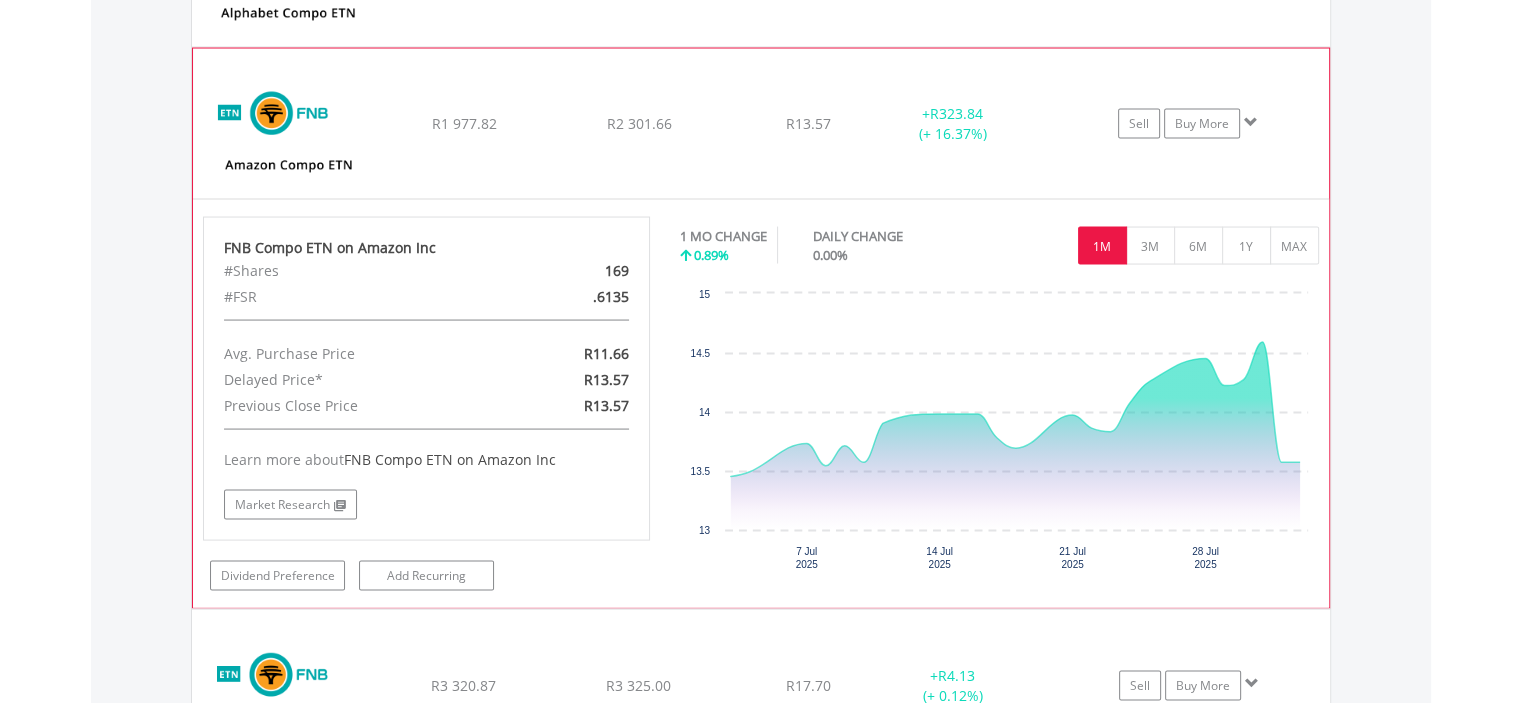 click on "﻿
FNB Compo ETN on Amazon Inc
R1 977.82
R2 301.66
R13.57
+  R323.84 (+ 16.37%)
Sell
Buy More" at bounding box center (761, -2164) 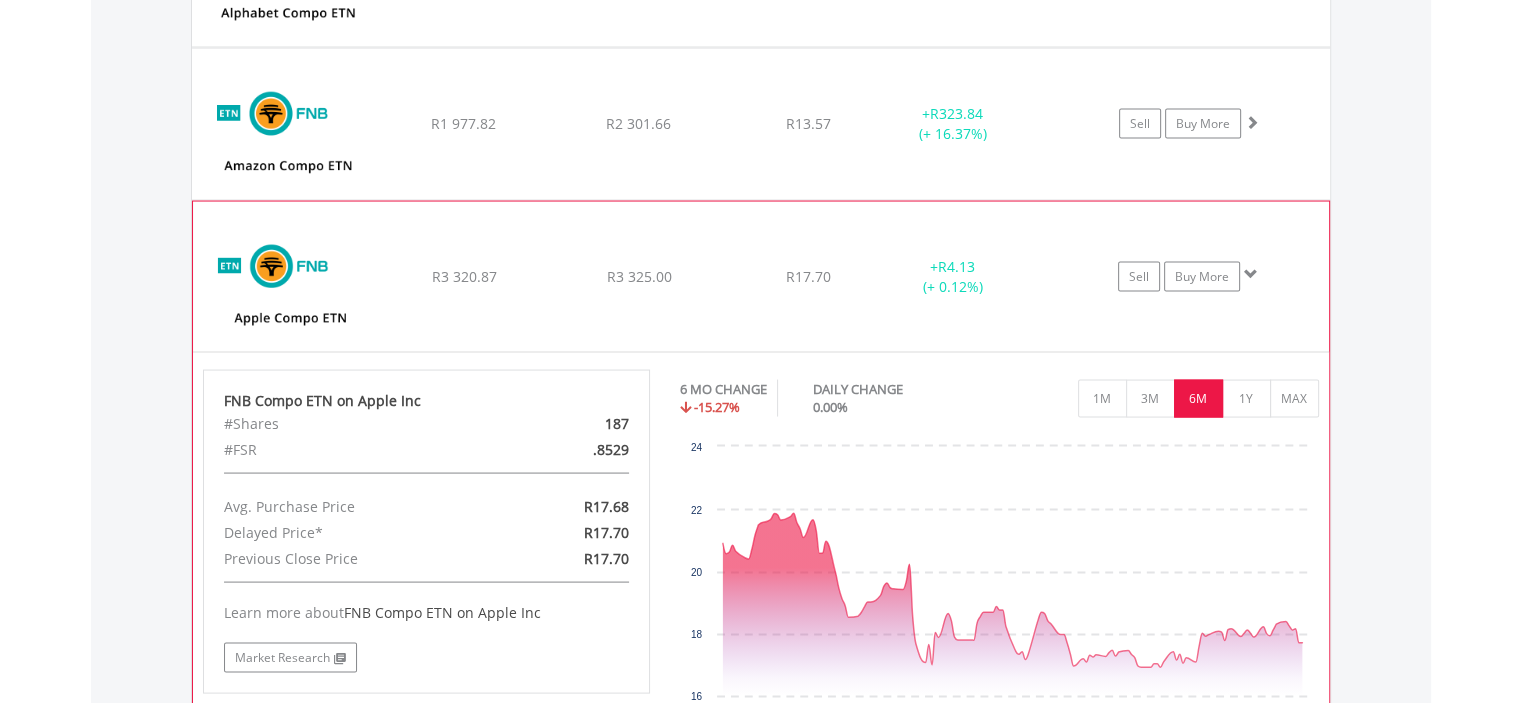 click on "﻿
FNB Compo ETN on Apple Inc
R3 320.87
R3 325.00
R17.70
+  R4.13 (+ 0.12%)
Sell
Buy More" at bounding box center (761, -2164) 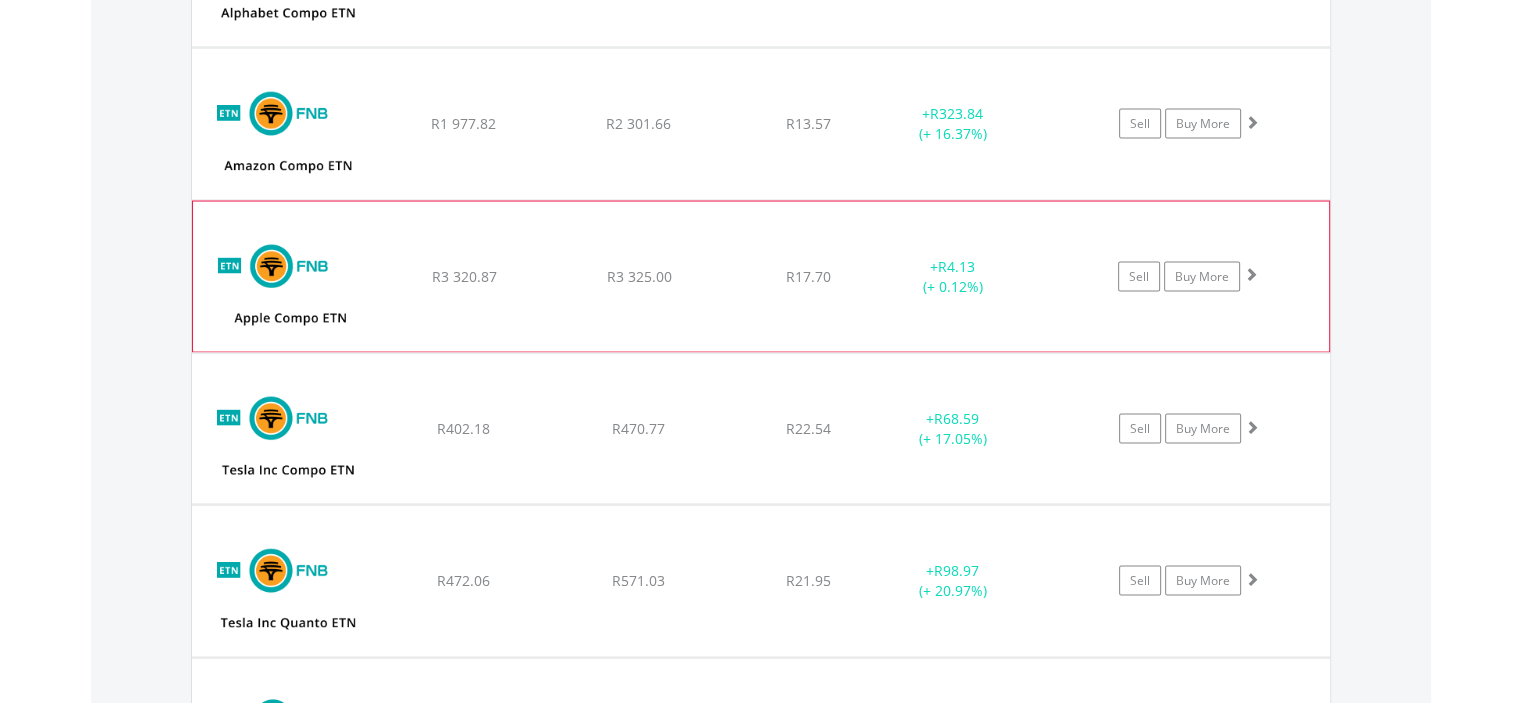 click on "﻿
FNB Compo ETN on Apple Inc
R3 320.87
R3 325.00
R17.70
+  R4.13 (+ 0.12%)
Sell
Buy More" at bounding box center (761, -2164) 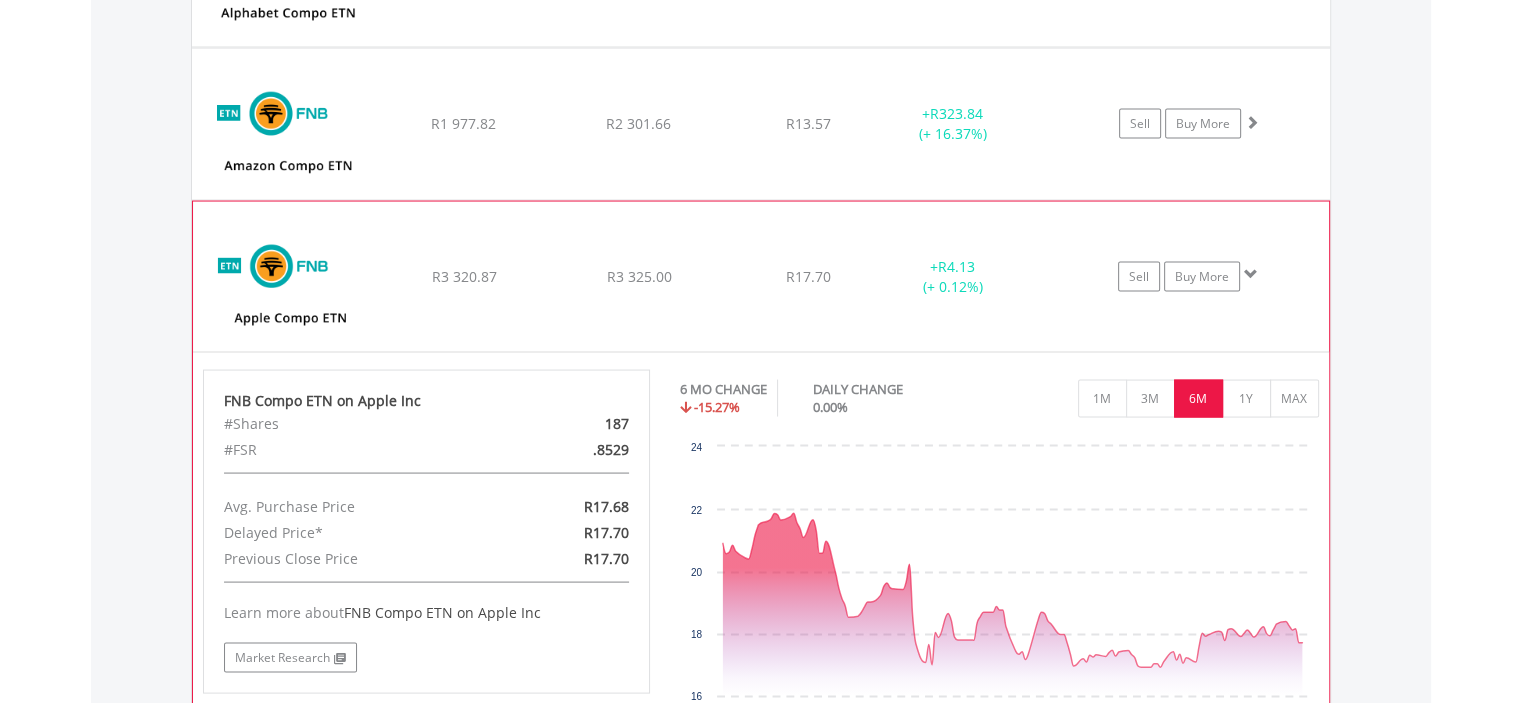 click on "﻿
FNB Compo ETN on Apple Inc
R3 320.87
R3 325.00
R17.70
+  R4.13 (+ 0.12%)
Sell
Buy More" at bounding box center (761, -2164) 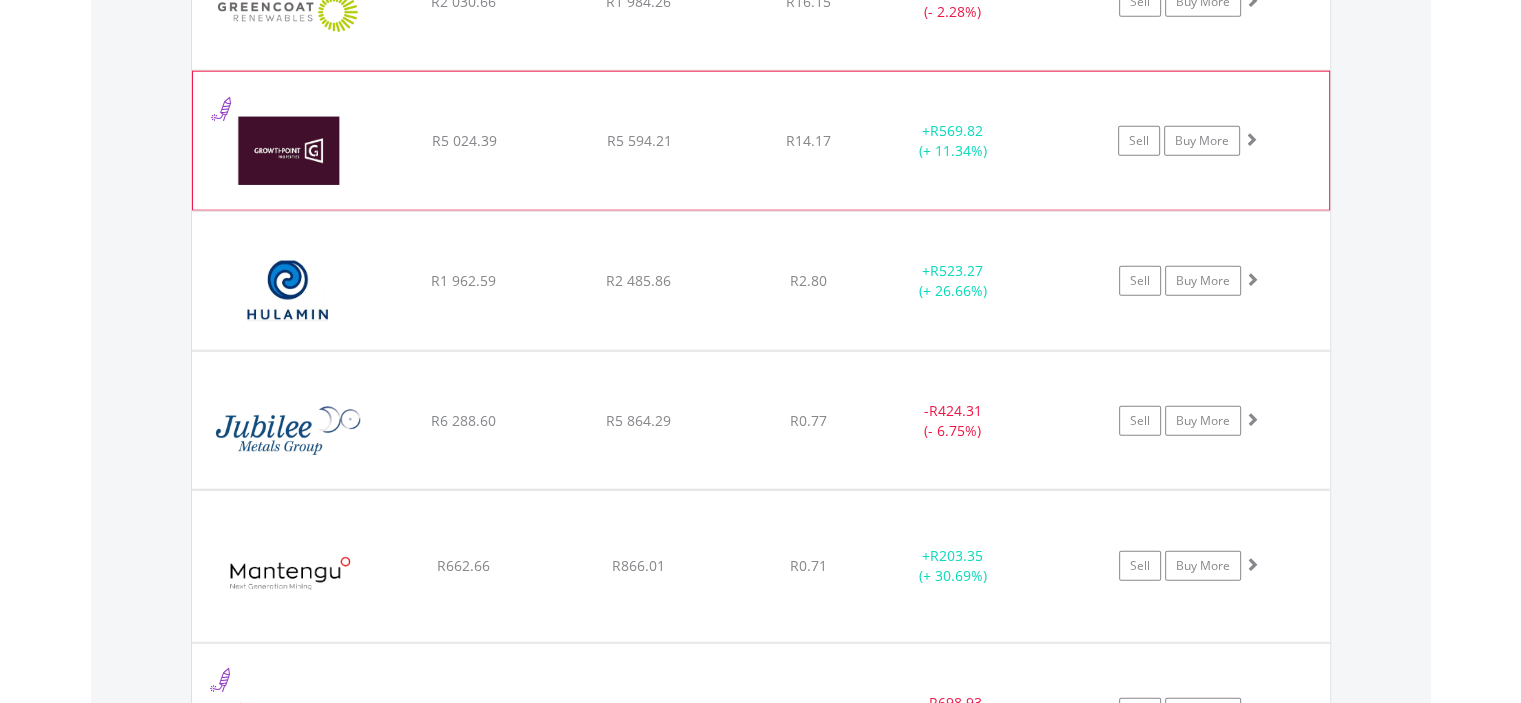 scroll, scrollTop: 5061, scrollLeft: 0, axis: vertical 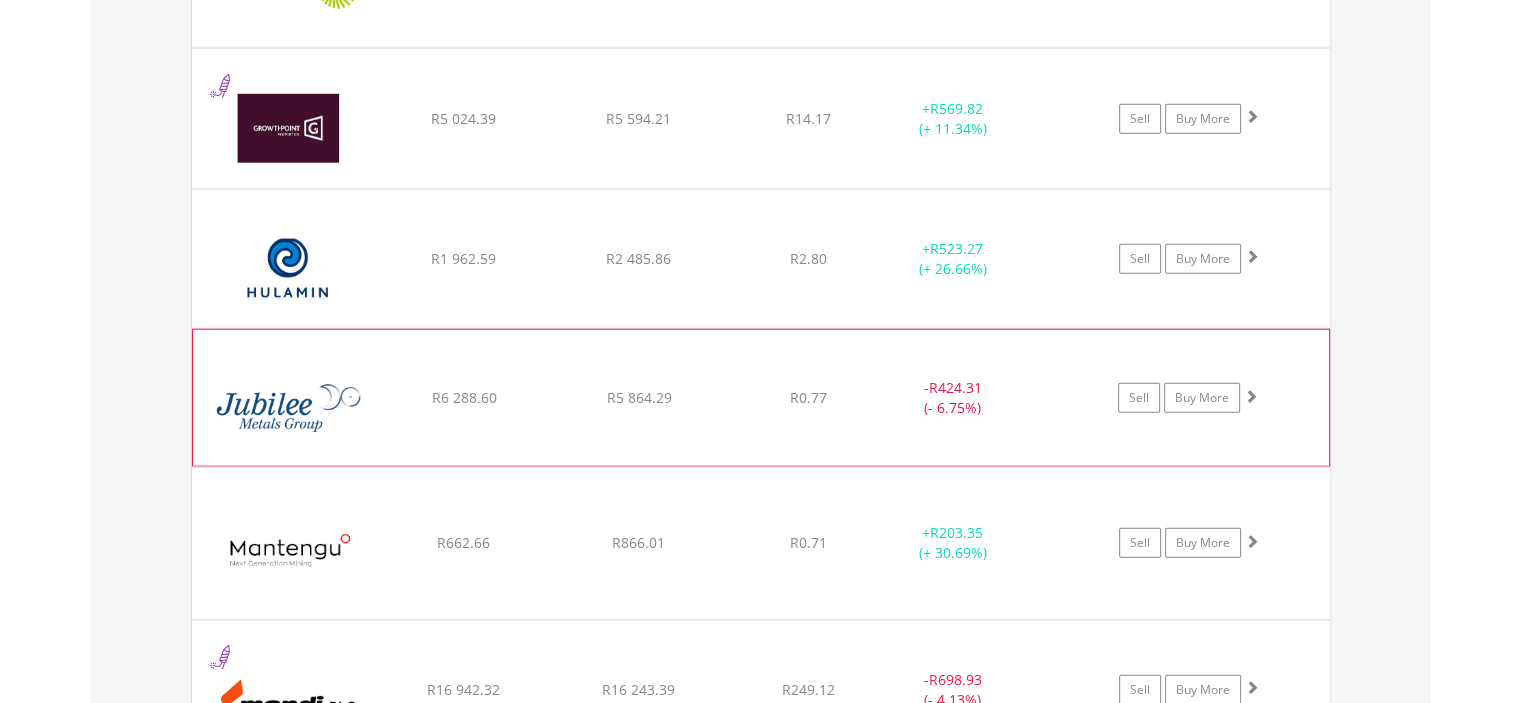 click on "R0.77" at bounding box center (808, -3331) 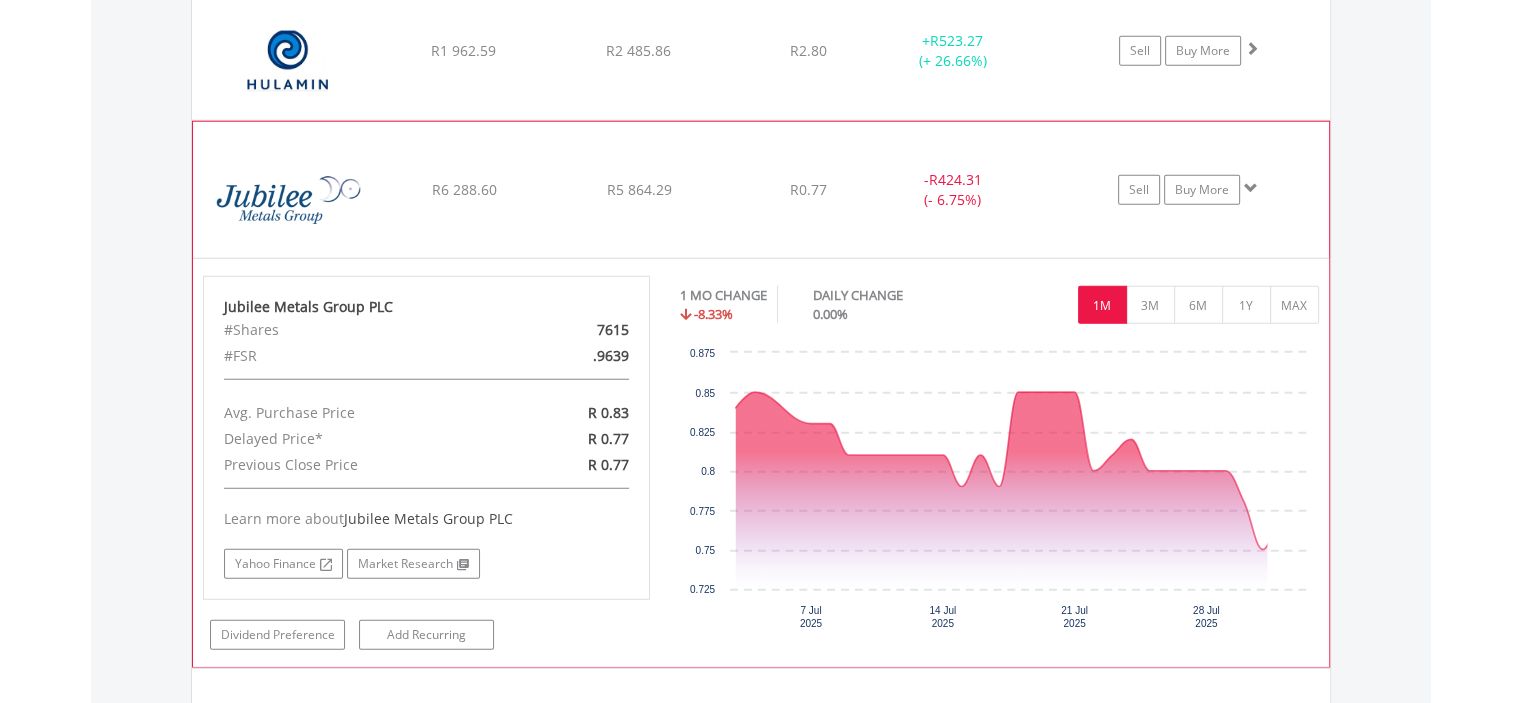 scroll, scrollTop: 5294, scrollLeft: 0, axis: vertical 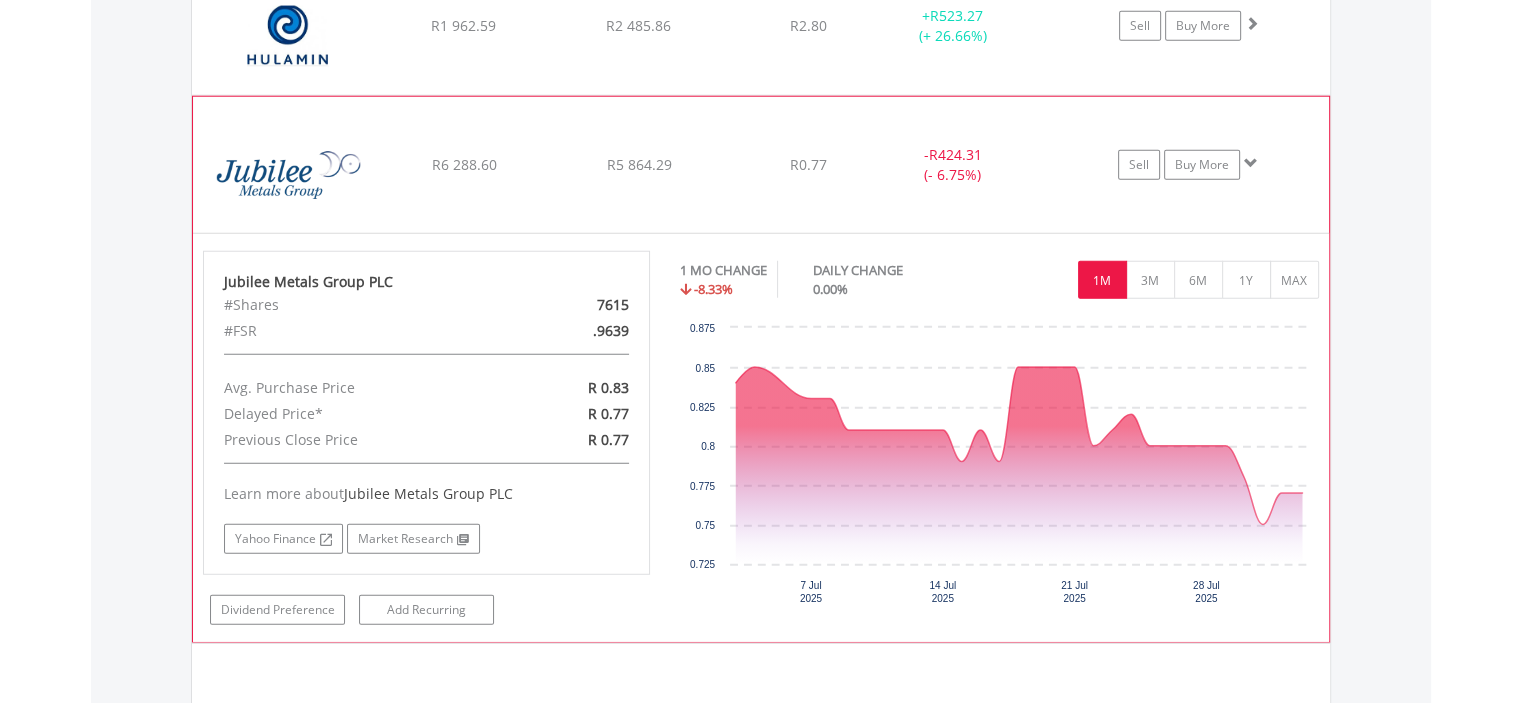 click on "R0.77" at bounding box center (808, -3564) 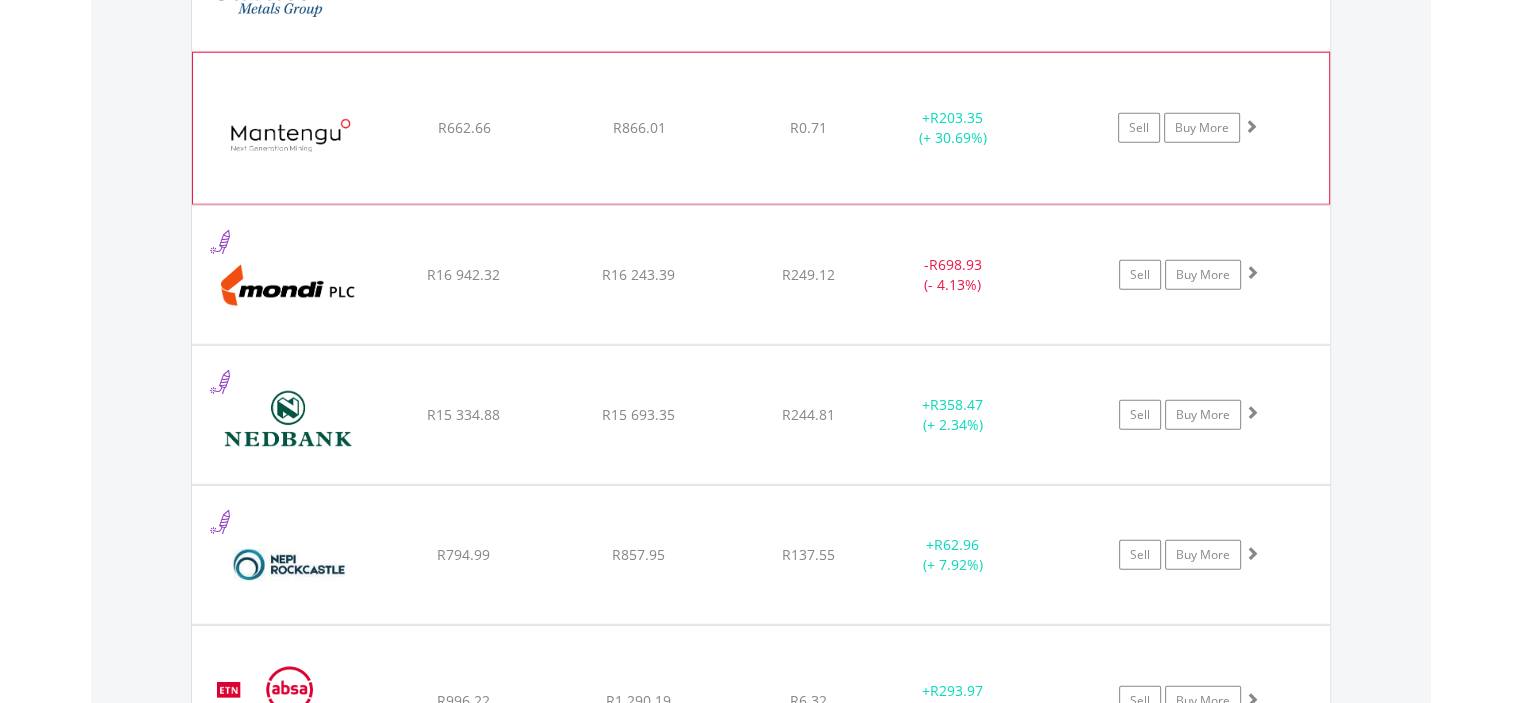 scroll, scrollTop: 5528, scrollLeft: 0, axis: vertical 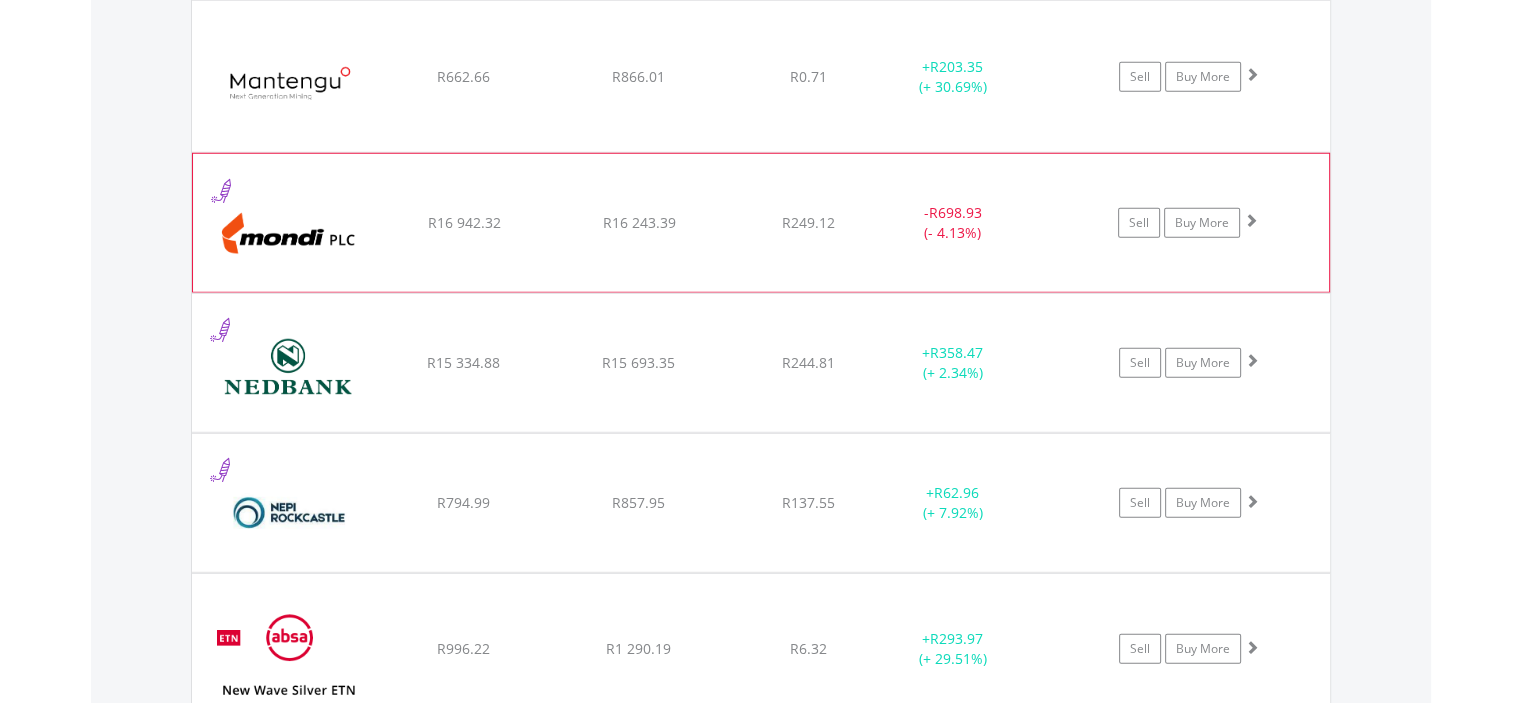 click on "﻿
Mondi PLC
R16 942.32
R16 243.39
R249.12
-  R698.93 (- 4.13%)
Sell
Buy More" at bounding box center [761, -3798] 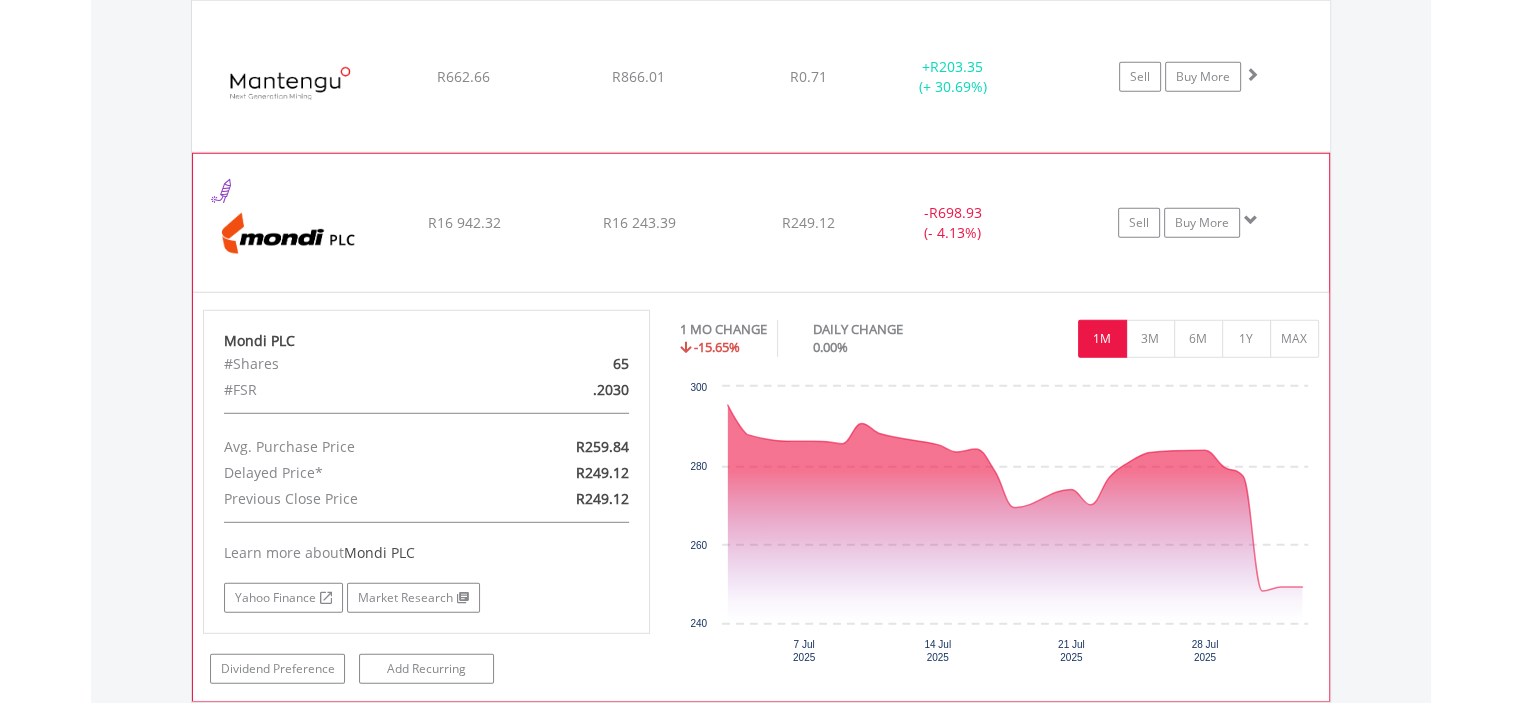 click on "﻿
Mondi PLC
R16 942.32
R16 243.39
R249.12
-  R698.93 (- 4.13%)
Sell
Buy More" at bounding box center [761, -3798] 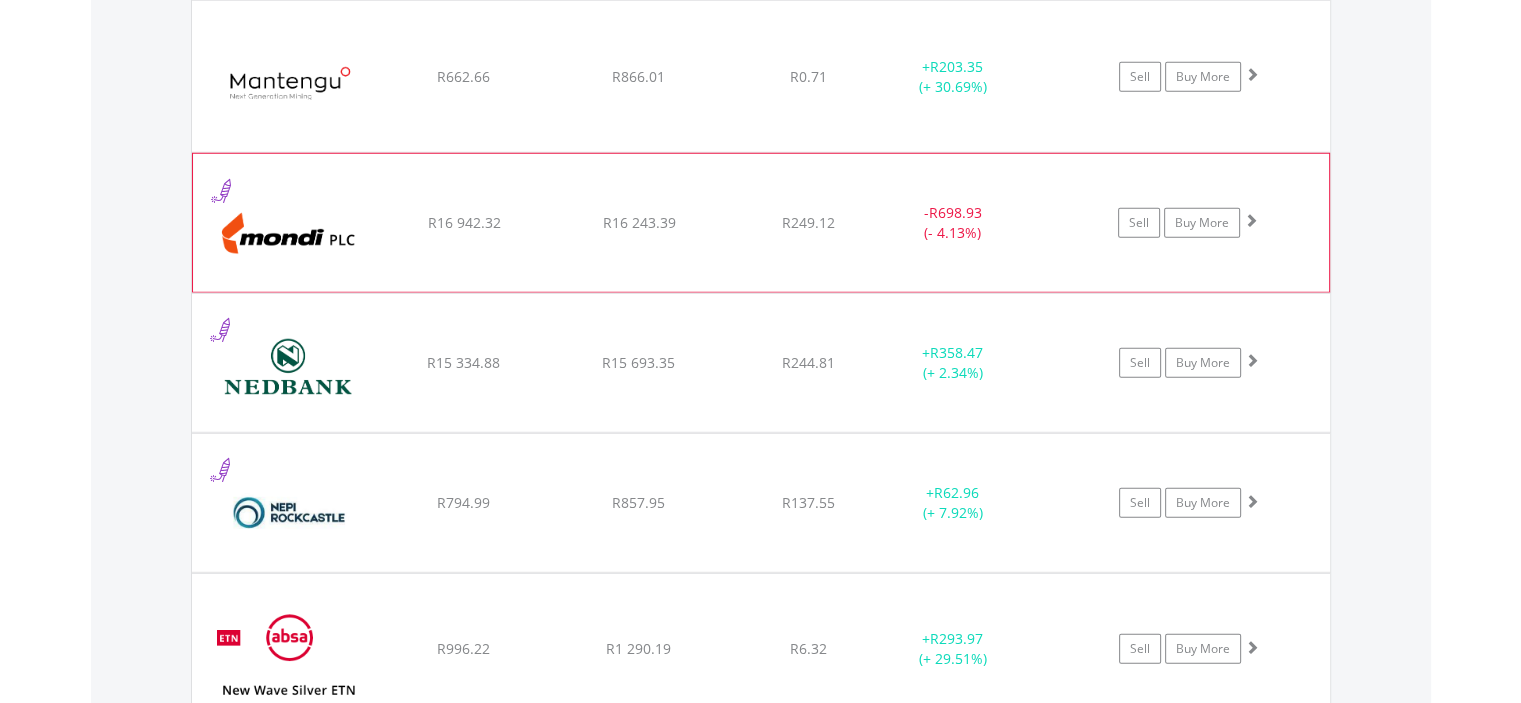 click on "-  R698.93 (- 4.13%)" at bounding box center (953, -3798) 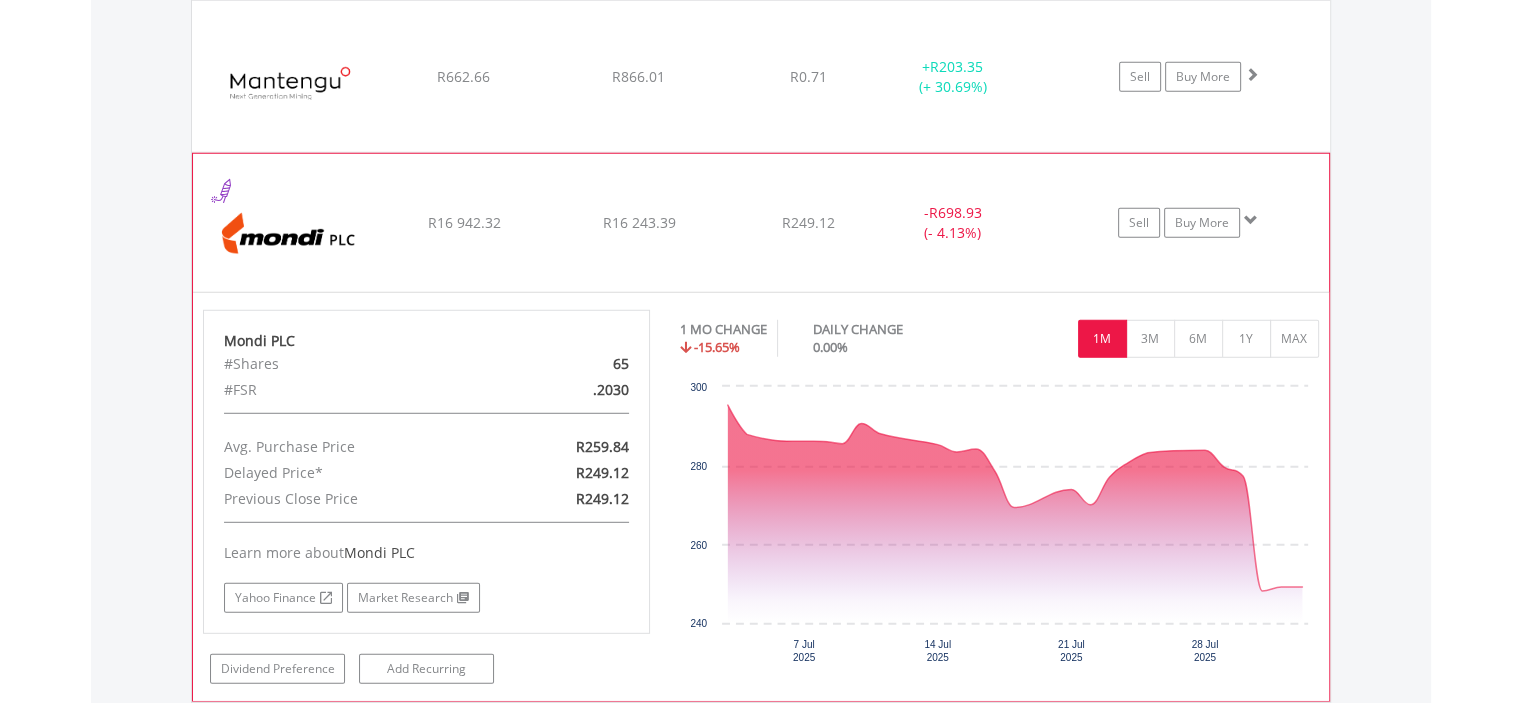 click on "-  R698.93 (- 4.13%)" at bounding box center (953, -3798) 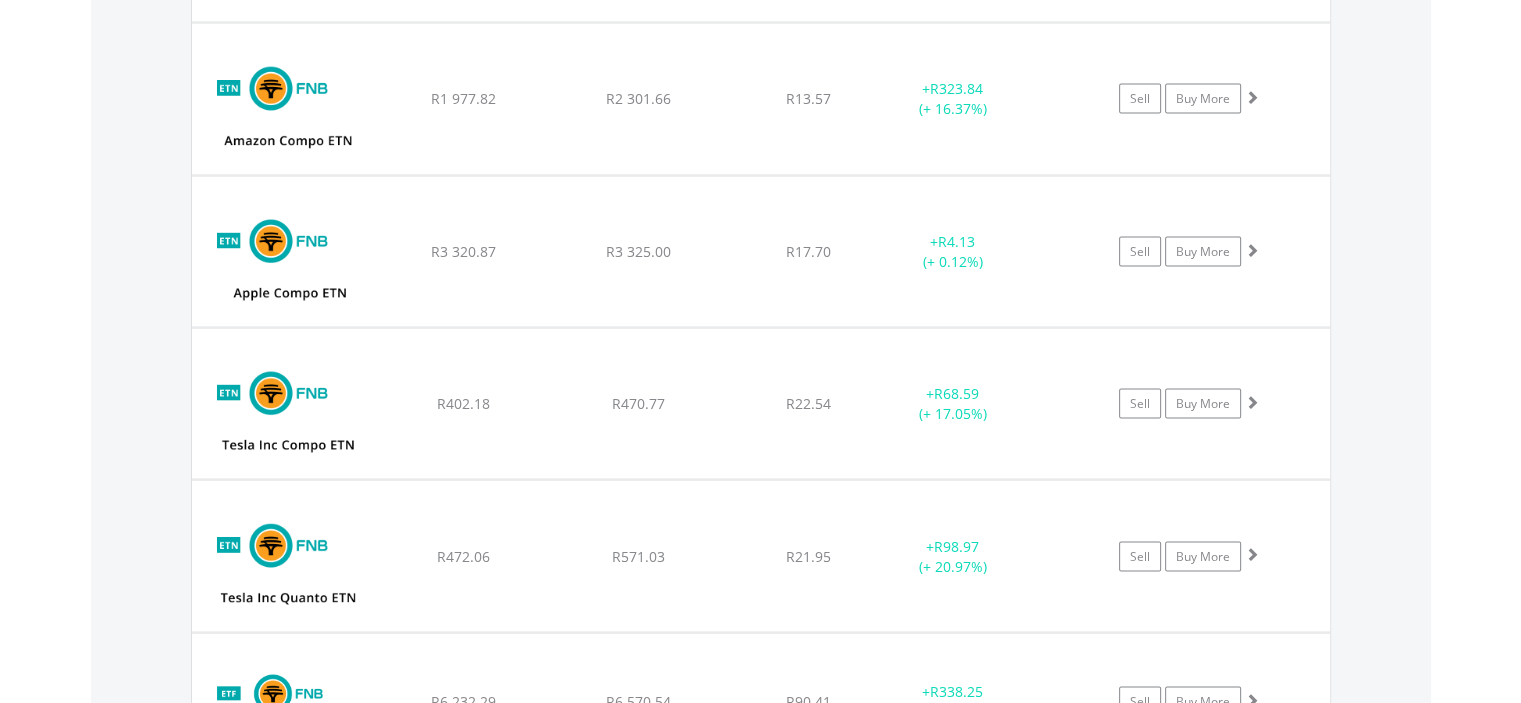 scroll, scrollTop: 3894, scrollLeft: 0, axis: vertical 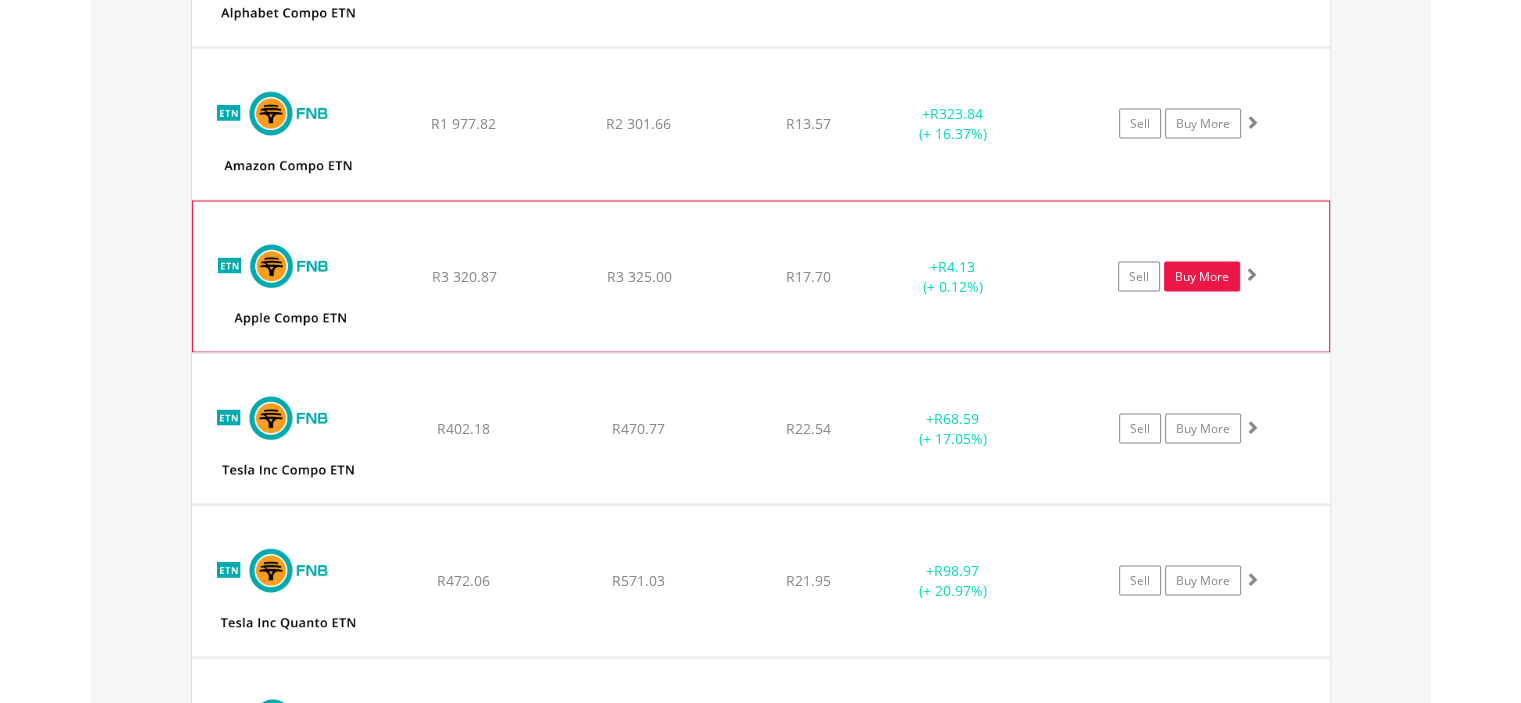 click on "Buy More" at bounding box center (1202, 277) 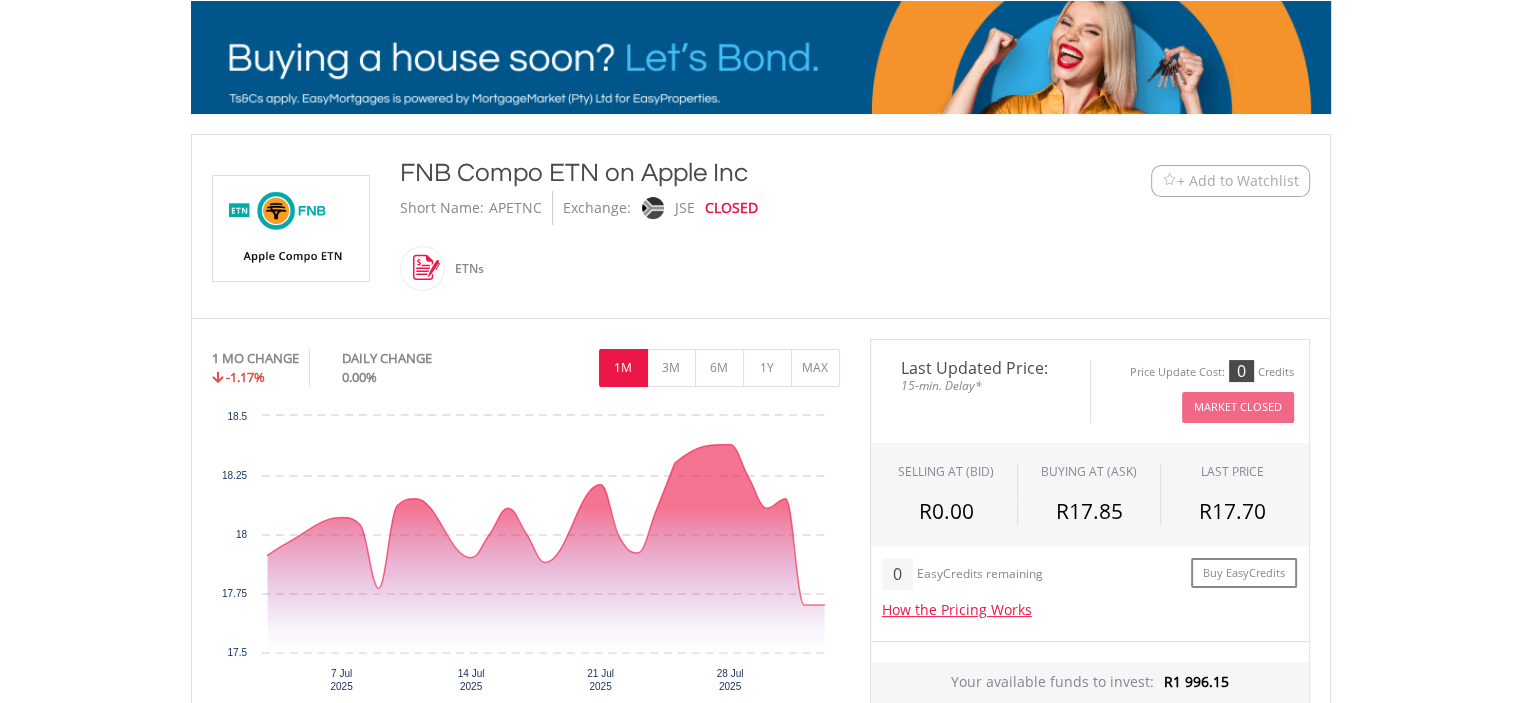 scroll, scrollTop: 0, scrollLeft: 0, axis: both 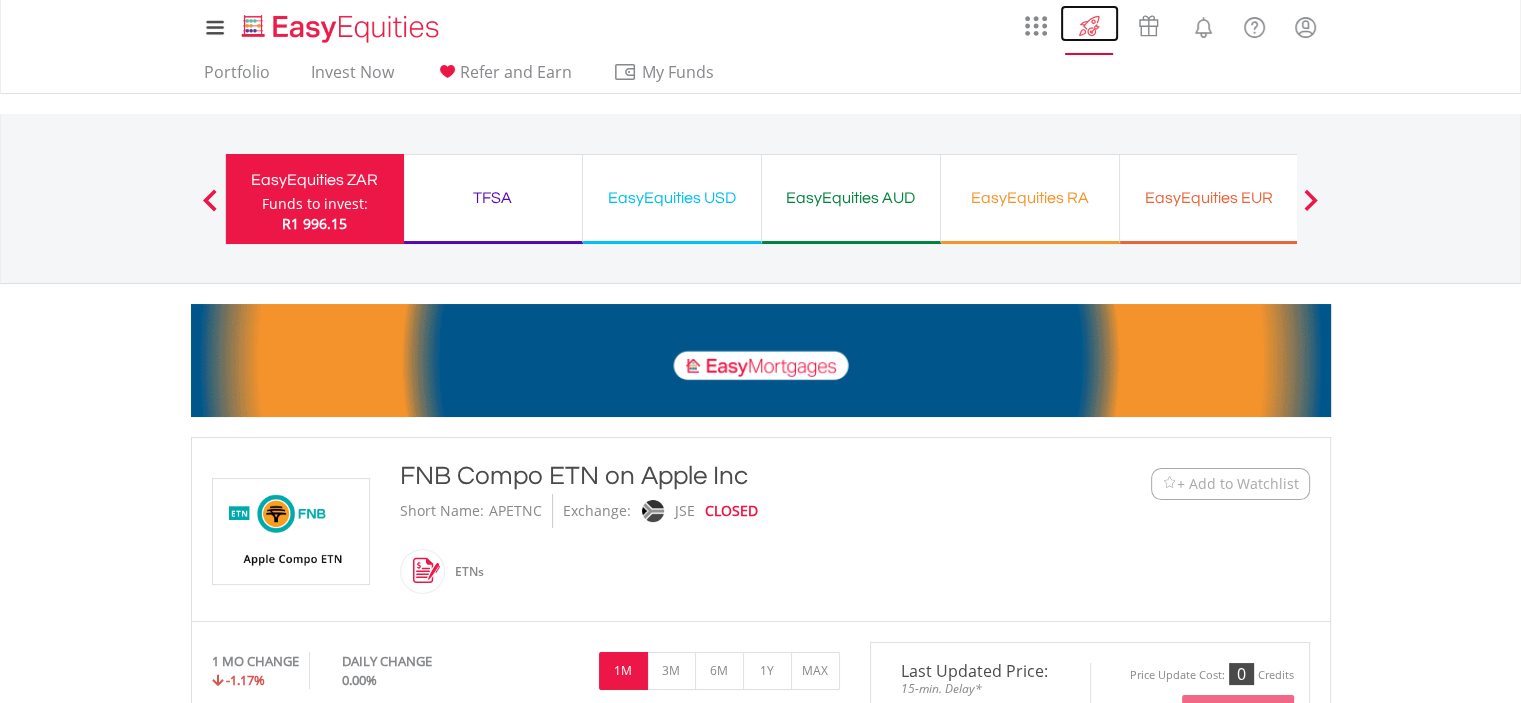 click at bounding box center (1089, 26) 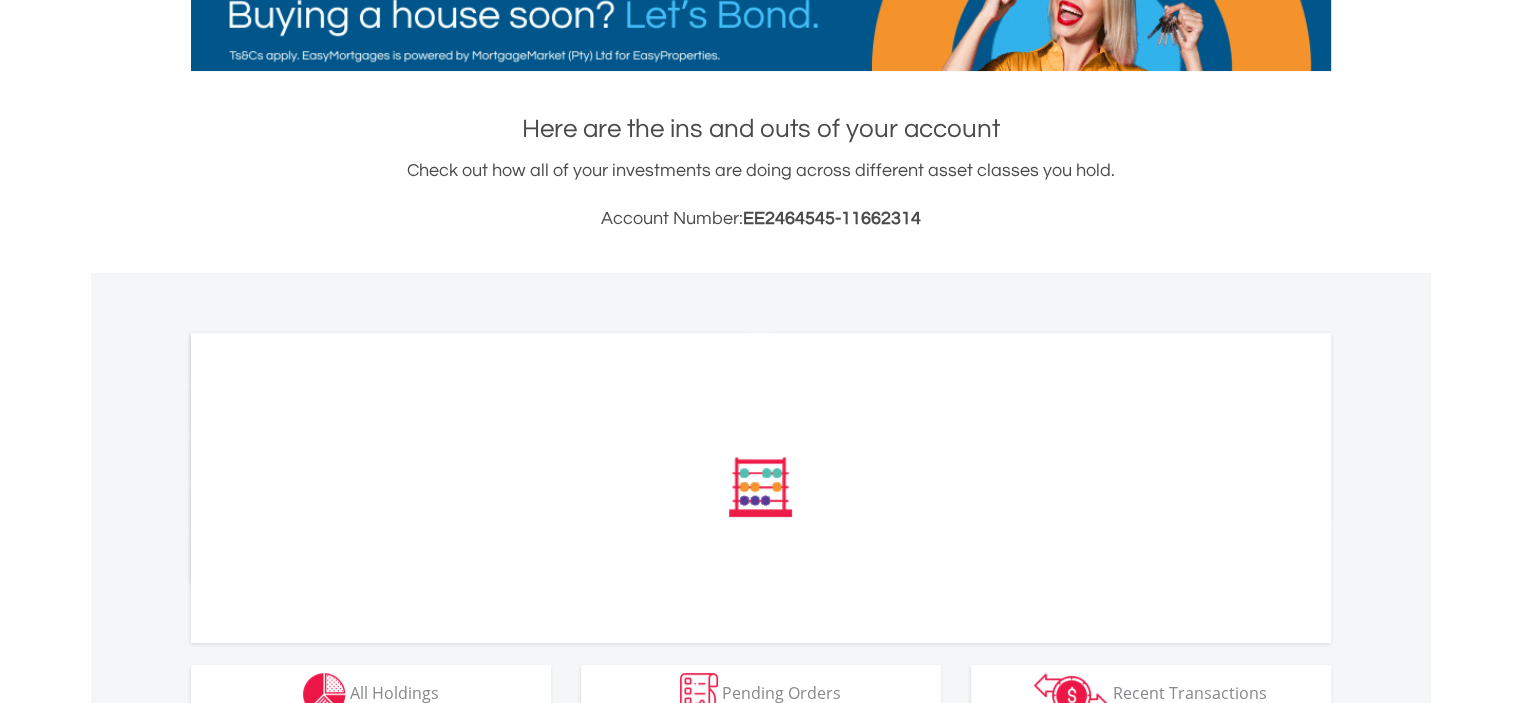 scroll, scrollTop: 466, scrollLeft: 0, axis: vertical 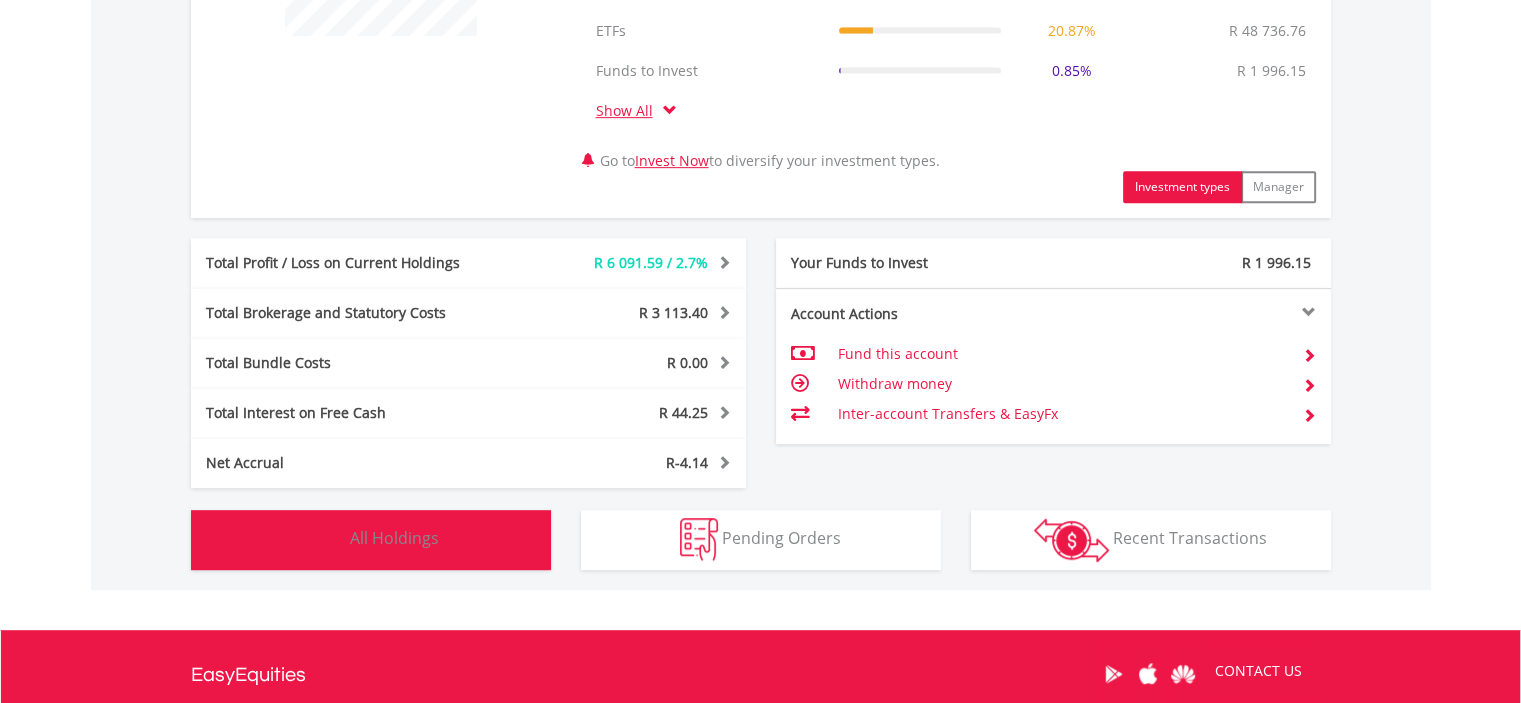click on "All Holdings" at bounding box center [394, 538] 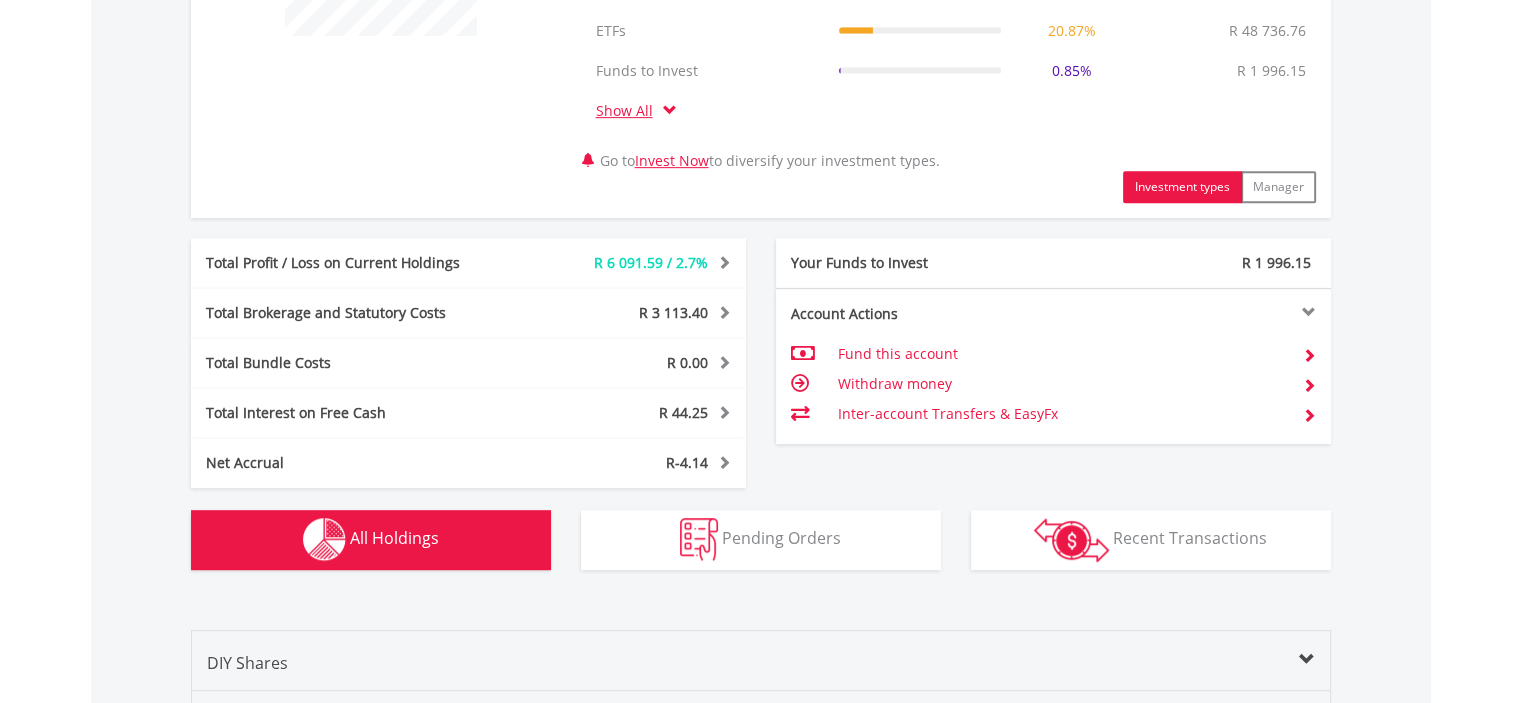 scroll, scrollTop: 1561, scrollLeft: 0, axis: vertical 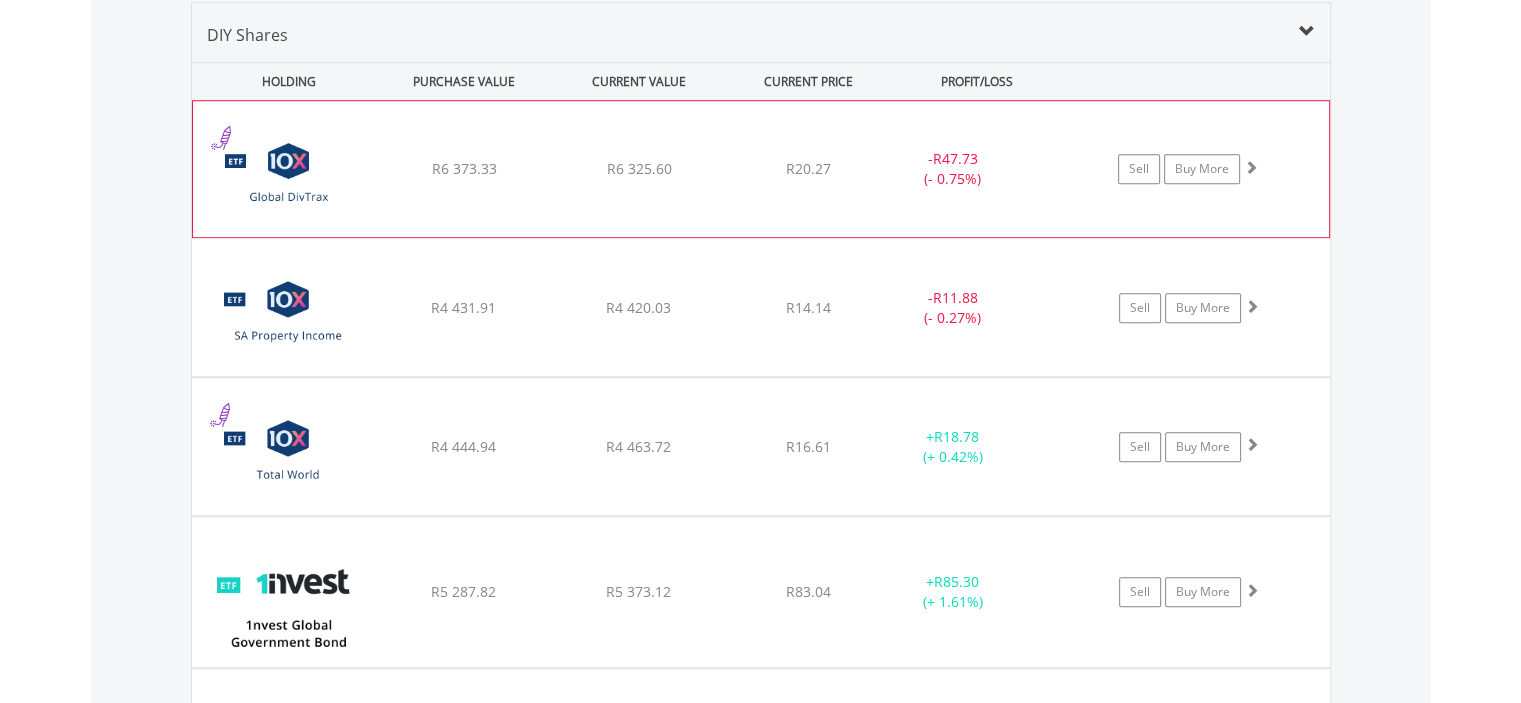 click on "10X S&P Global Dividend Aristocrats Exchange Traded Fund
R6 373.33
R6 325.60
R20.27
-  R47.73 (- 0.75%)
Sell
Buy More" at bounding box center [761, 169] 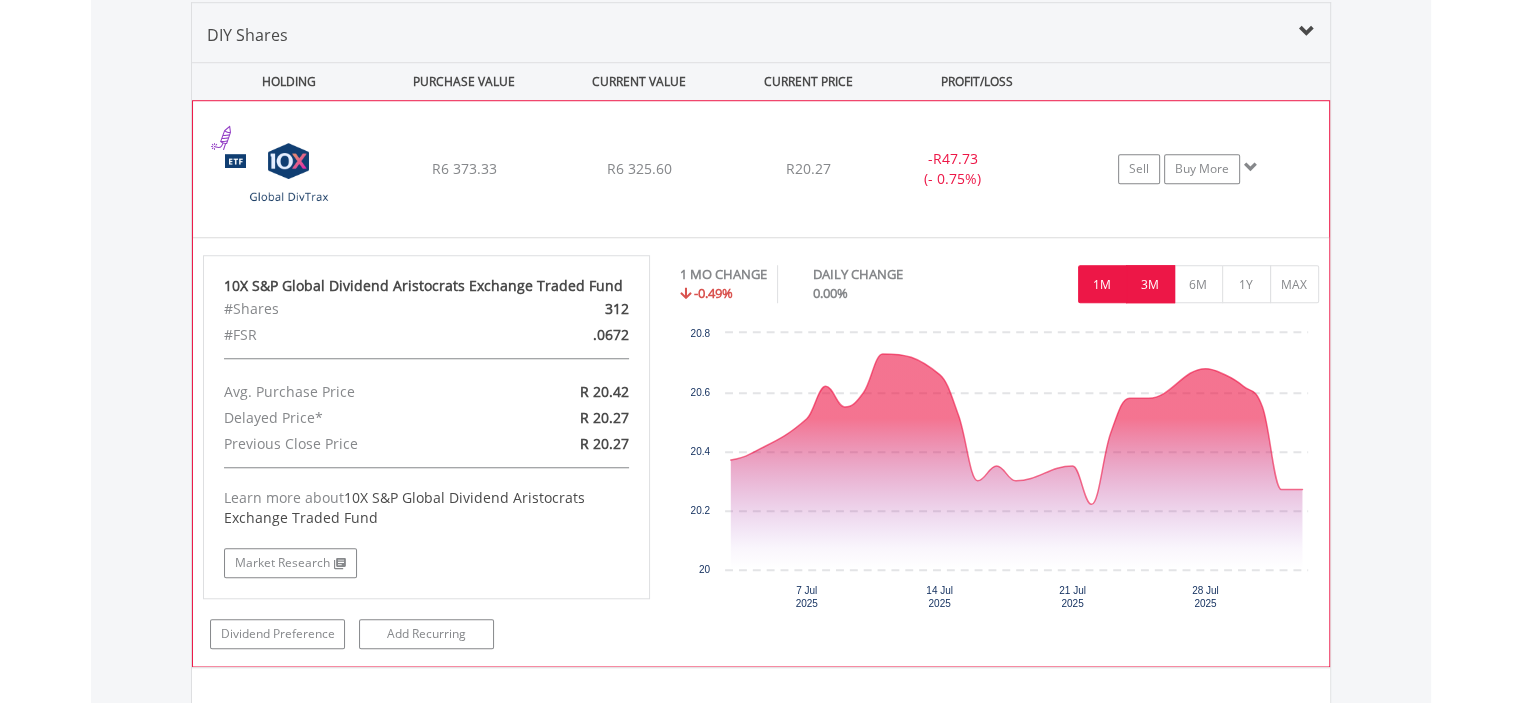 click on "3M" at bounding box center [1150, 284] 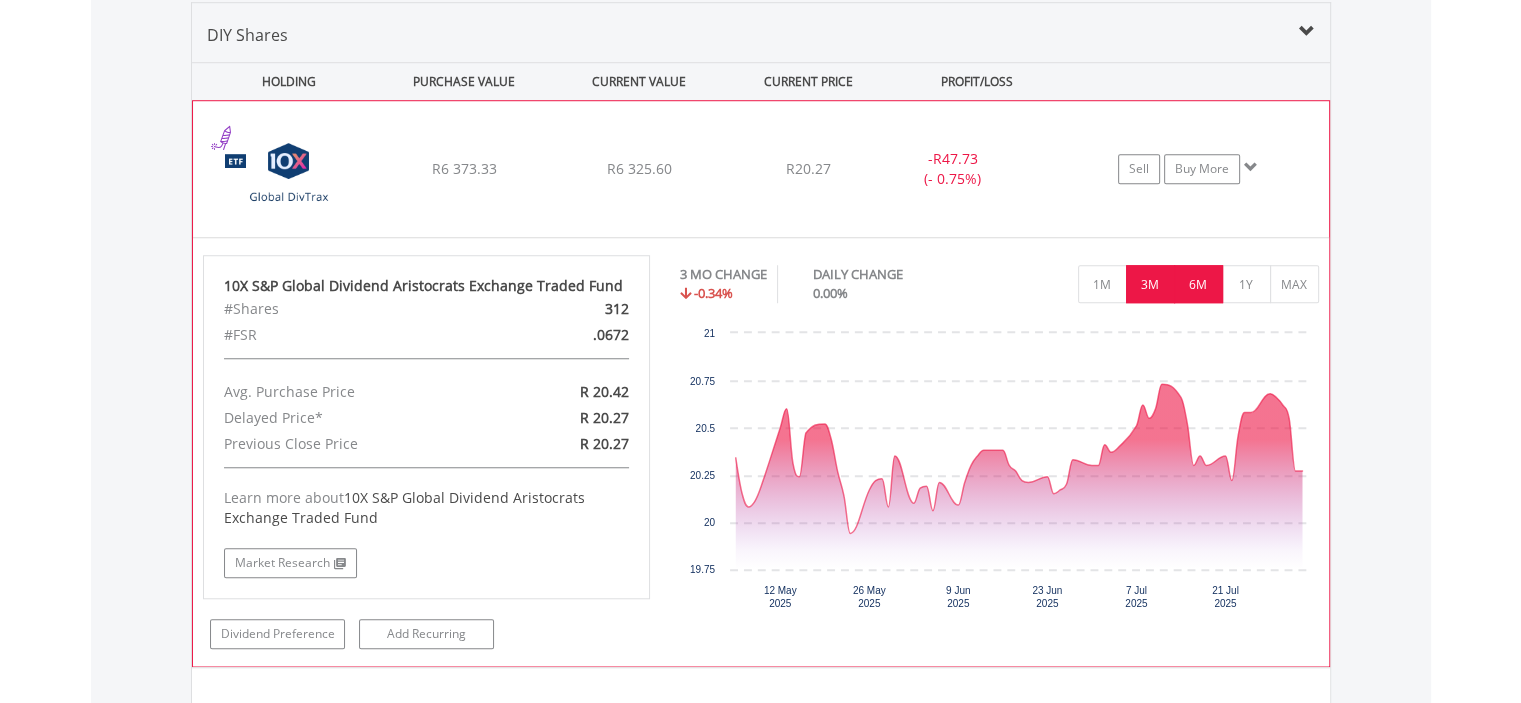 click on "6M" at bounding box center [1198, 284] 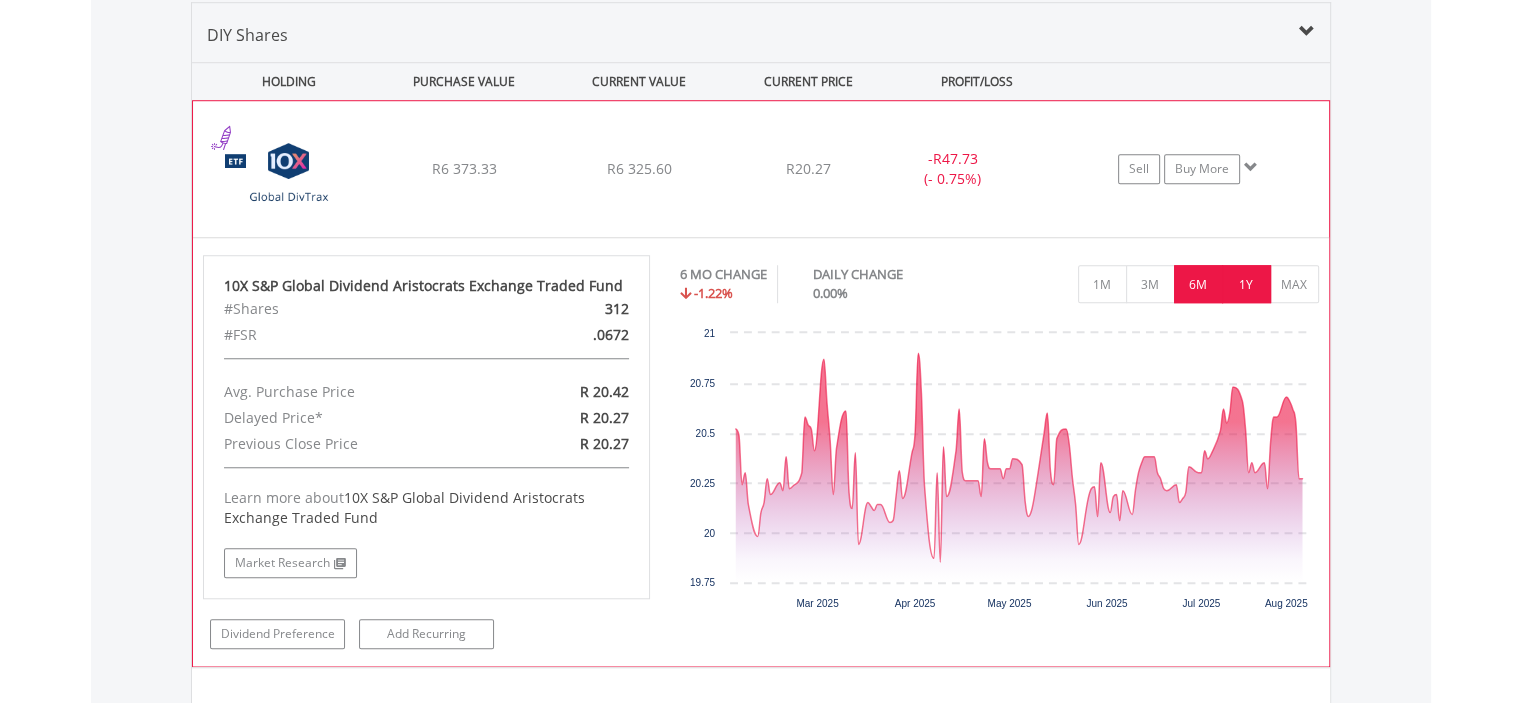 click on "1Y" at bounding box center (1246, 284) 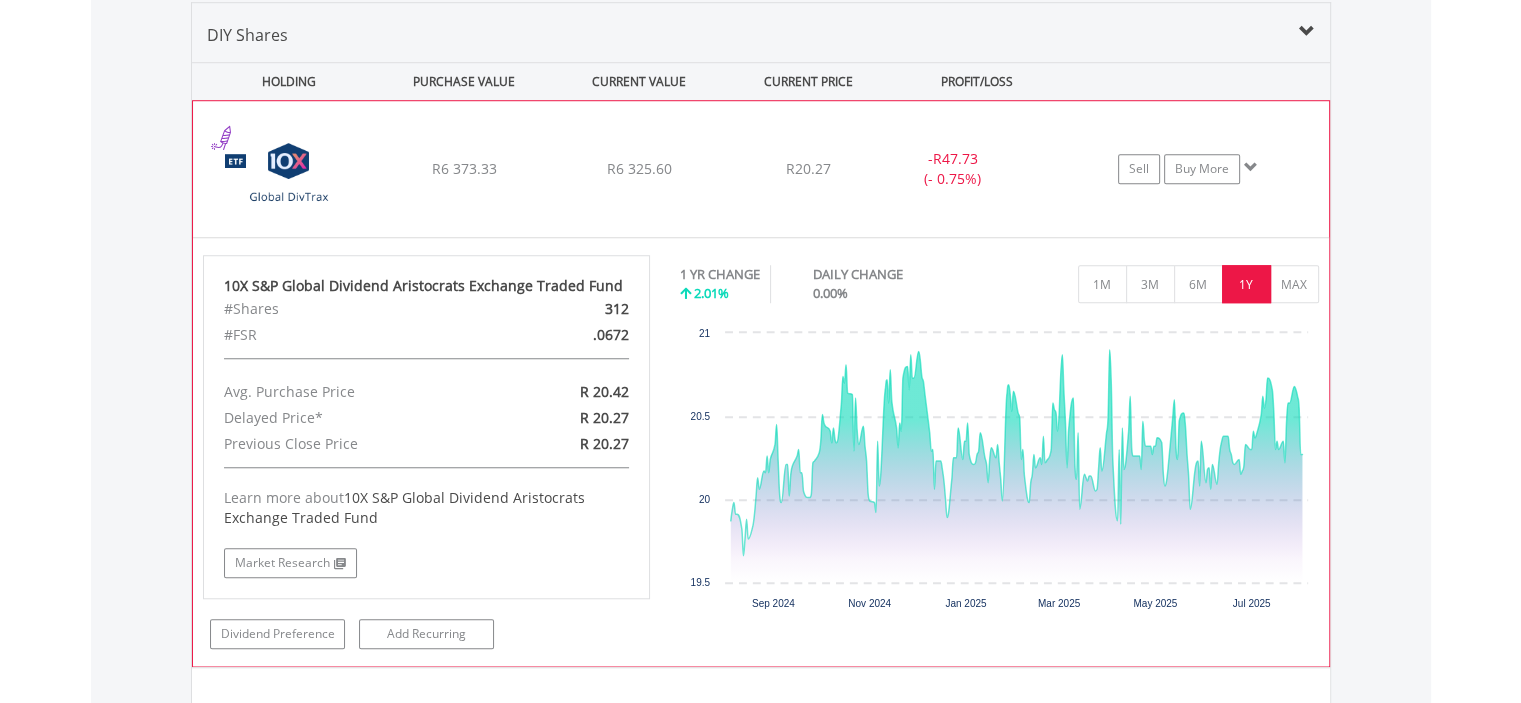 scroll, scrollTop: 1328, scrollLeft: 0, axis: vertical 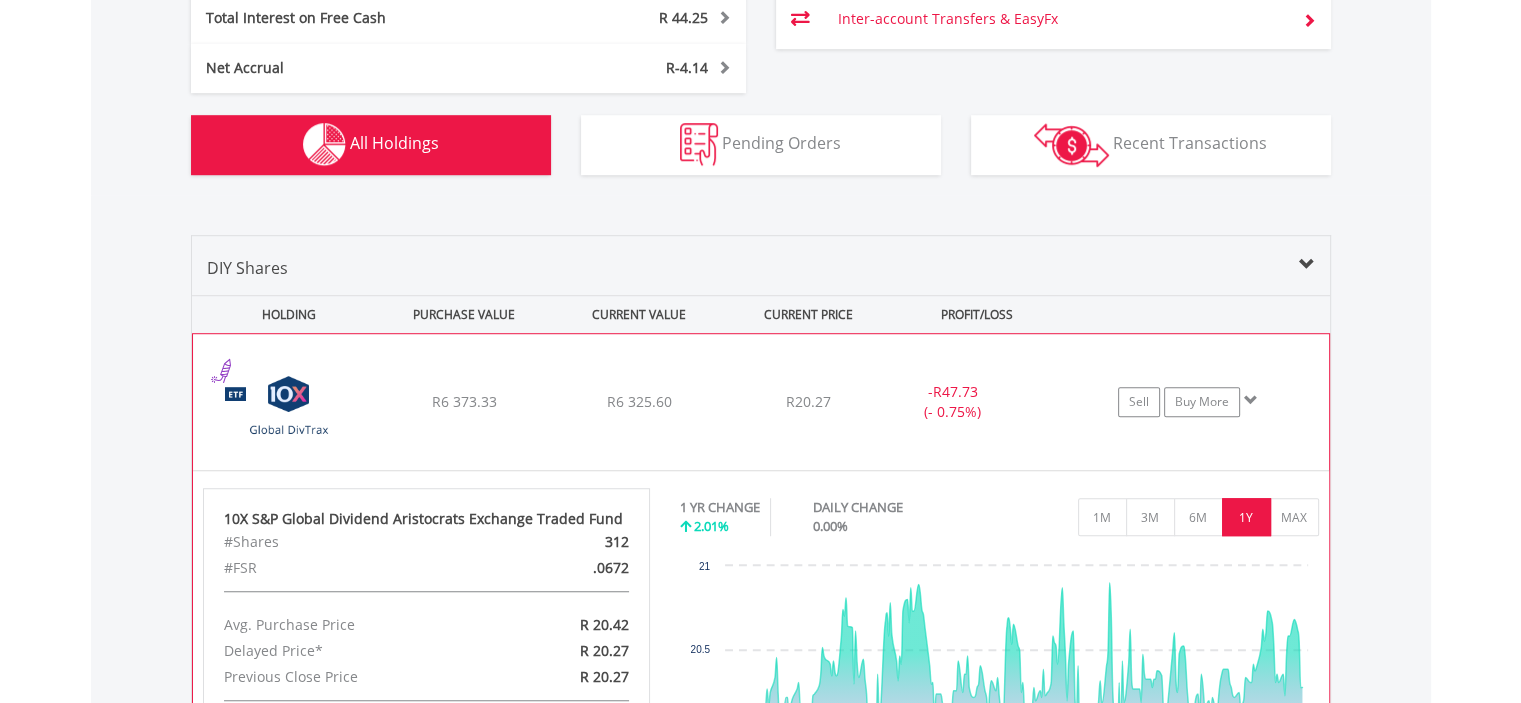 click on "R20.27" at bounding box center [808, 402] 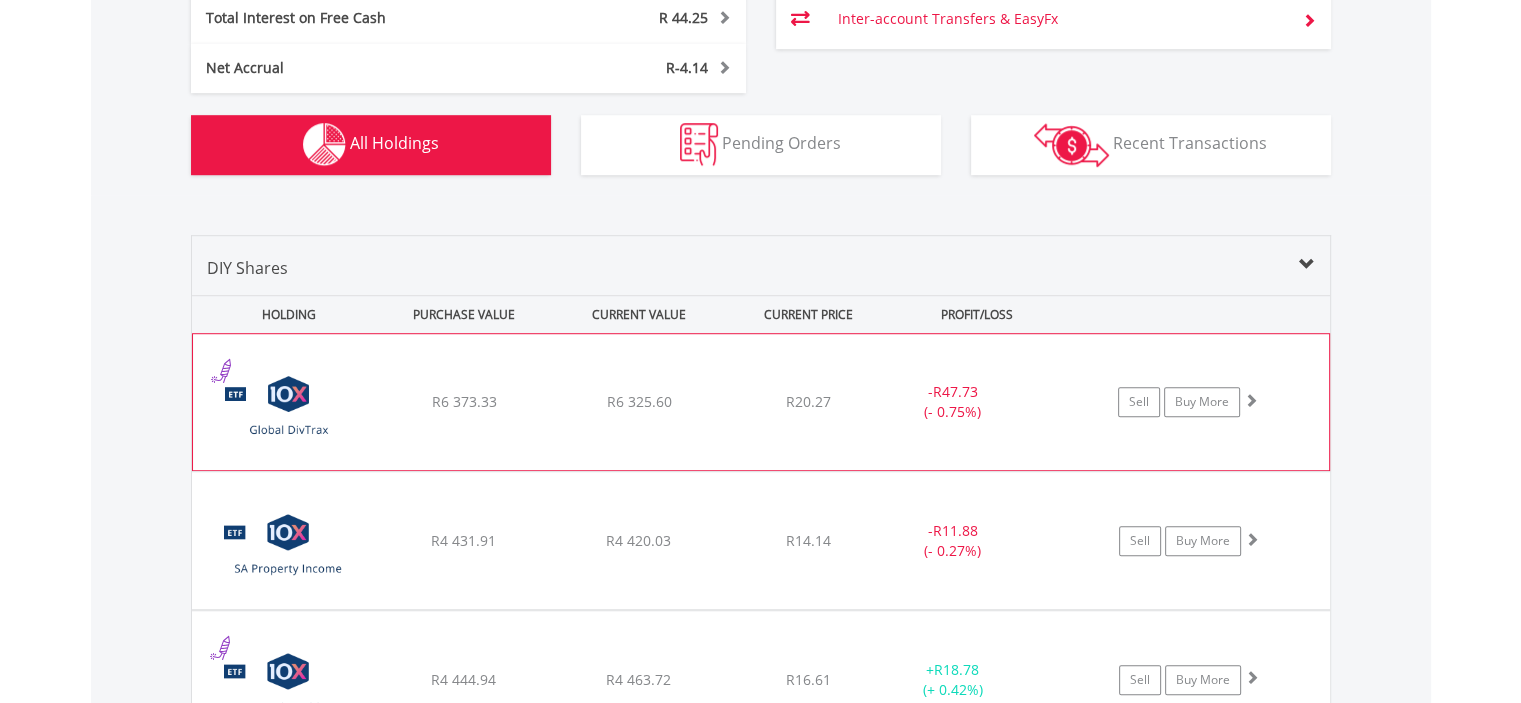 scroll, scrollTop: 1561, scrollLeft: 0, axis: vertical 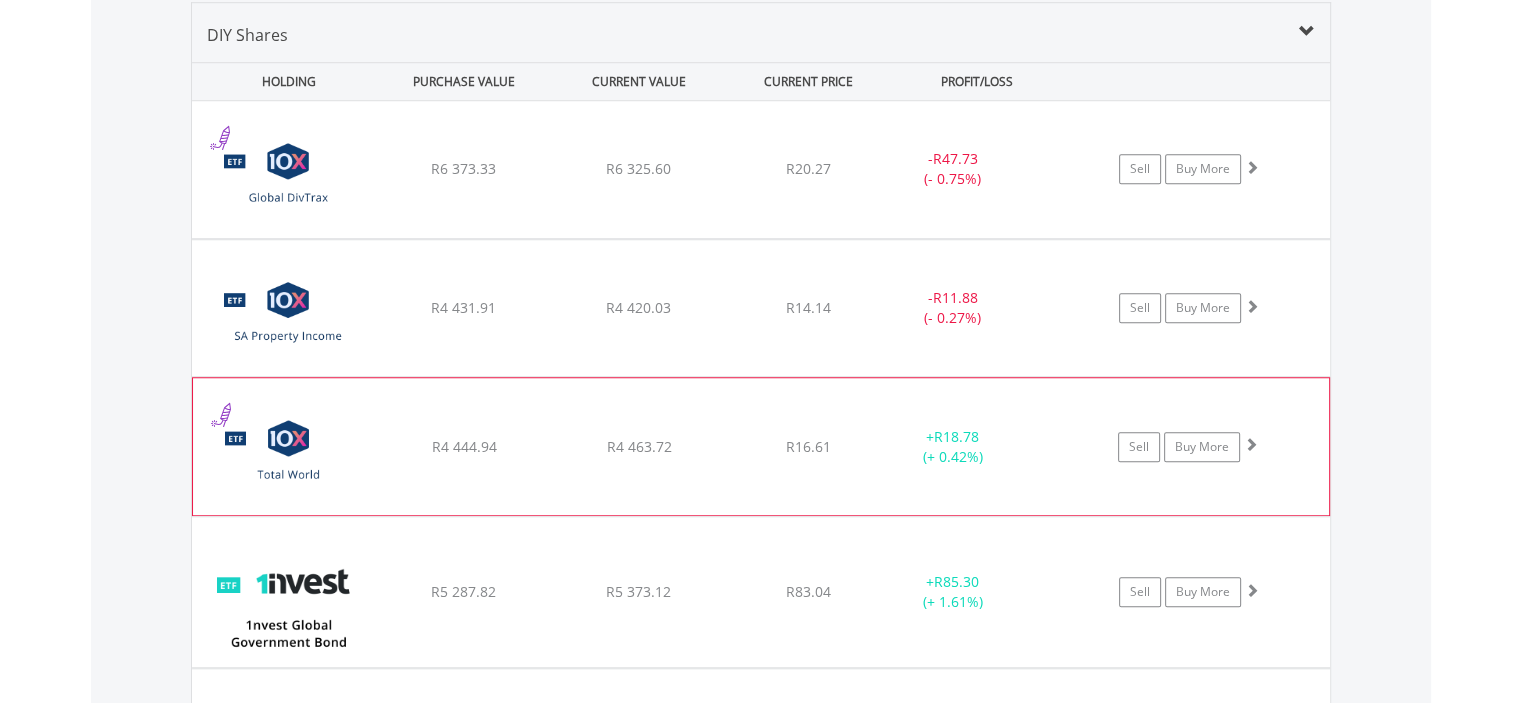 click on "10X Total World Stock Feeder Exchange Traded Fund
R4 444.94
R4 463.72
R16.61
+  R18.78 (+ 0.42%)
Sell
Buy More" at bounding box center [761, 169] 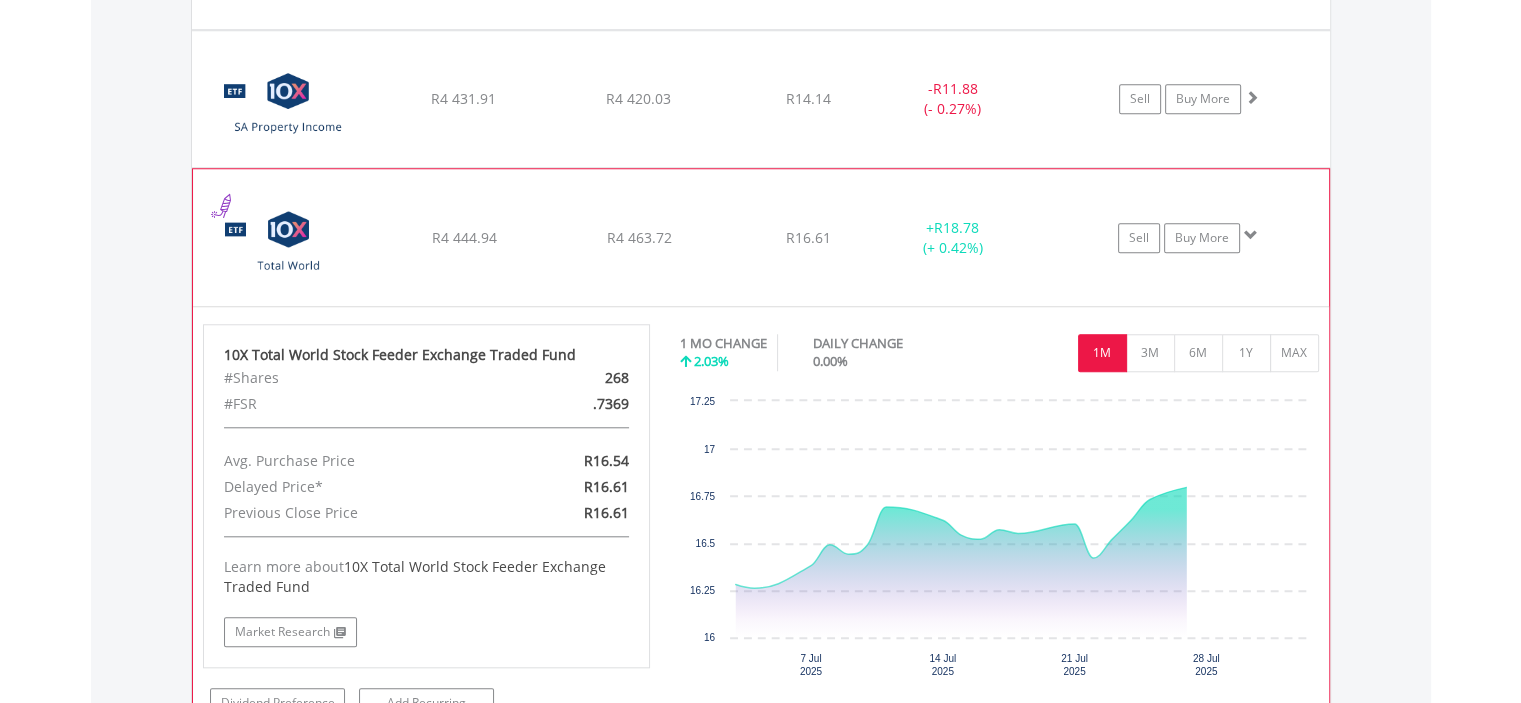 scroll, scrollTop: 1794, scrollLeft: 0, axis: vertical 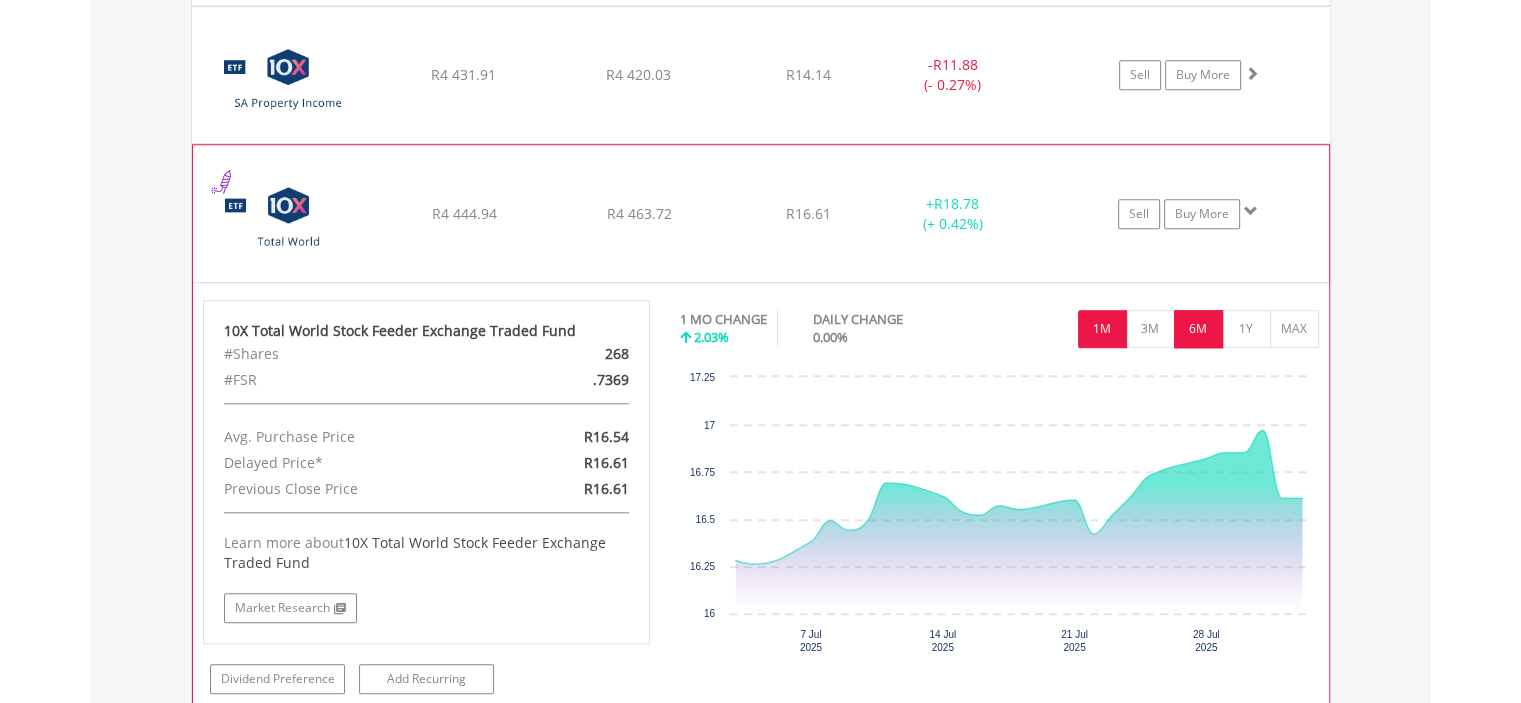 click on "6M" at bounding box center [1198, 329] 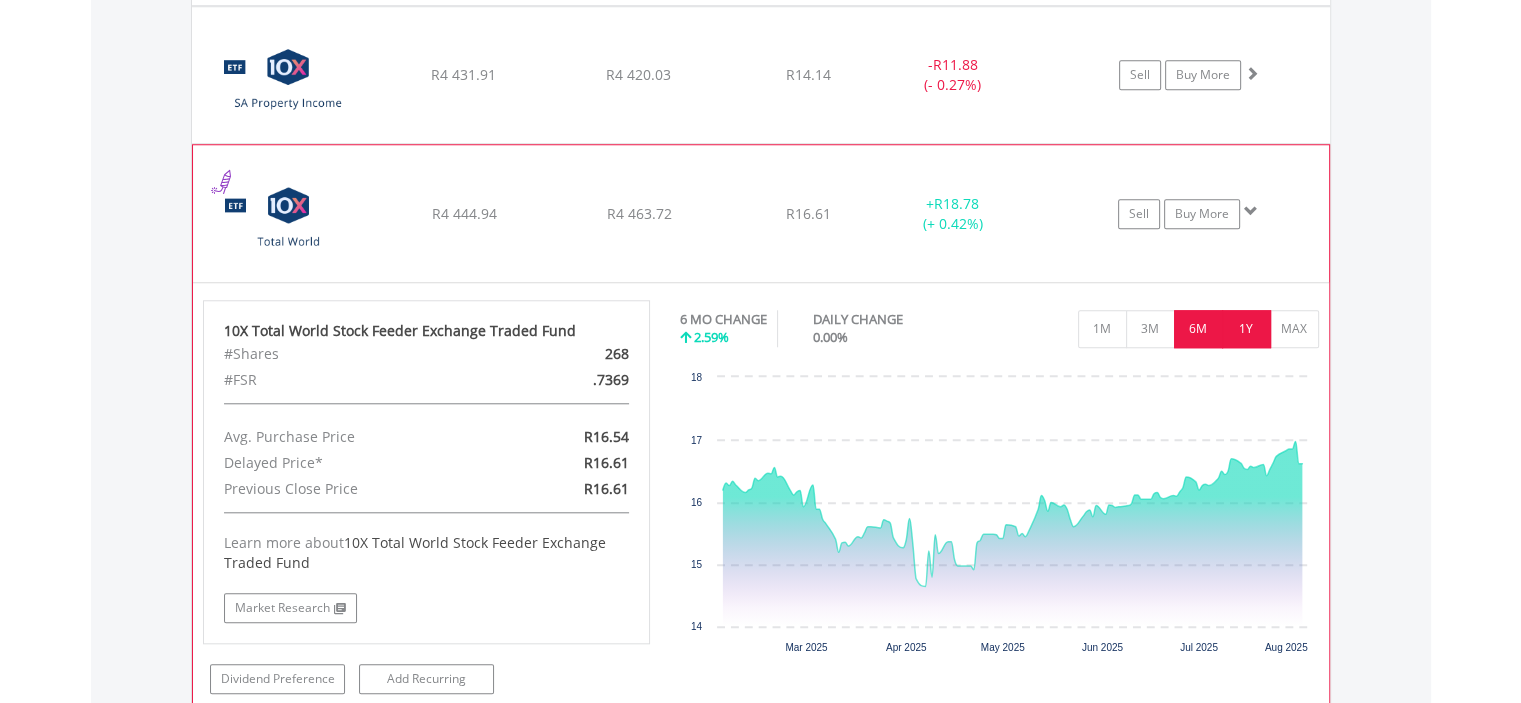 click on "1Y" at bounding box center (1246, 329) 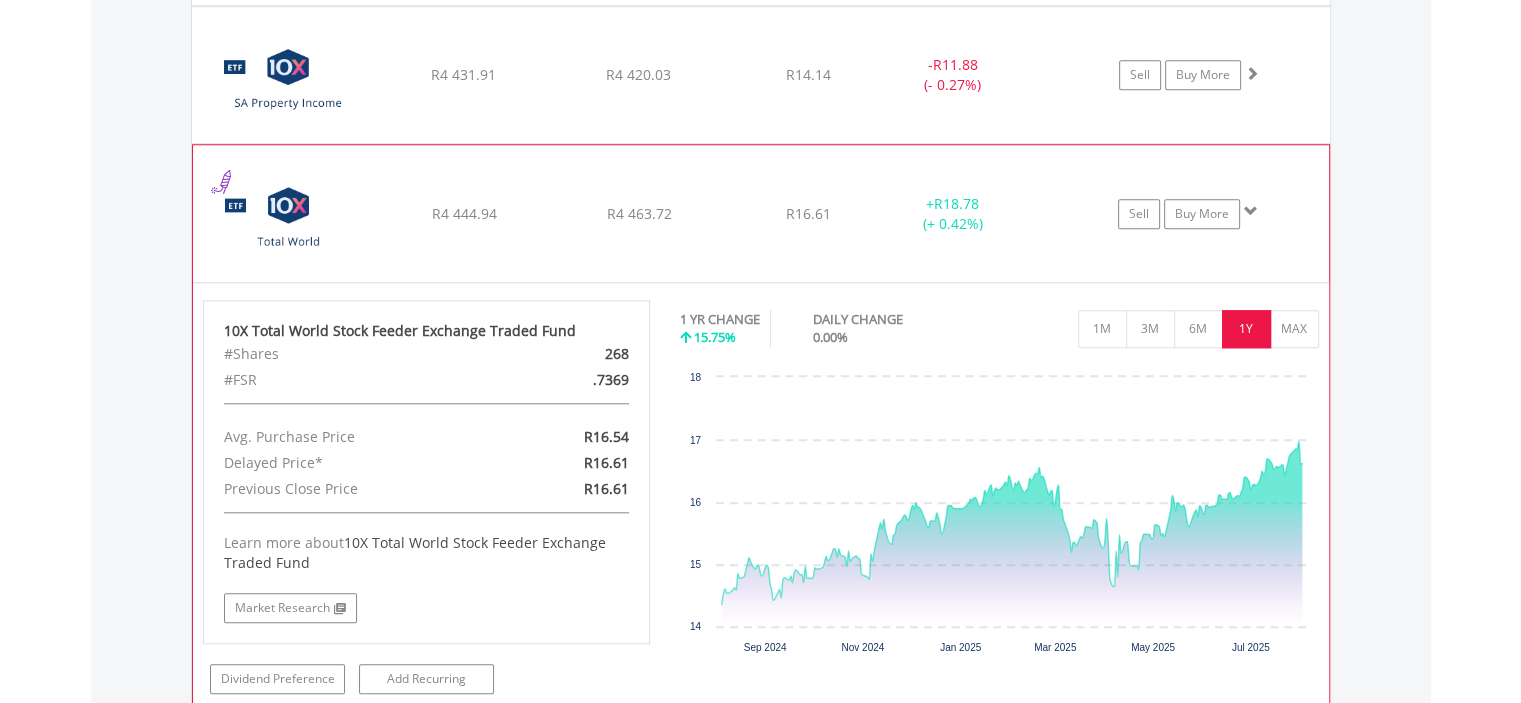 click on "+  R18.78 (+ 0.42%)" at bounding box center (952, 214) 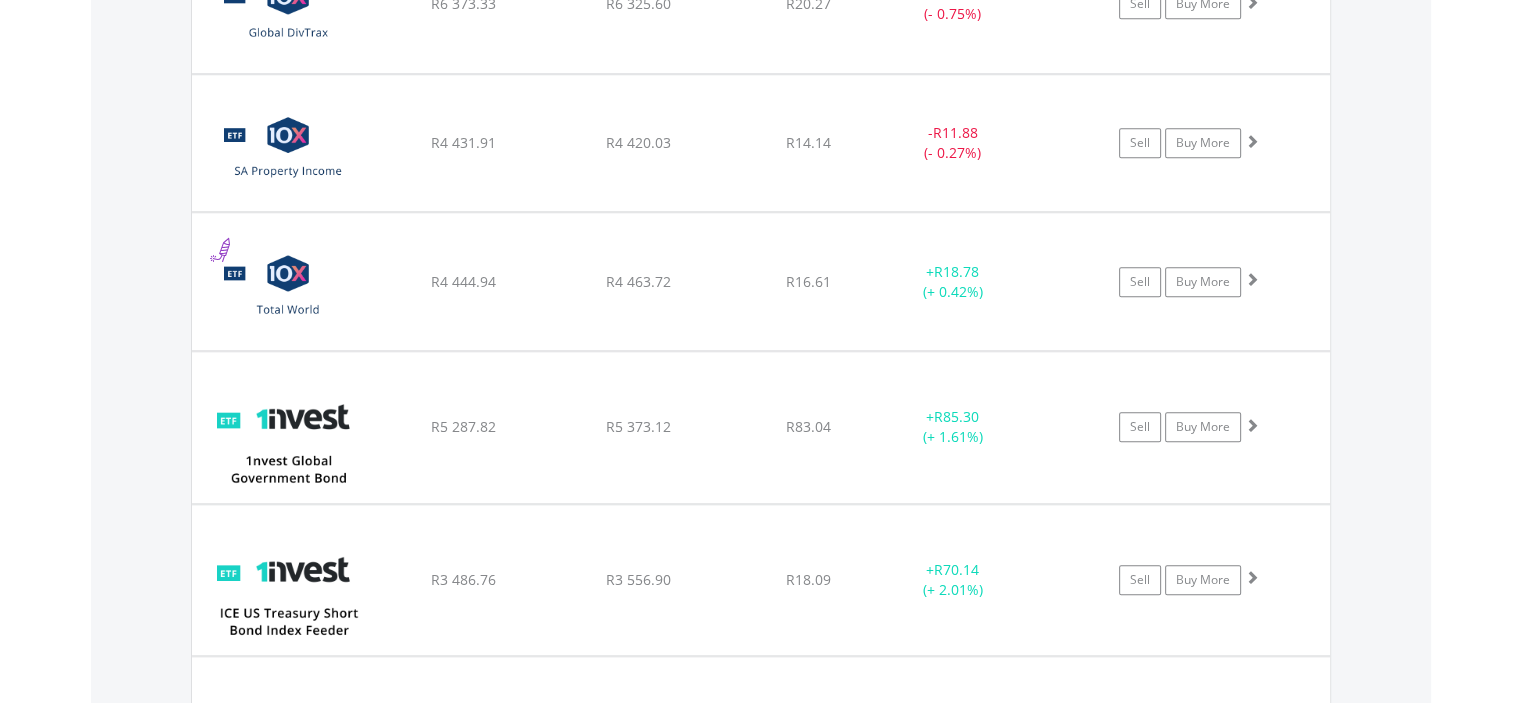 scroll, scrollTop: 1328, scrollLeft: 0, axis: vertical 